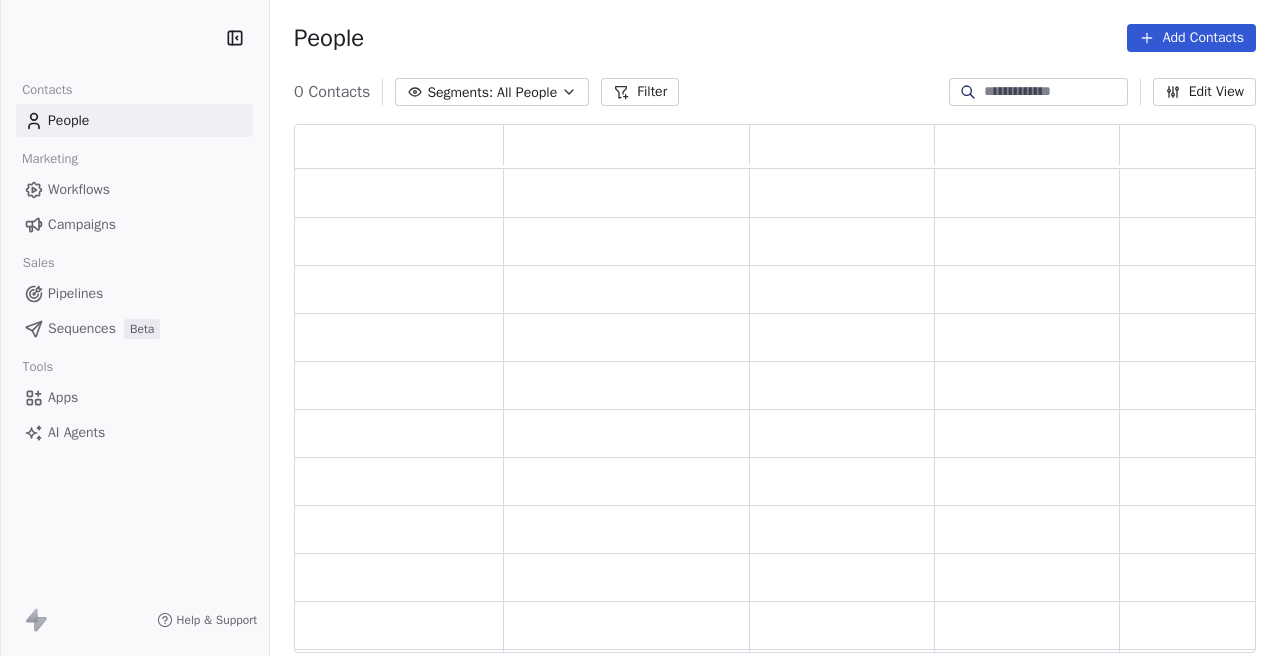 scroll, scrollTop: 0, scrollLeft: 0, axis: both 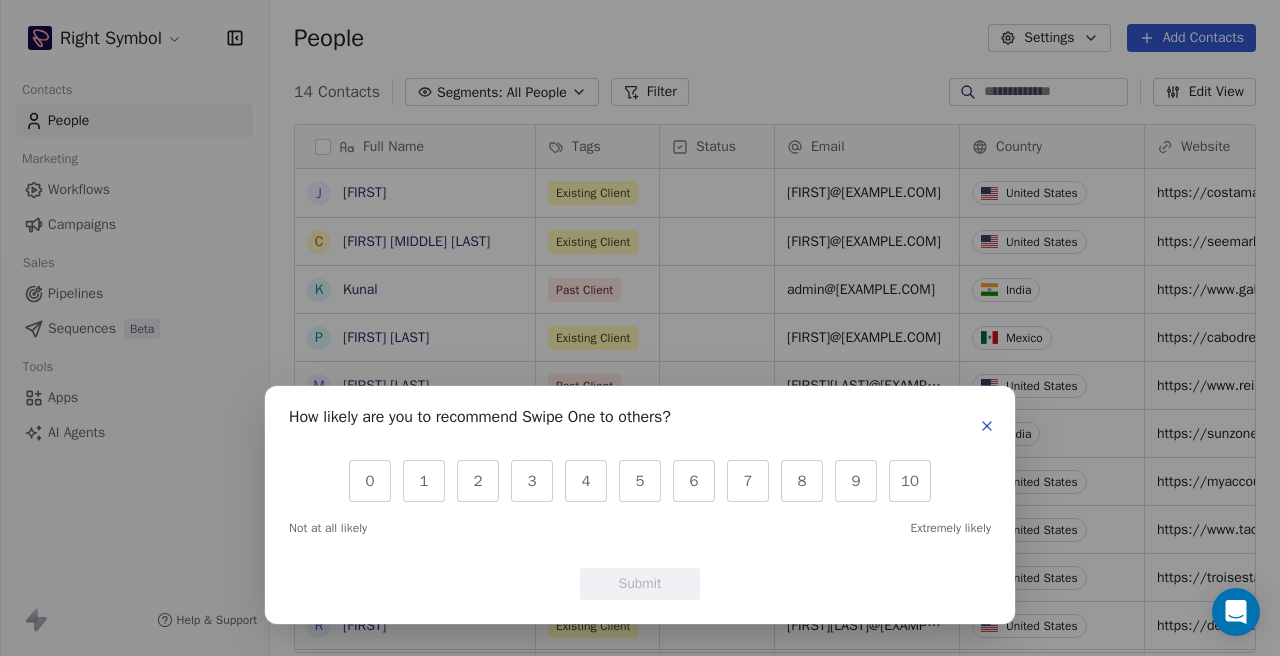 click 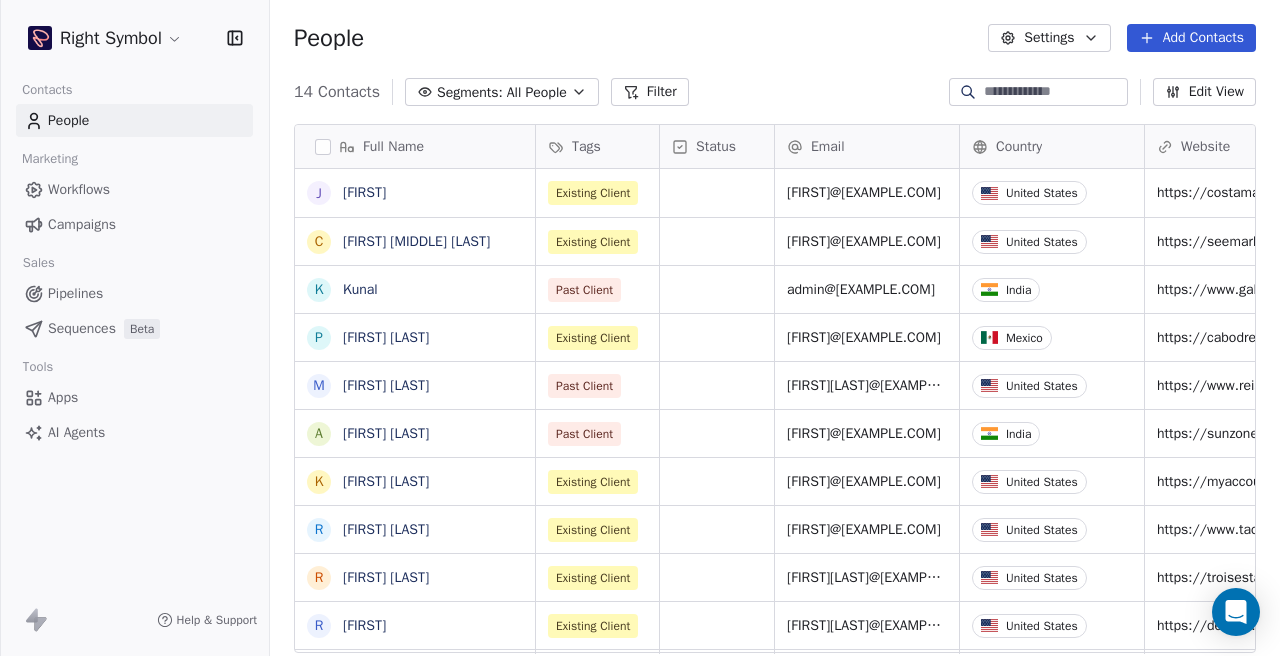 click 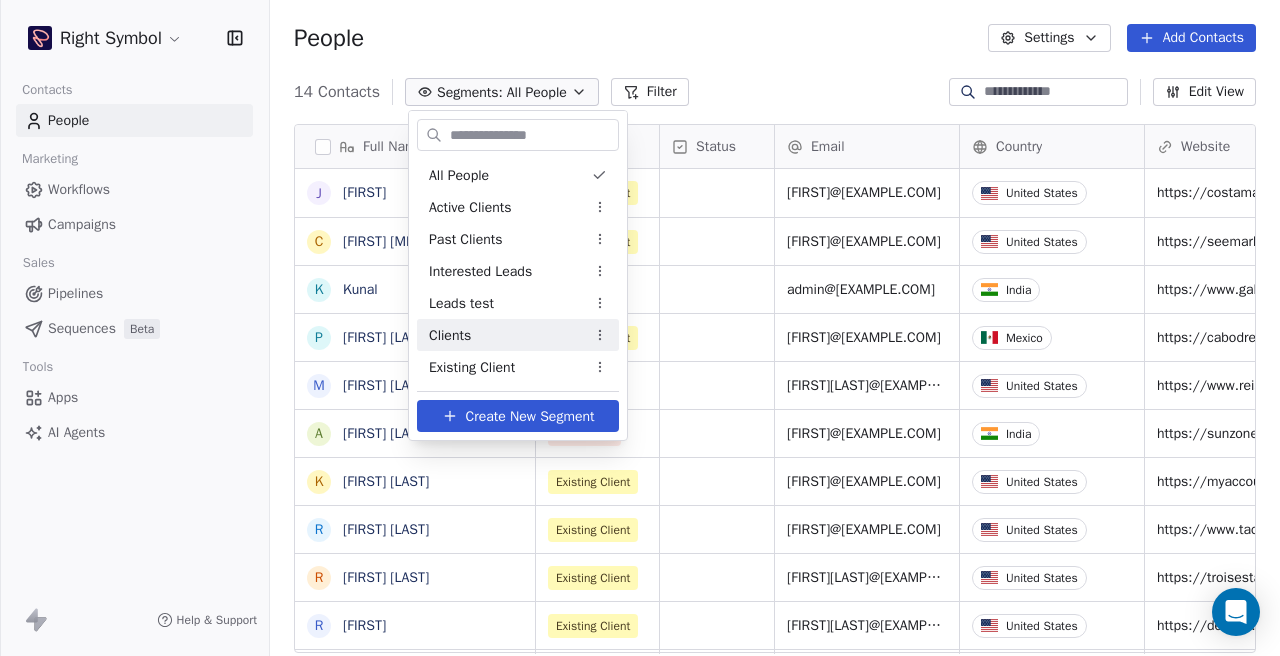 click on "Right Symbol Contacts People Marketing Workflows Campaigns Sales Pipelines Sequences Beta Tools Apps AI Agents Help & Support People Settings  Add Contacts 14 Contacts Segments: All People Filter  Edit View Tag Add to Sequence Export Full Name J Jon C Claire P. Caldwell K Kunal P Paul Geisler M Mike Reisman A Ankit Garodia K Kristalle Jaime R Roger Wilson R Rebecca Trois R Raymond J Jayant Lakhera J Jayant Lakhera S Sadanand Sisodia S Sadanand Tags Status Email Country Website Job Title Contact Source NPS Score Existing Client jon@costamarvillas.com United States https://costamarvillas.com/ Existing Client claire@seemarketingny.com United States https://seemarketingny.com/ Past Client admin@galaxylab.in India https://www.galaxylab.in/ Existing Client Paul@cabodreamhomes.com Mexico https://cabodreamhomes.com/ Past Client mikereism@gmail.com United States https://www.reismanltd.com/ Past Client ankit@sunzone.in India https://sunzone.in/ Existing Client kristalle@costamarvillas.com United States United States" at bounding box center [640, 328] 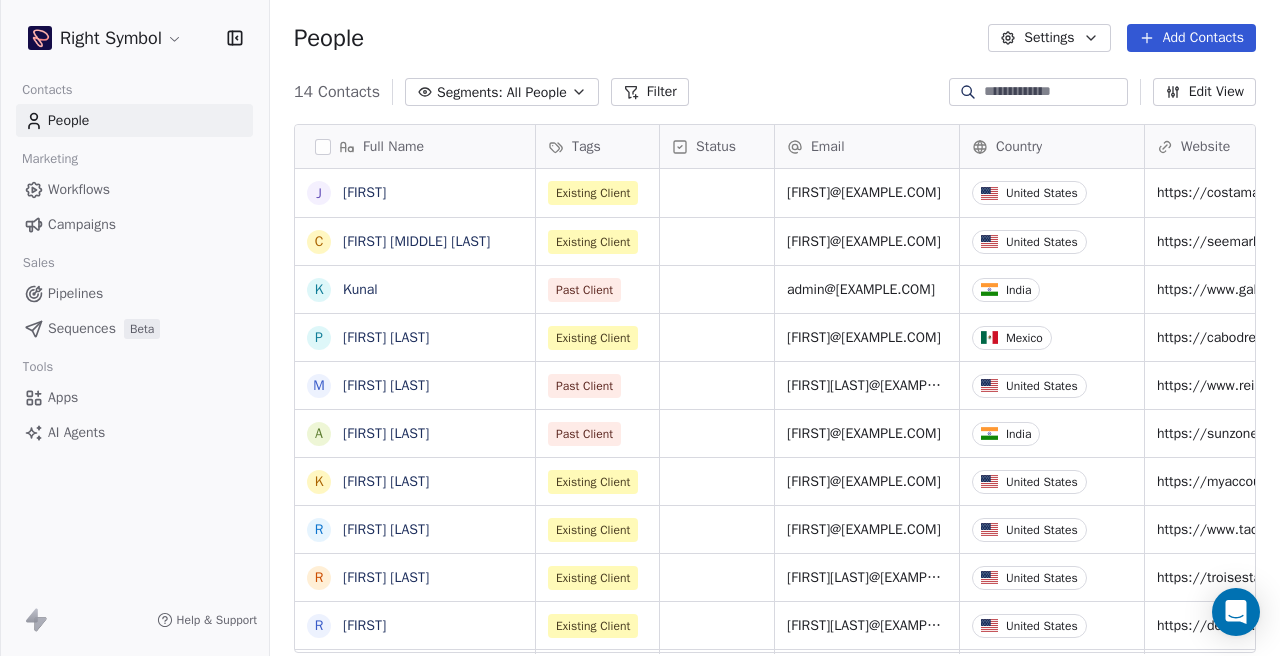 click on "Right Symbol Contacts People Marketing Workflows Campaigns Sales Pipelines Sequences Beta Tools Apps AI Agents Help & Support People Settings  Add Contacts 14 Contacts Segments: All People Filter  Edit View Tag Add to Sequence Export Full Name J Jon C Claire P. Caldwell K Kunal P Paul Geisler M Mike Reisman A Ankit Garodia K Kristalle Jaime R Roger Wilson R Rebecca Trois R Raymond J Jayant Lakhera J Jayant Lakhera S Sadanand Sisodia S Sadanand Tags Status Email Country Website Job Title Contact Source NPS Score Existing Client jon@costamarvillas.com United States https://costamarvillas.com/ Existing Client claire@seemarketingny.com United States https://seemarketingny.com/ Past Client admin@galaxylab.in India https://www.galaxylab.in/ Existing Client Paul@cabodreamhomes.com Mexico https://cabodreamhomes.com/ Past Client mikereism@gmail.com United States https://www.reismanltd.com/ Past Client ankit@sunzone.in India https://sunzone.in/ Existing Client kristalle@costamarvillas.com United States United States" at bounding box center [640, 328] 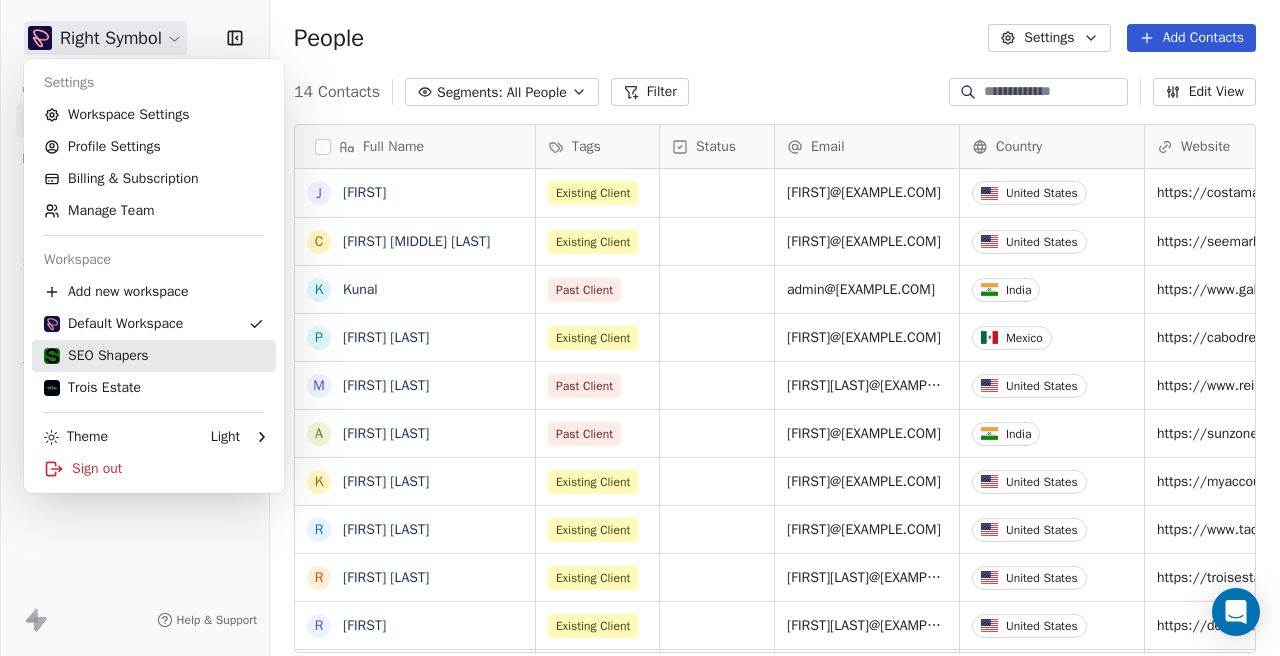 click on "SEO Shapers" at bounding box center (96, 356) 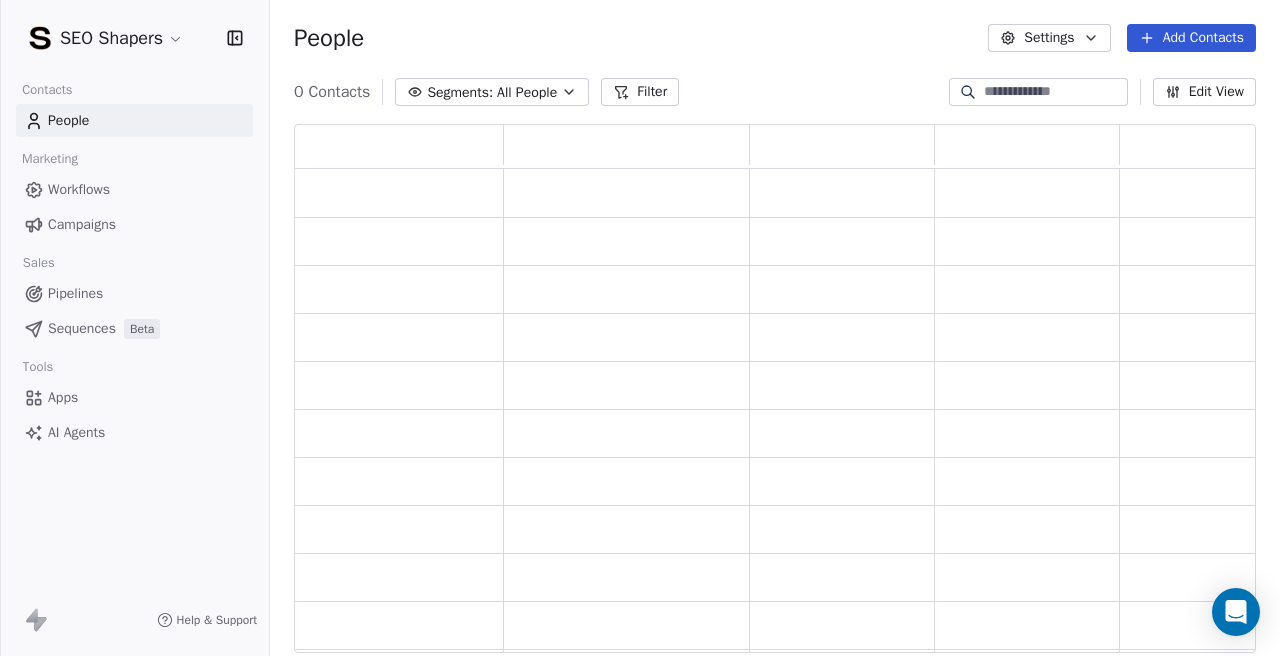 scroll, scrollTop: 1, scrollLeft: 1, axis: both 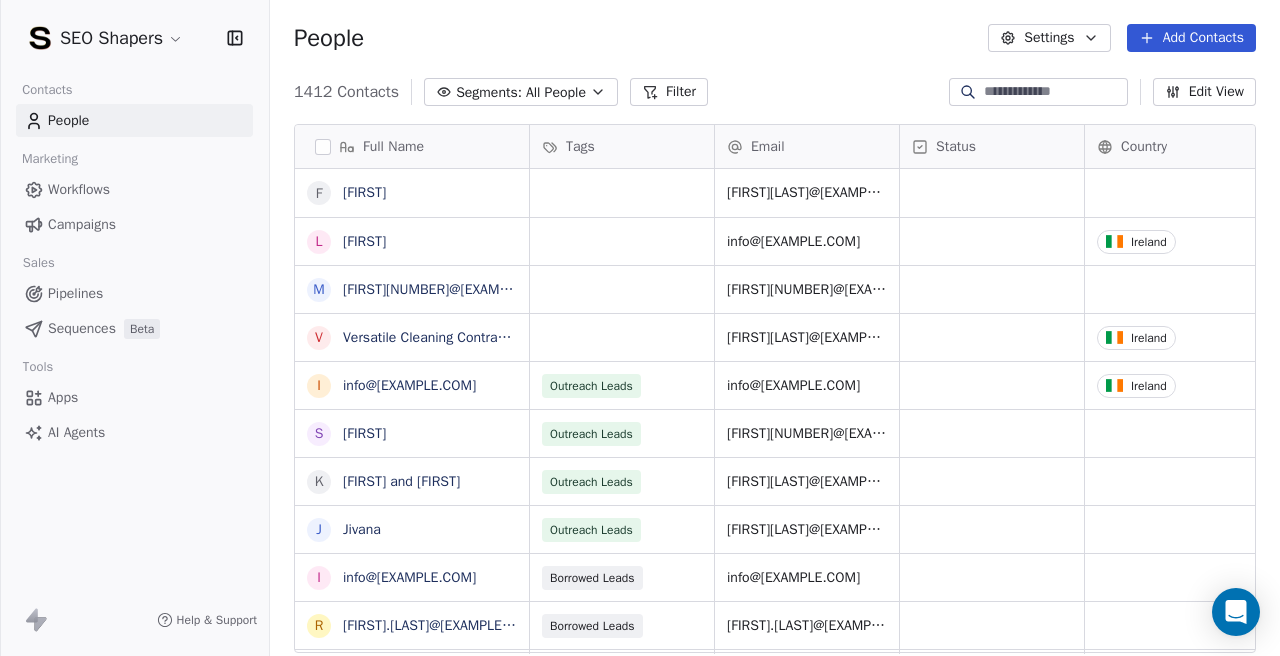 click on "Pipelines" at bounding box center [134, 293] 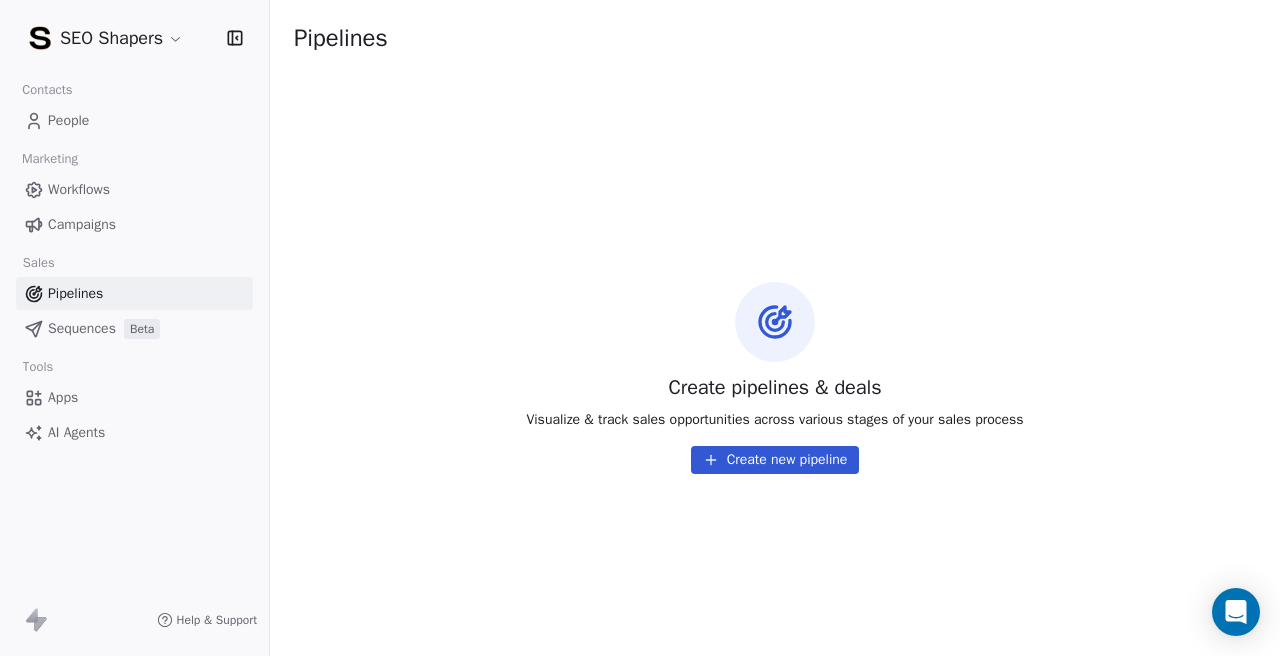 click on "Sequences" at bounding box center (82, 328) 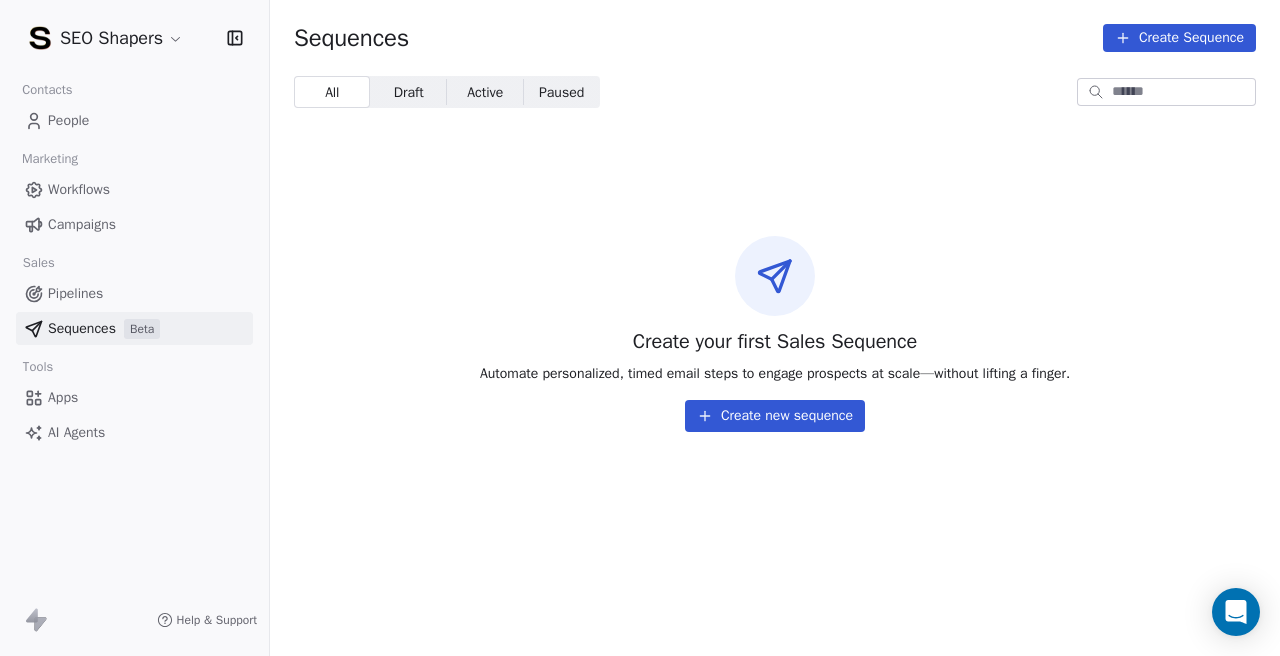 click on "Workflows" at bounding box center [134, 189] 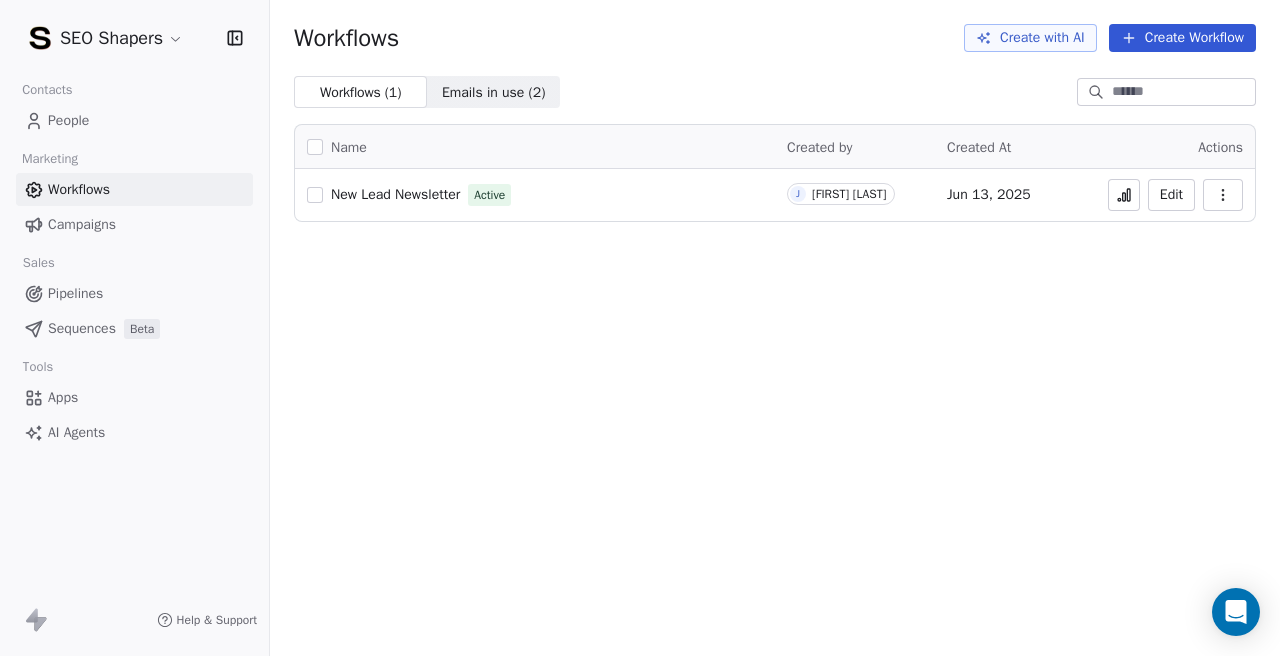 click at bounding box center (1223, 195) 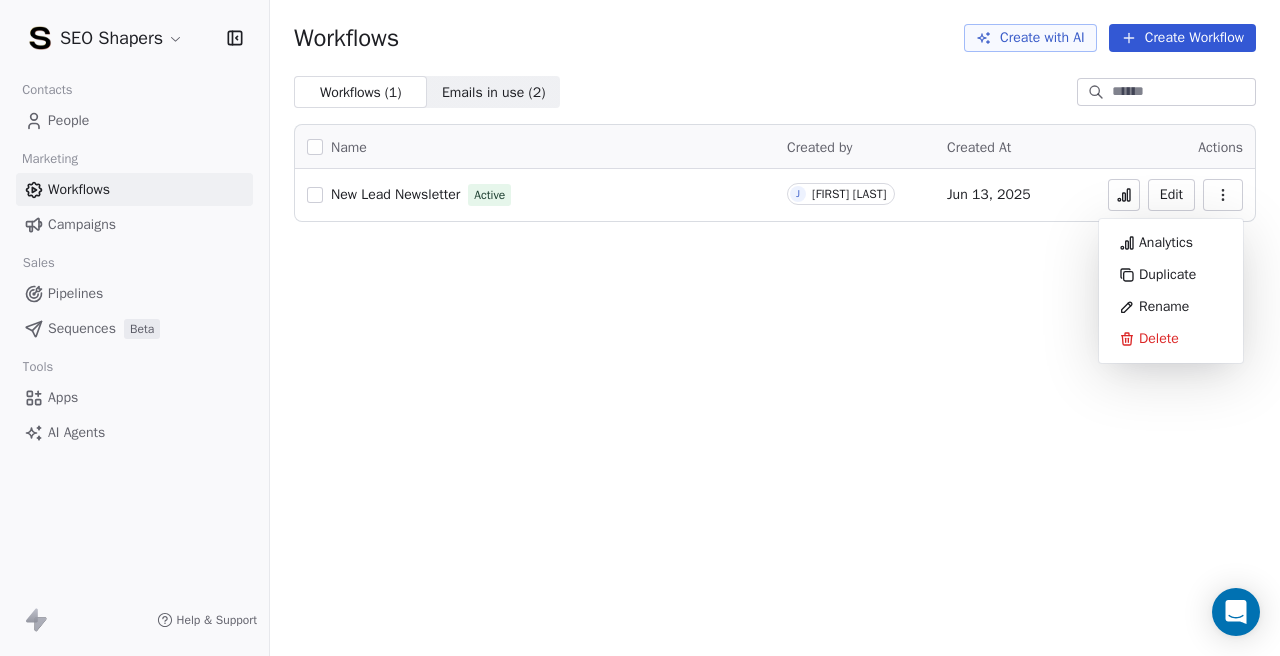 click on "Workflows  Create with AI  Create Workflow Workflows ( 1 ) Workflows ( 1 ) Emails in use ( 2 ) Emails in use ( 2 ) Name Created by Created At Actions New Lead Newsletter Active J Jayant Lakhera Jun 13, 2025 Edit" at bounding box center (775, 328) 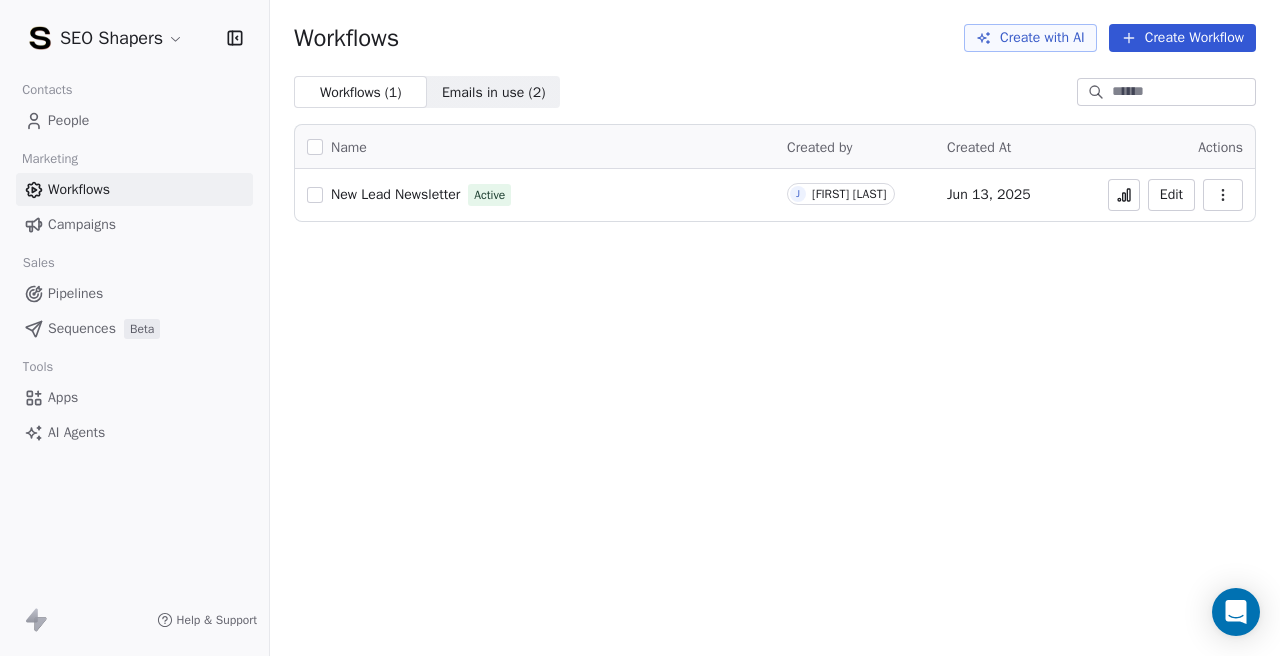 click at bounding box center (315, 195) 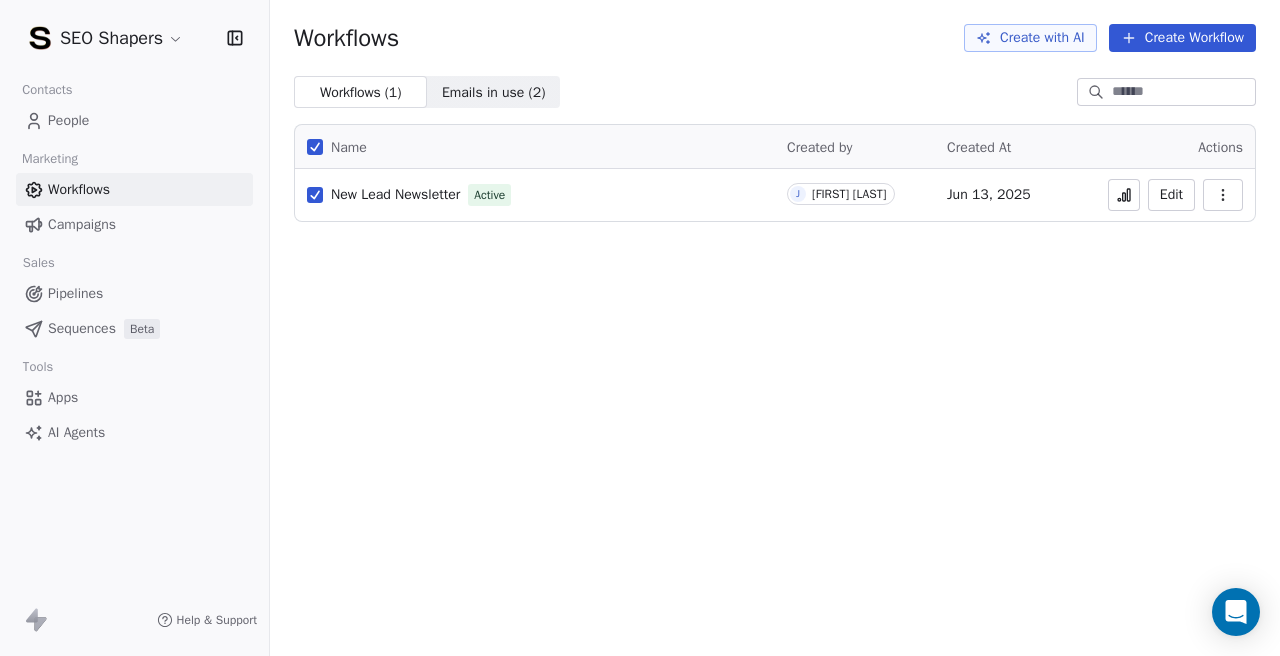 click at bounding box center (315, 195) 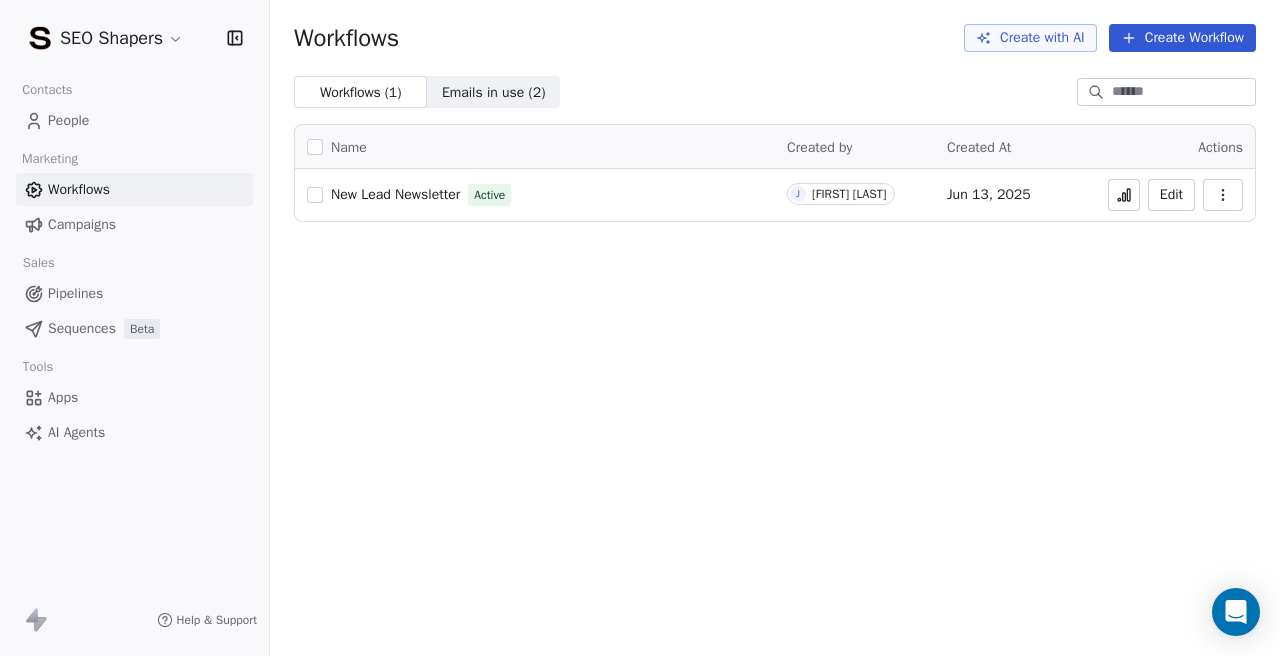 click 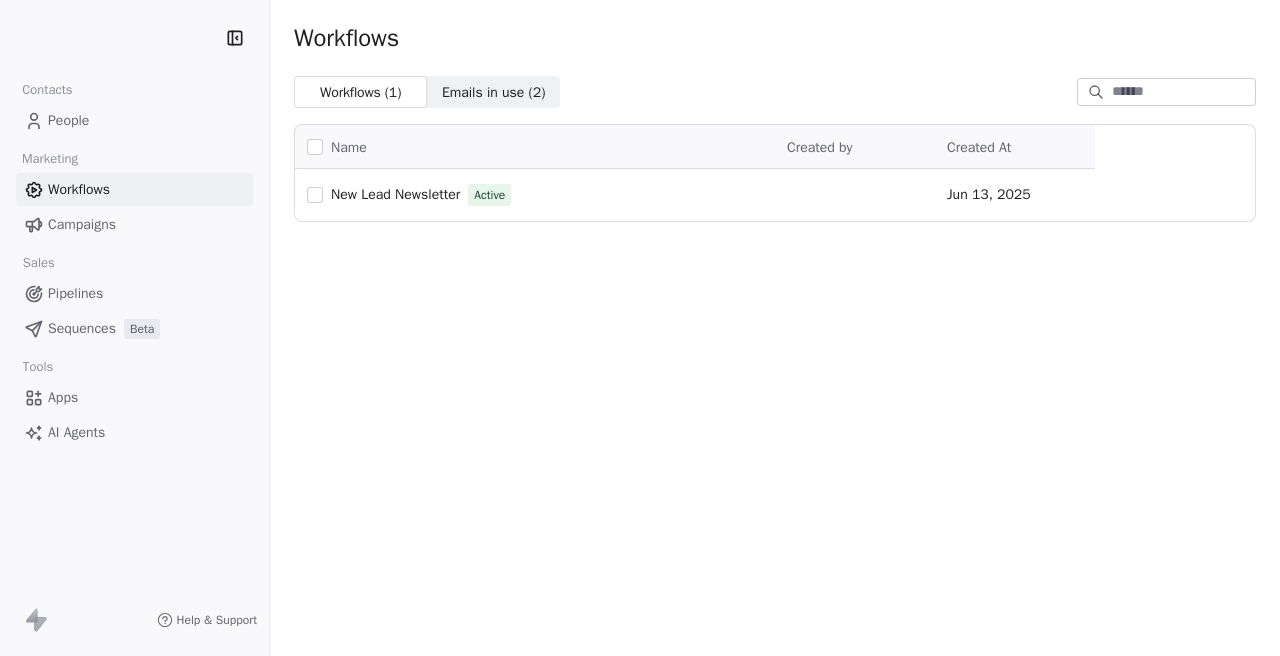 scroll, scrollTop: 0, scrollLeft: 0, axis: both 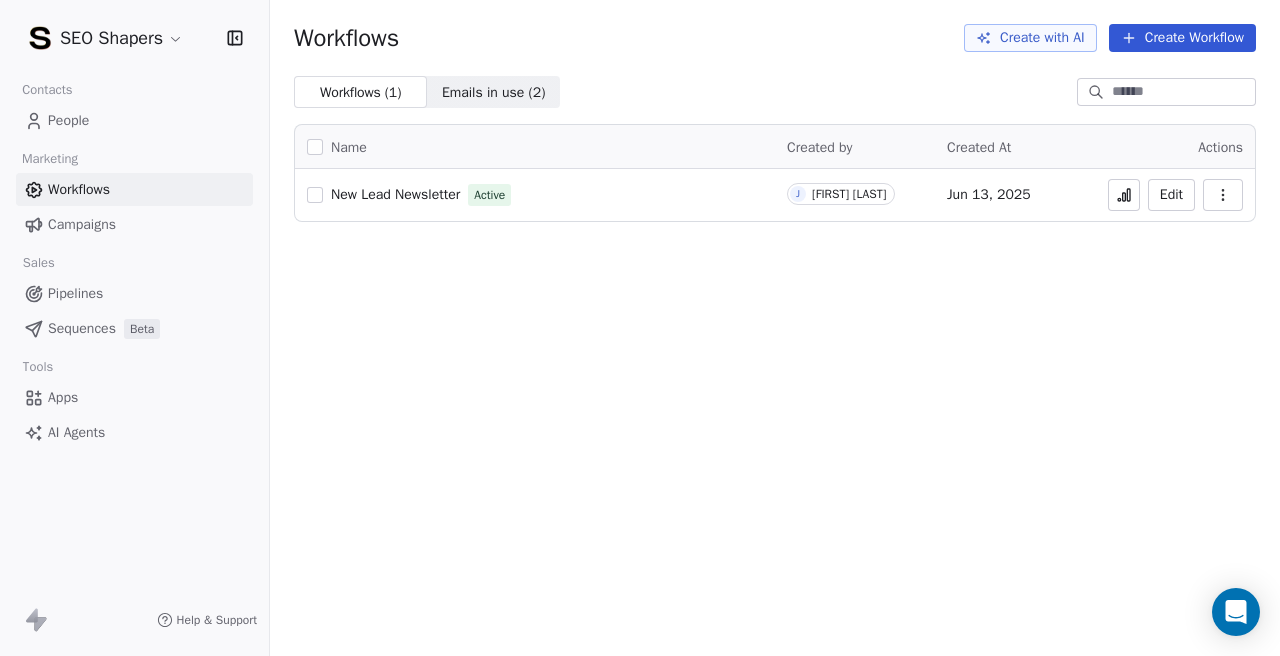 click at bounding box center [1223, 195] 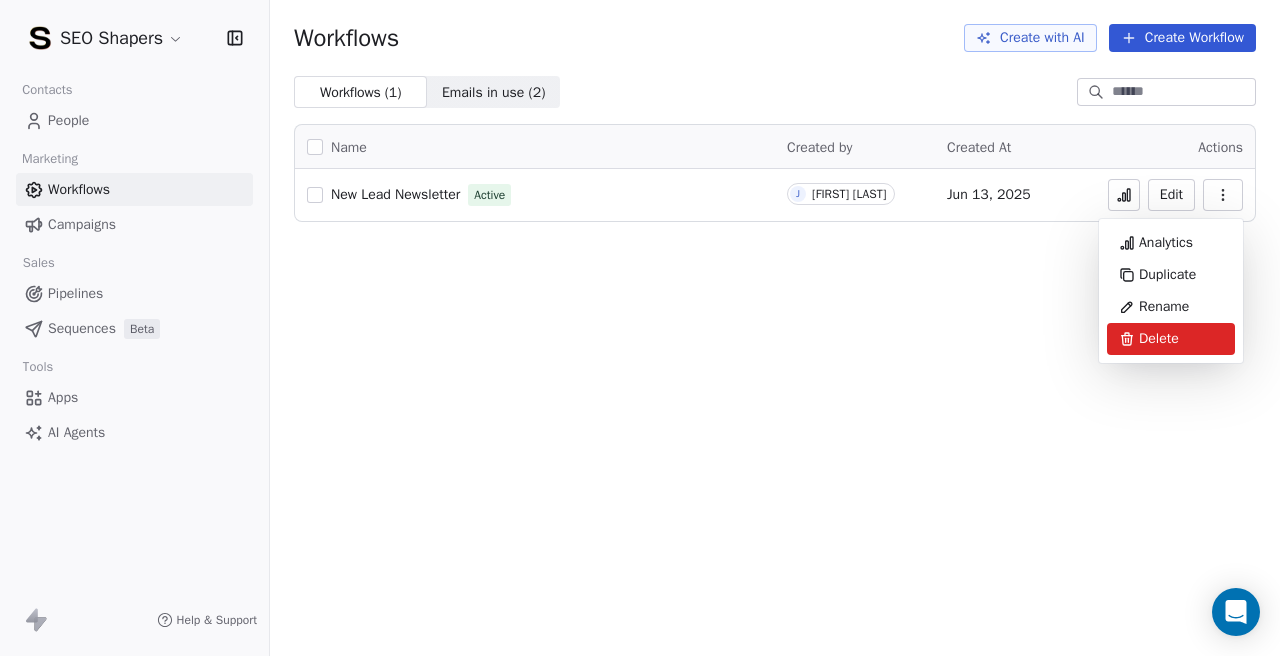 click on "Delete" at bounding box center (1159, 339) 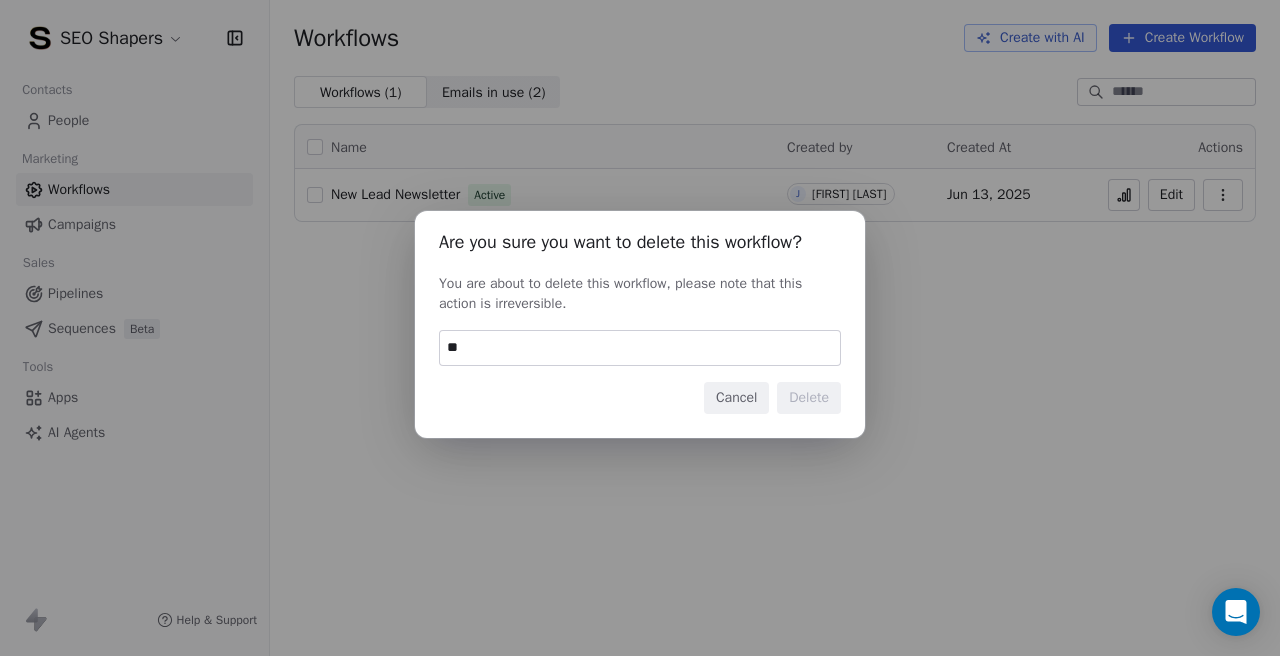 type on "*" 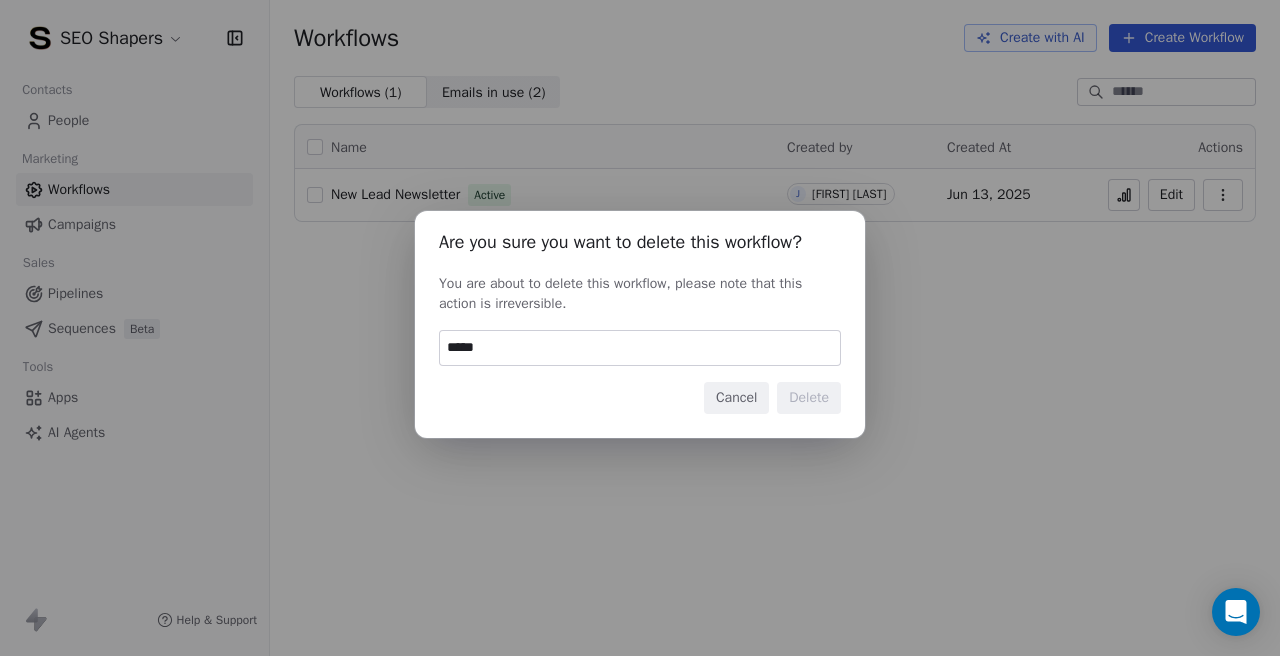type on "******" 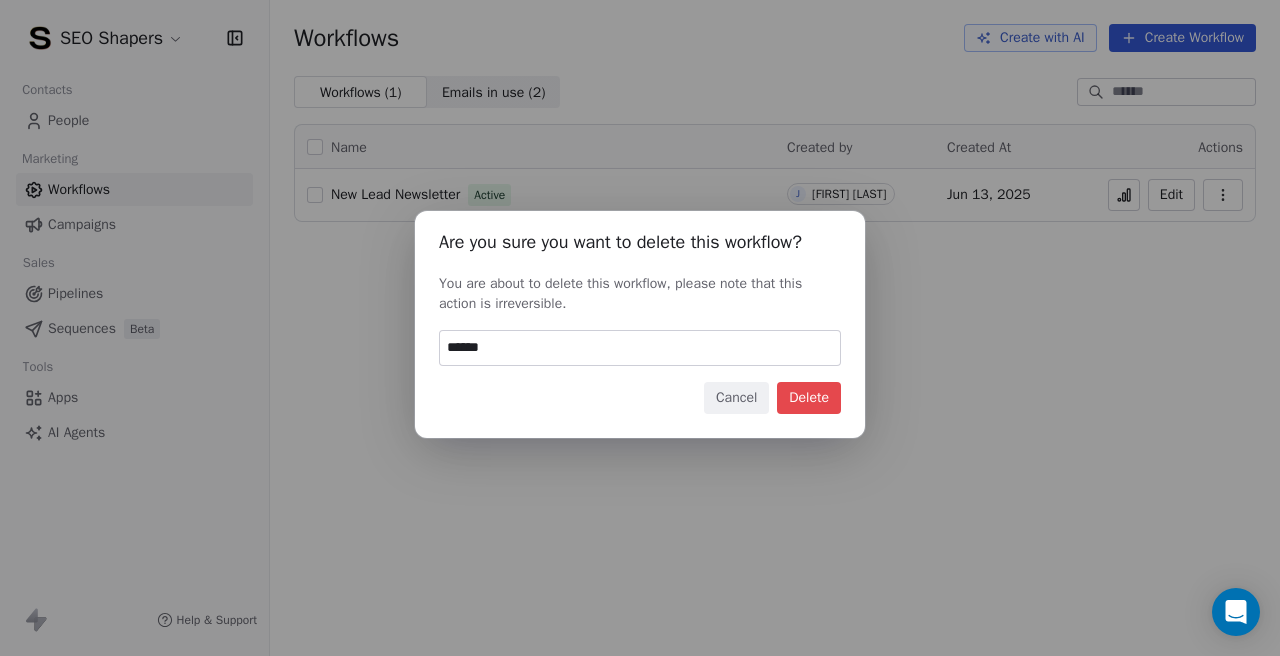 click on "Delete" at bounding box center [809, 398] 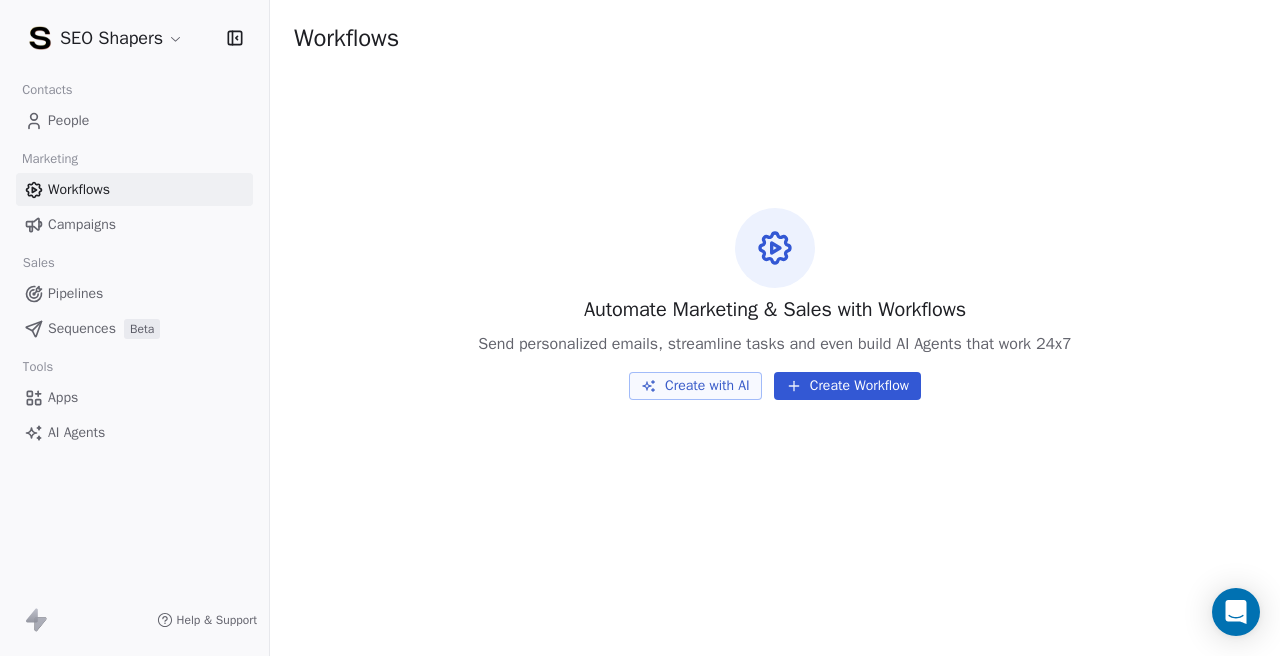 click on "People" at bounding box center [134, 120] 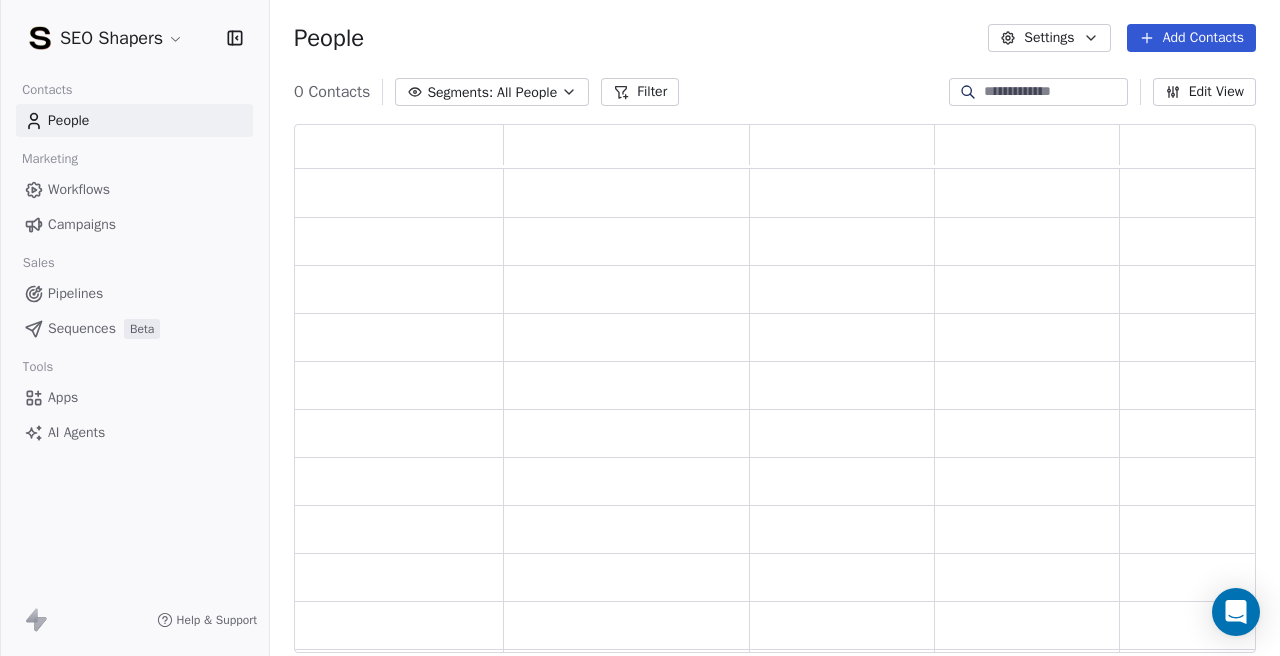 scroll, scrollTop: 1, scrollLeft: 1, axis: both 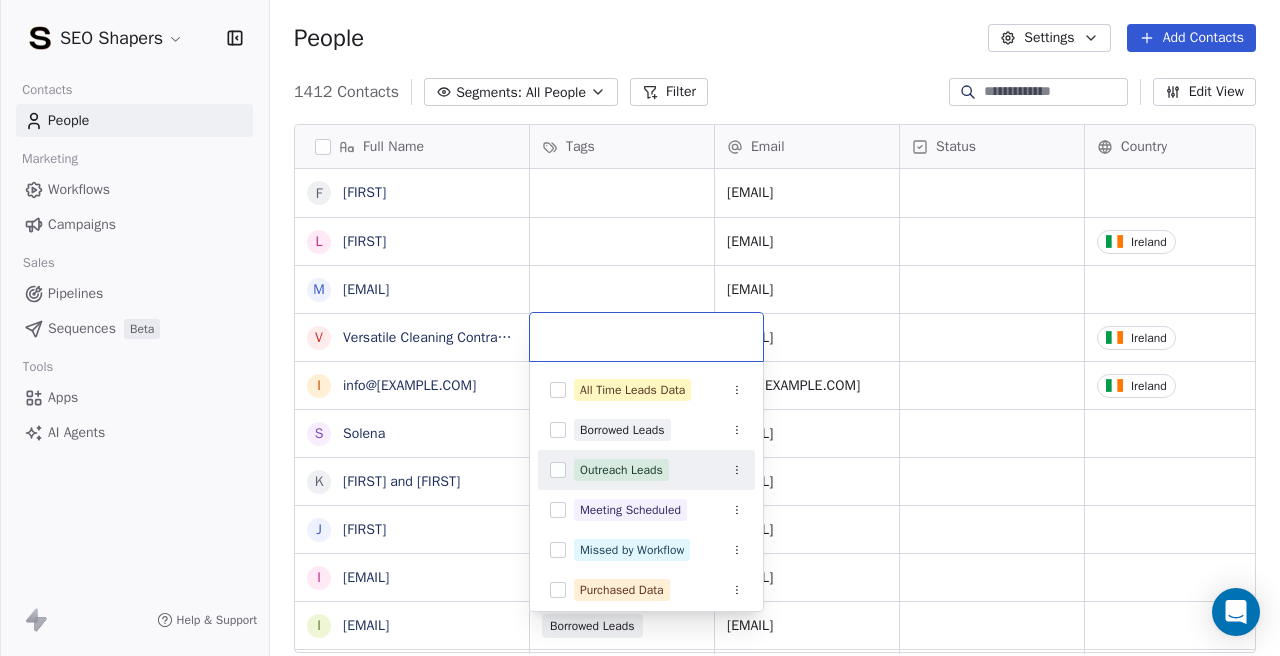 click at bounding box center [558, 470] 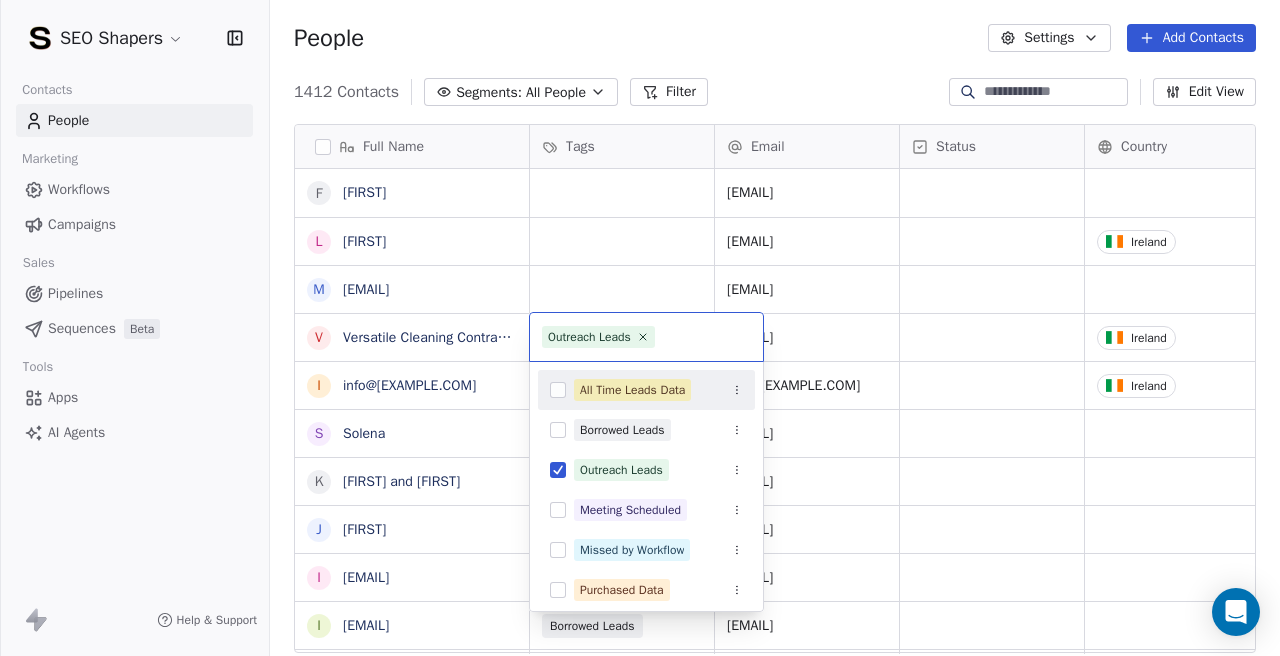 click on "SEO Shapers Contacts People Marketing Workflows Campaigns Sales Pipelines Sequences Beta Tools Apps AI Agents Help & Support People Settings Add Contacts 1412 Contacts Segments: All People Filter Edit View Tag Add to Sequence Export Full Name F [FIRST] L [FIRST] m [EMAIL] V [COMPANY] i [EMAIL] S [FIRST] K [FIRST] and [FIRST] J [FIRST] i [EMAIL] i [EMAIL] r [EMAIL] i [EMAIL] c [EMAIL] d [EMAIL] c [EMAIL] c [EMAIL] s [EMAIL] i [EMAIL] i [EMAIL] a [EMAIL] e [EMAIL] a [EMAIL] m [EMAIL] i [EMAIL] i [EMAIL] c [EMAIL] m [EMAIL] v [EMAIL] h [EMAIL] d [EMAIL] m [EMAIL] Tags Email Status Country" at bounding box center (640, 328) 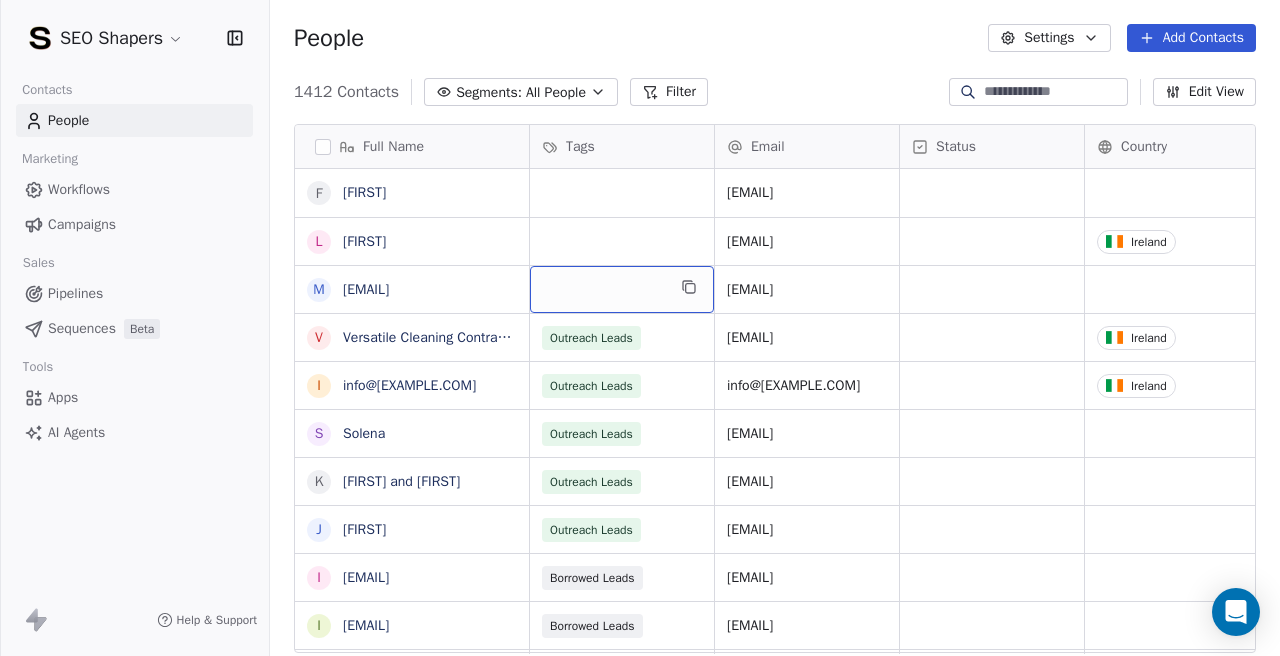 click at bounding box center [622, 289] 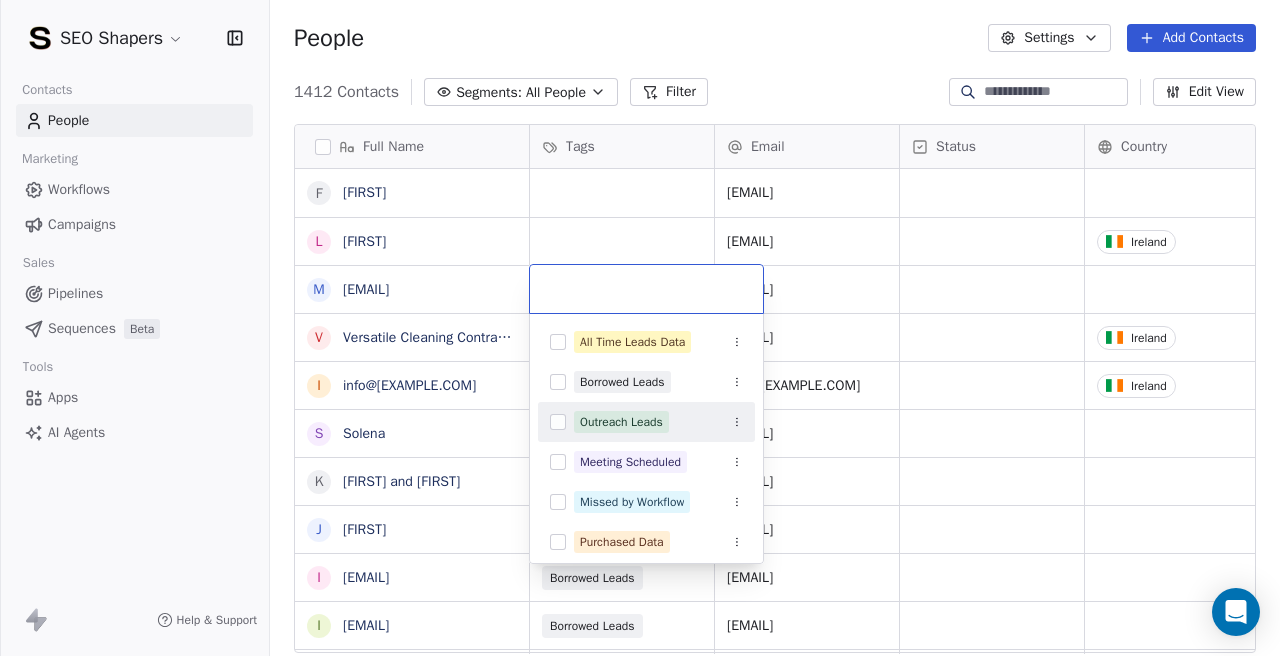 click on "Outreach Leads" at bounding box center [646, 422] 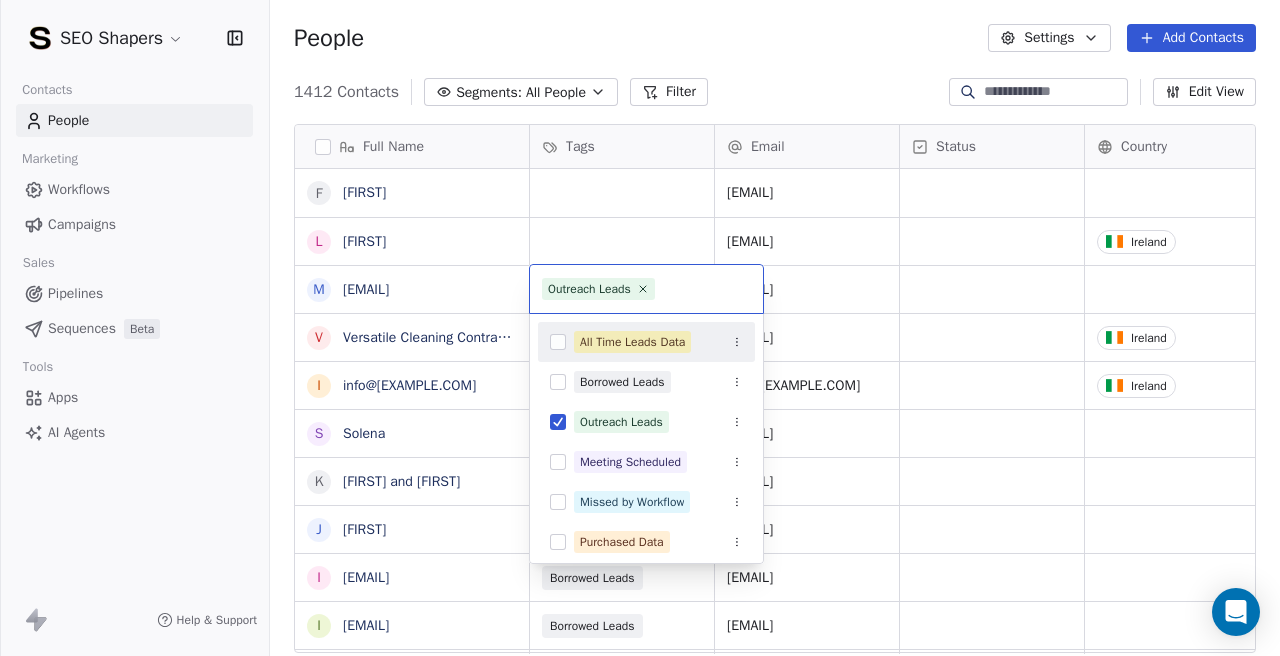 click on "SEO Shapers Contacts People Marketing Workflows Campaigns Sales Pipelines Sequences Beta Tools Apps AI Agents Help & Support People Settings Add Contacts 1412 Contacts Segments: All People Filter Edit View Tag Add to Sequence Export Full Name F [FIRST] L [FIRST] m [EMAIL] V [COMPANY] i [EMAIL] S [FIRST] K [FIRST] and [FIRST] J [FIRST] i [EMAIL] i [EMAIL] r [EMAIL] i [EMAIL] c [EMAIL] d [EMAIL] c [EMAIL] c [EMAIL] s [EMAIL] i [EMAIL] i [EMAIL] a [EMAIL] e [EMAIL] a [EMAIL] m [EMAIL] i [EMAIL] i [EMAIL] c [EMAIL] m [EMAIL] v [EMAIL] h [EMAIL] d [EMAIL] m [EMAIL] Tags Email Status Country" at bounding box center (640, 328) 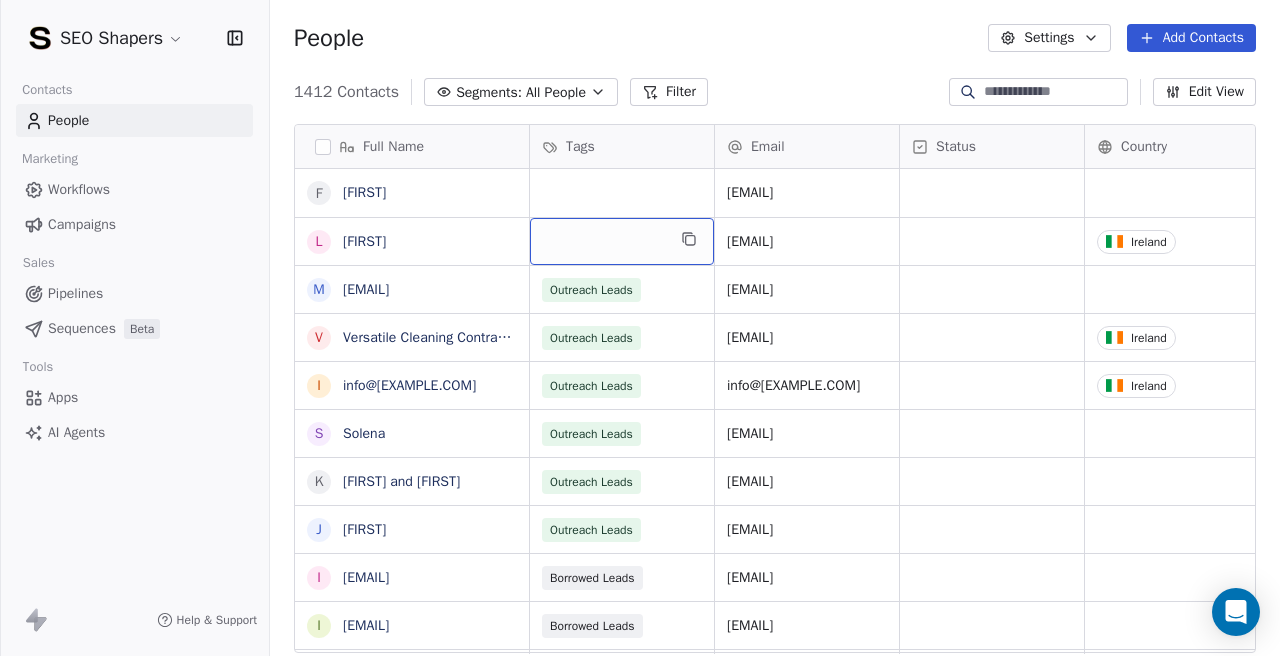 click at bounding box center [622, 241] 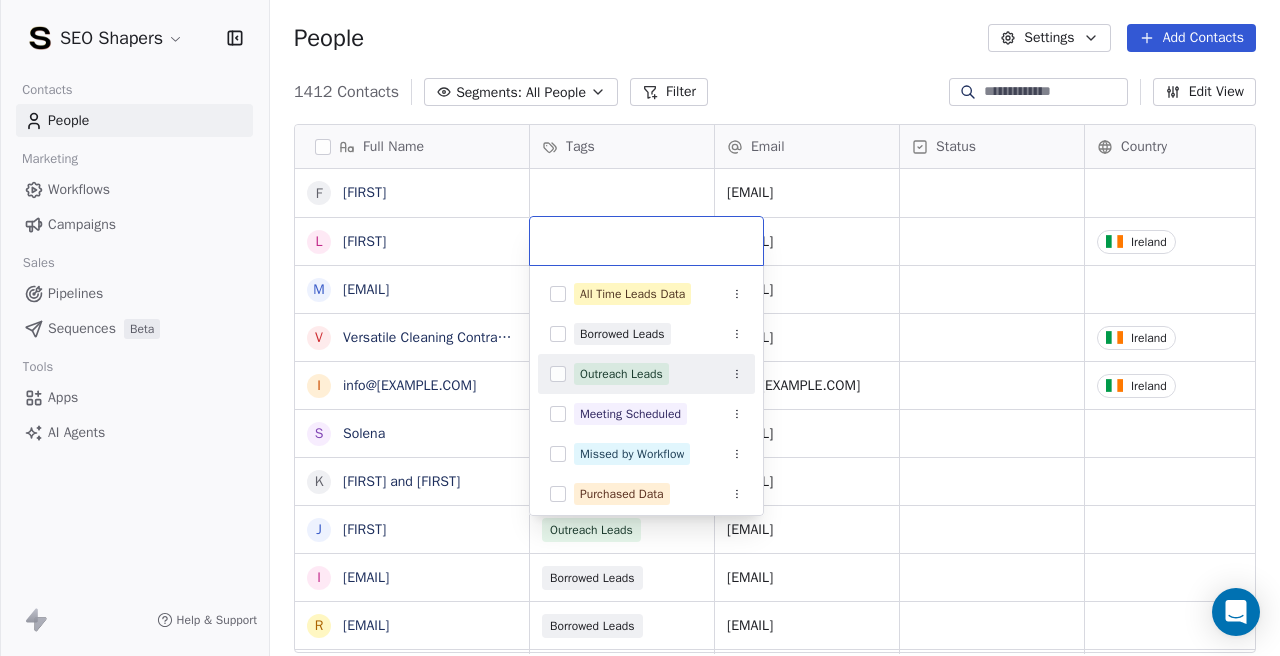 click on "Outreach Leads" at bounding box center [646, 374] 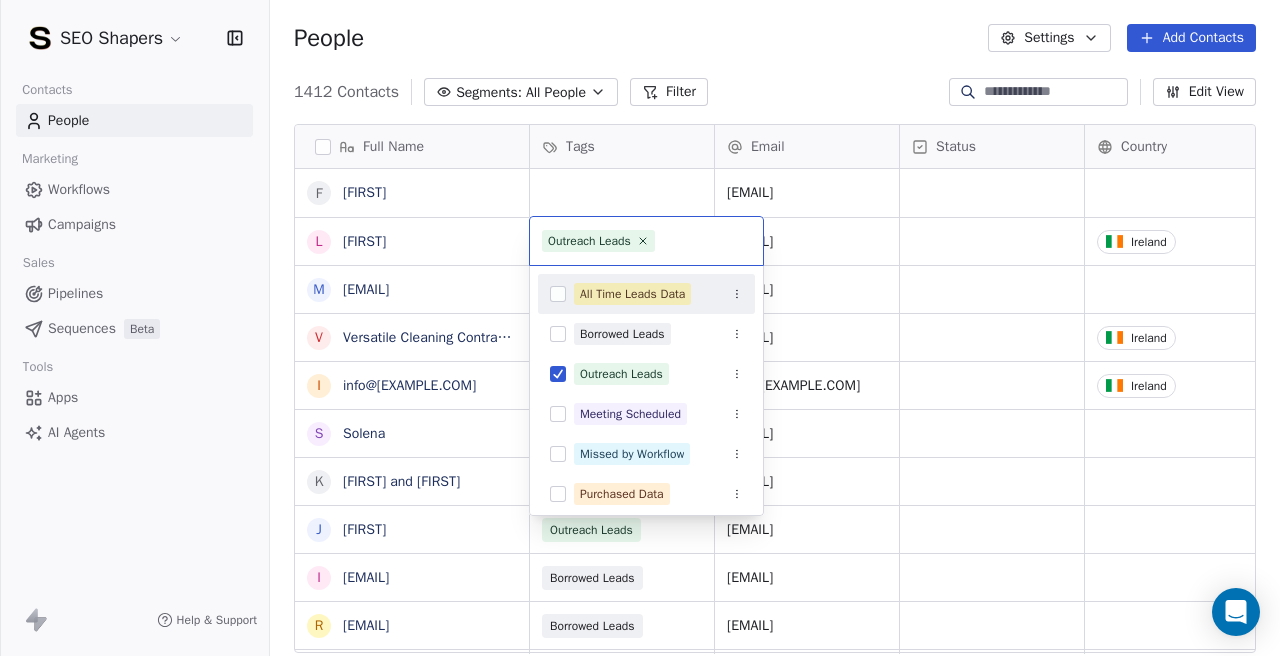 click on "SEO Shapers Contacts People Marketing Workflows Campaigns Sales Pipelines Sequences Beta Tools Apps AI Agents Help & Support People Settings Add Contacts 1412 Contacts Segments: All People Filter Edit View Tag Add to Sequence Export Full Name F Freya L Louise m [EMAIL] V [COMPANY] Contractor i [EMAIL] S [COMPANY] K Kevin and Randy J Jivana i [EMAIL] r [EMAIL] i [EMAIL] i [EMAIL] d [EMAIL] c [EMAIL] c [EMAIL] c [EMAIL] s [EMAIL] i [EMAIL] i [EMAIL] a [EMAIL] e [EMAIL] a [EMAIL] m [EMAIL] i [EMAIL] i [EMAIL] c [EMAIL] m [EMAIL] h [EMAIL] v [EMAIL] m [EMAIL] d [EMAIL] Tags Email Status Country" at bounding box center [640, 328] 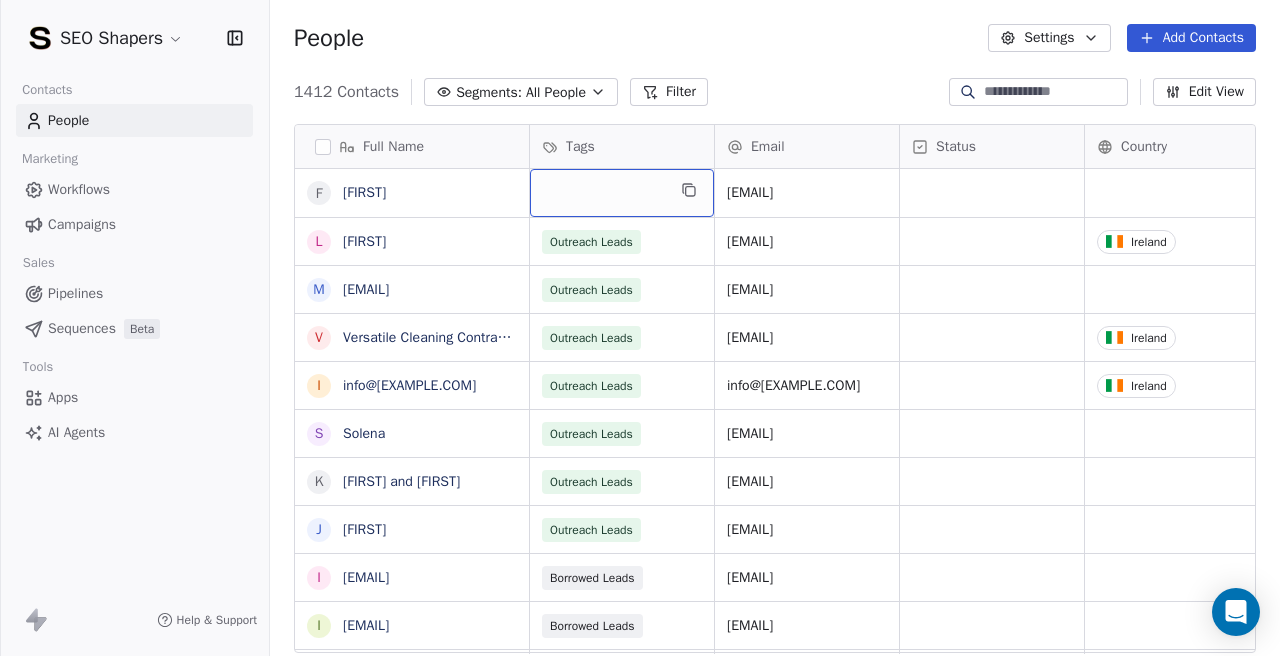 click at bounding box center (622, 193) 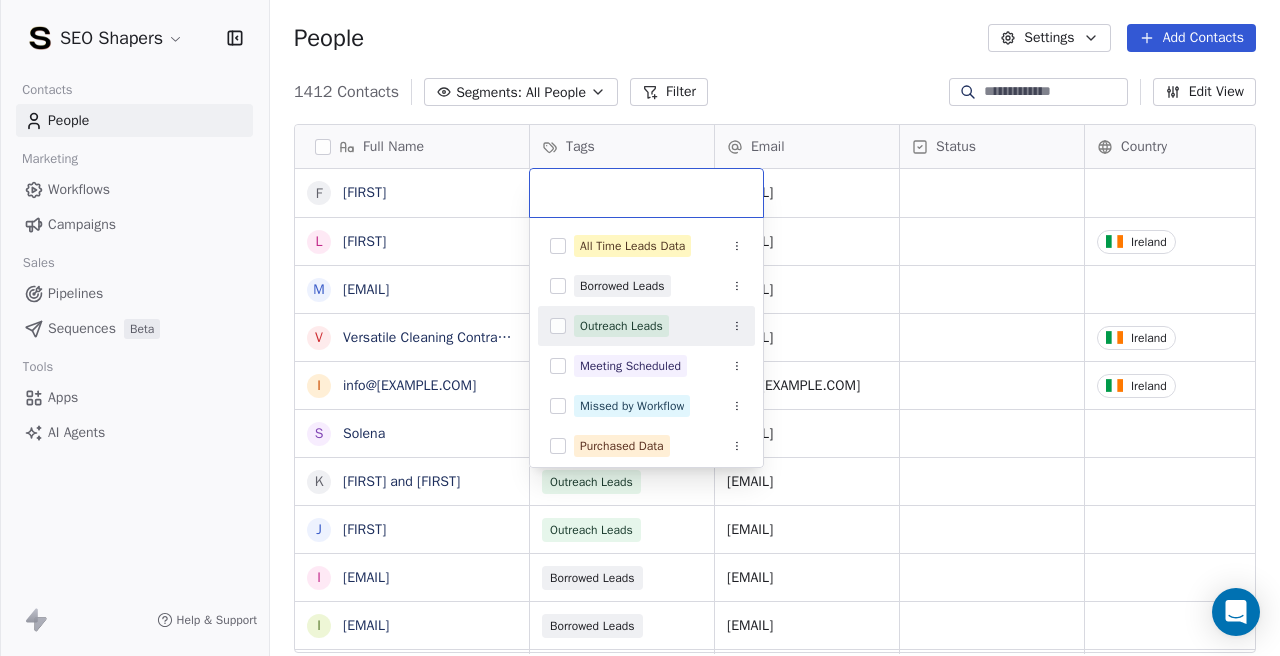 click at bounding box center (558, 326) 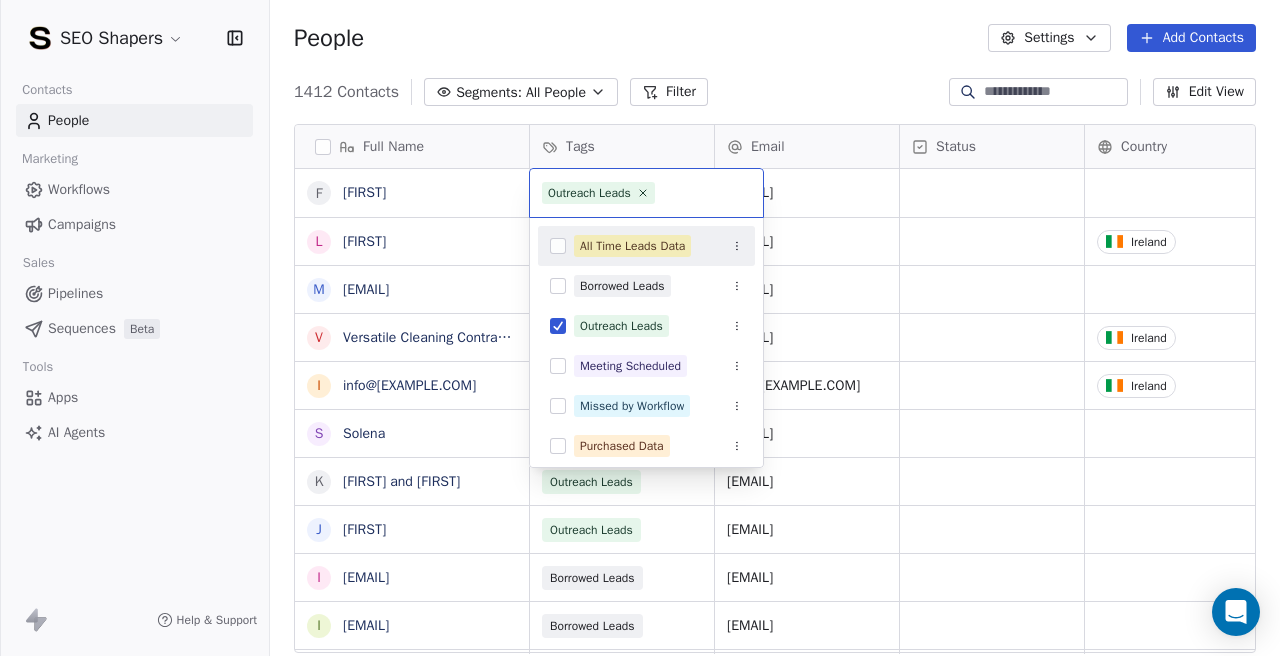 click on "SEO Shapers Contacts People Marketing Workflows Campaigns Sales Pipelines Sequences Beta Tools Apps AI Agents Help & Support People Settings Add Contacts 1412 Contacts Segments: All People Filter Edit View Tag Add to Sequence Export Full Name F [FIRST] L [FIRST] m [EMAIL] V [COMPANY] i [EMAIL] S [FIRST] K [FIRST] and [FIRST] J [FIRST] i [EMAIL] i [EMAIL] r [EMAIL] i [EMAIL] c [EMAIL] d [EMAIL] c [EMAIL] c [EMAIL] s [EMAIL] i [EMAIL] i [EMAIL] a [EMAIL] e [EMAIL] a [EMAIL] m [EMAIL] i [EMAIL] i [EMAIL] c [EMAIL] m [EMAIL] v [EMAIL] h [EMAIL] d [EMAIL] m [EMAIL] Tags Email Status Country" at bounding box center (640, 328) 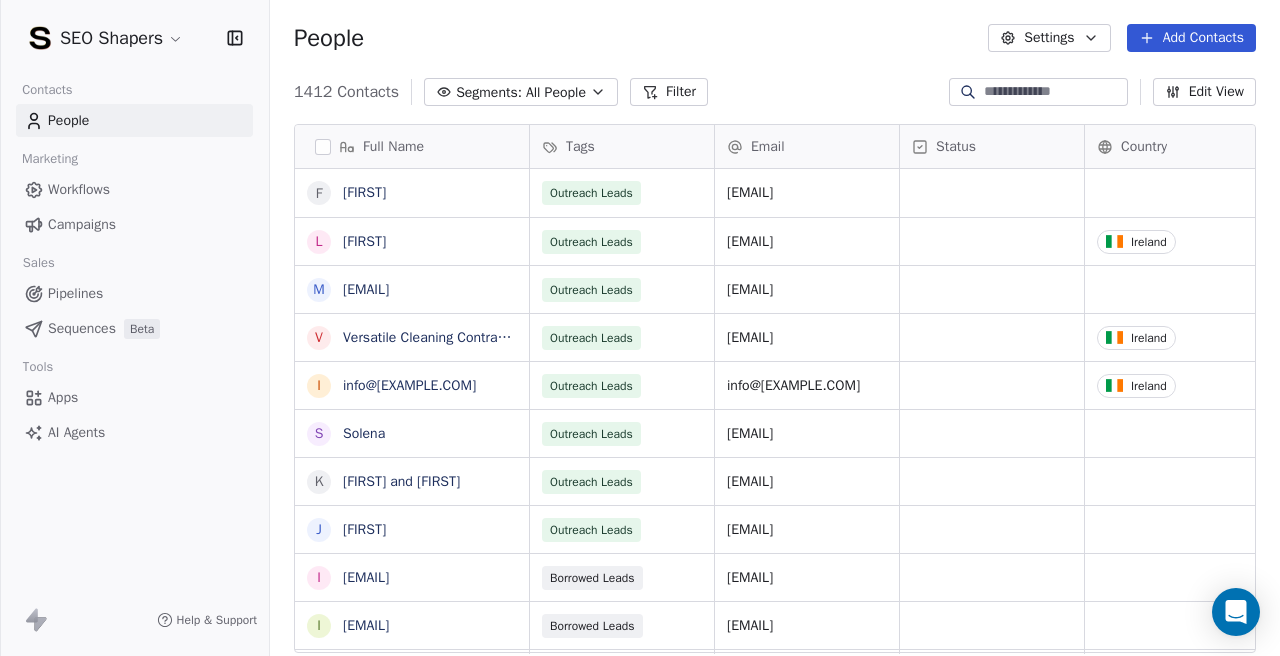 click on "Segments: All People" at bounding box center [521, 92] 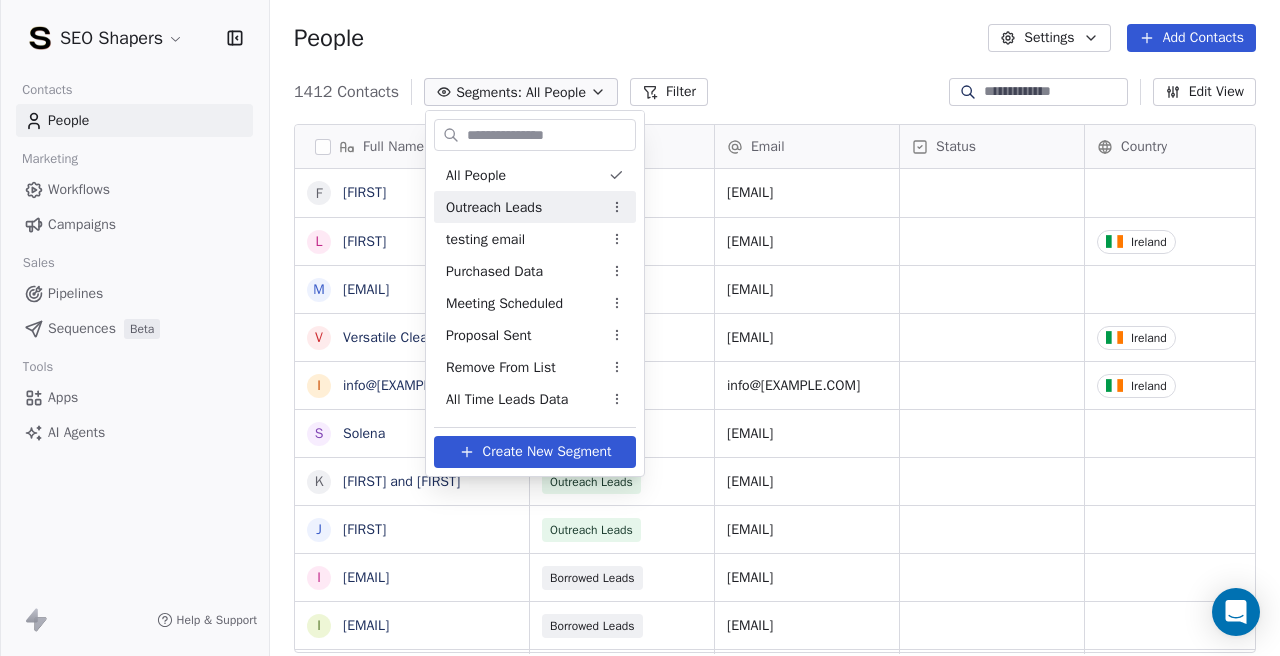 click on "Outreach Leads" at bounding box center (535, 207) 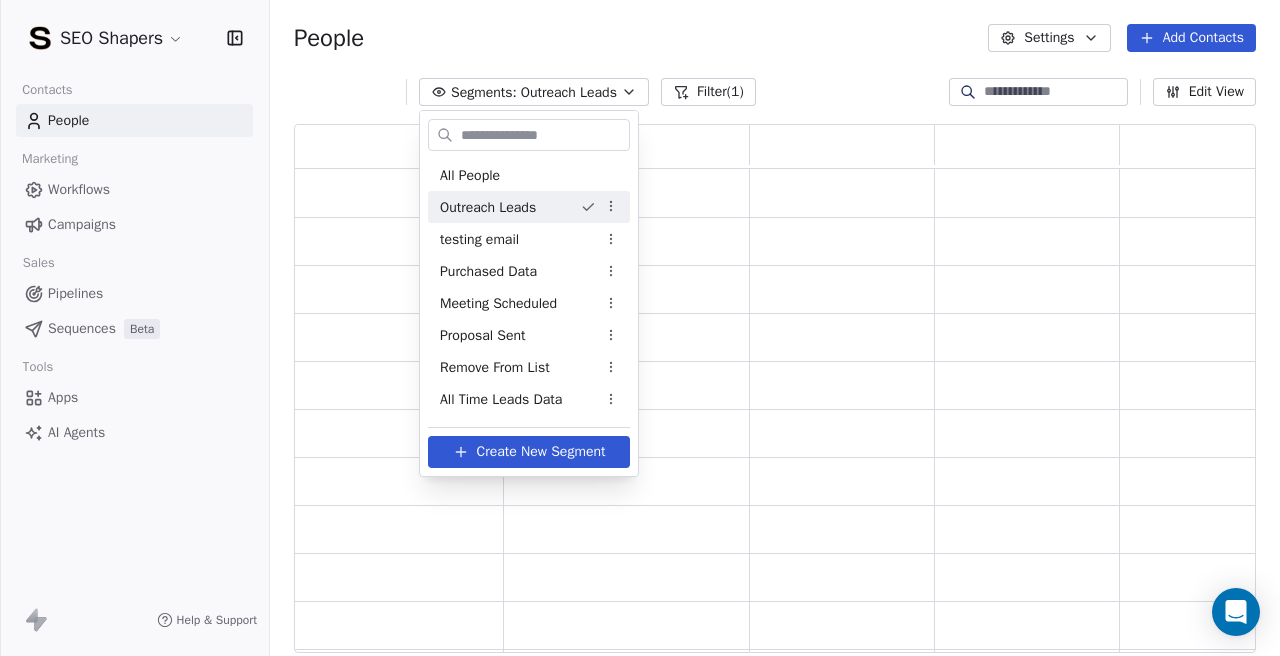 scroll, scrollTop: 1, scrollLeft: 1, axis: both 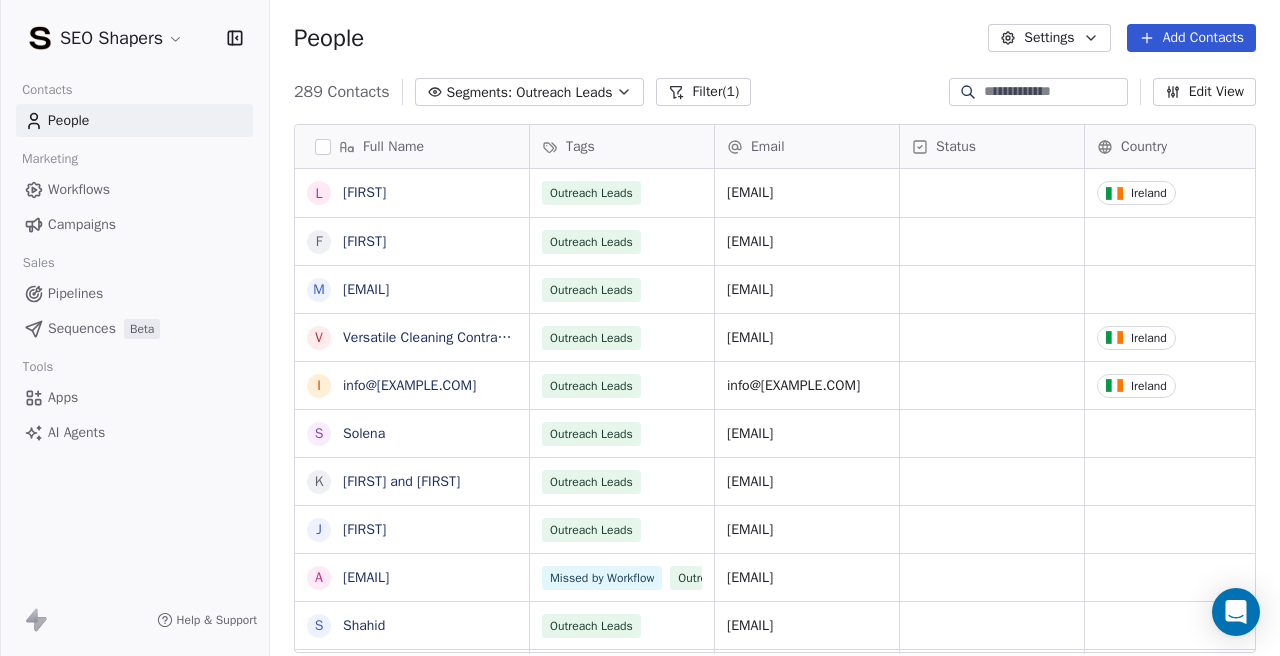 click on "Outreach Leads" at bounding box center [564, 92] 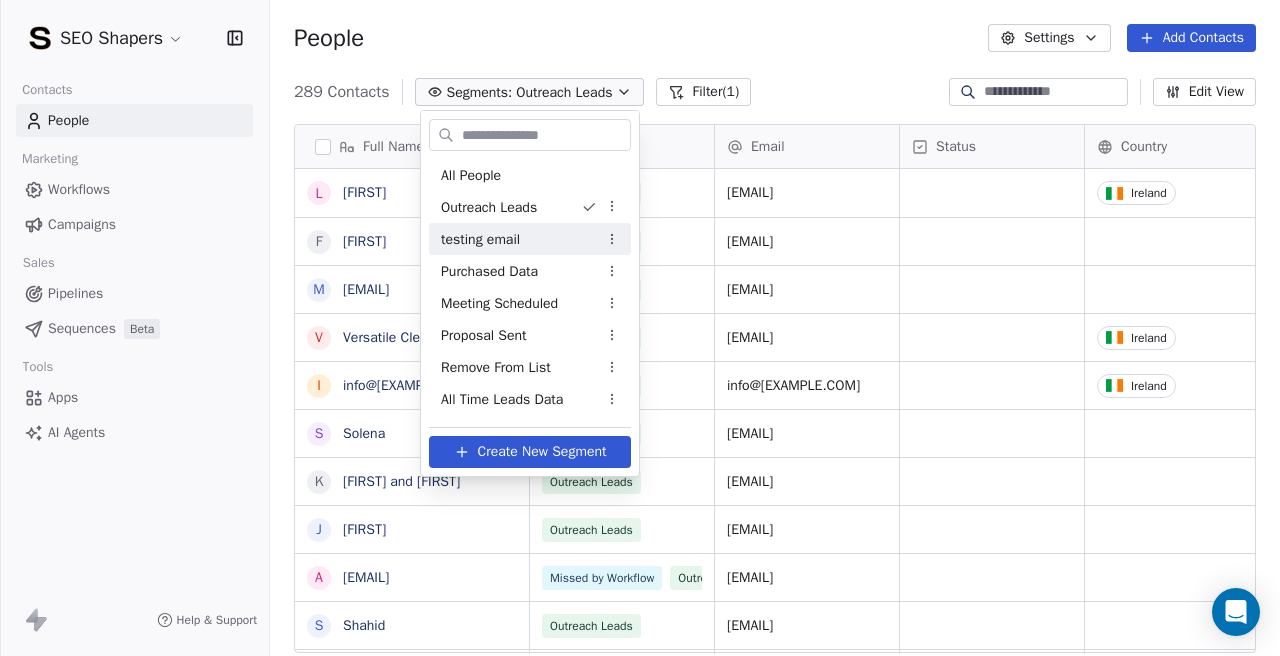 click on "testing email" at bounding box center (530, 239) 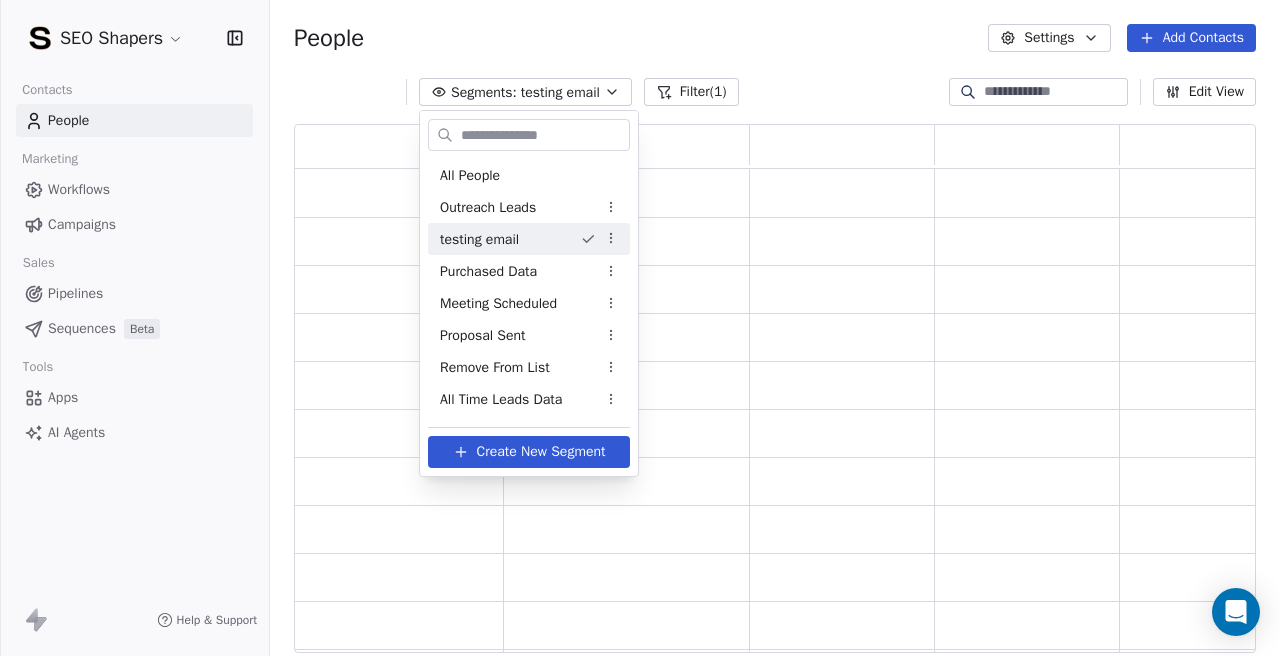 scroll, scrollTop: 1, scrollLeft: 1, axis: both 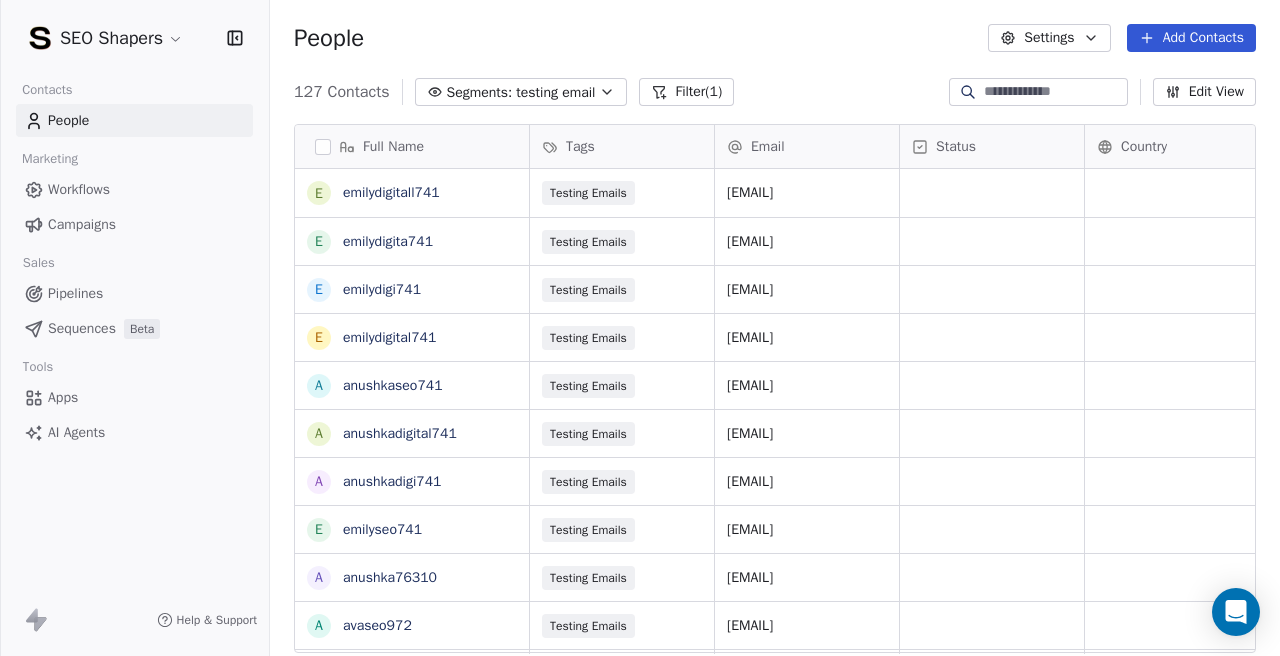 click on "Segments: testing email" at bounding box center [521, 92] 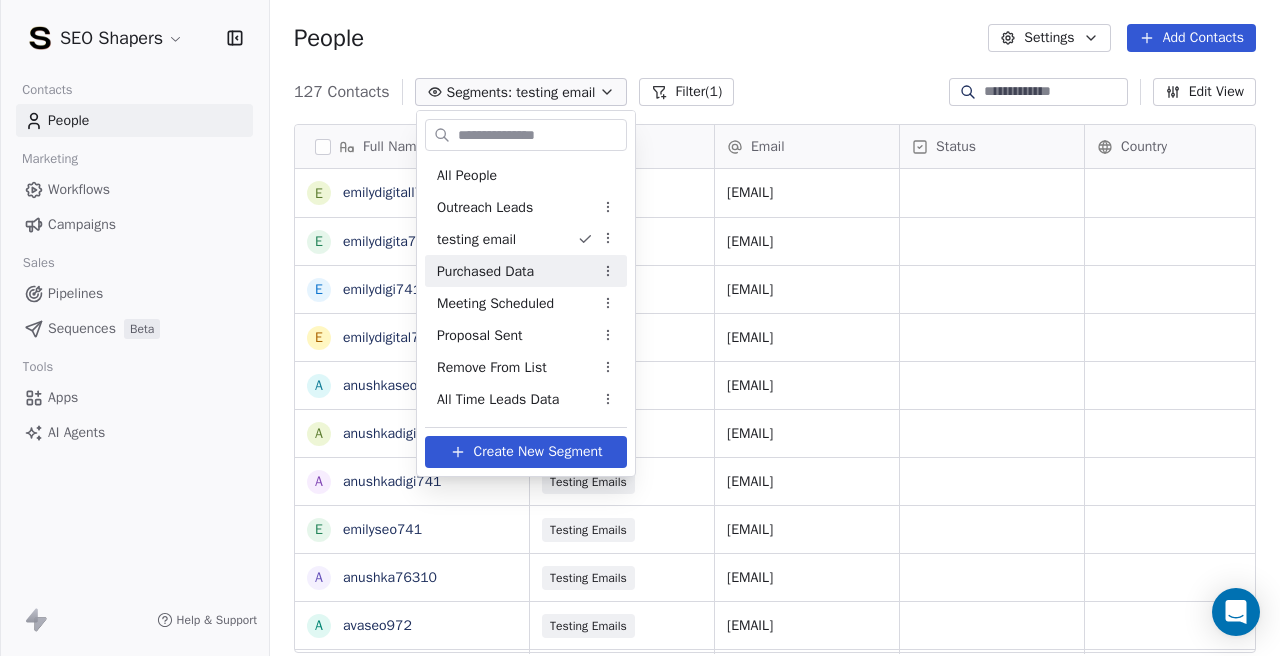 click on "Purchased Data" at bounding box center (526, 271) 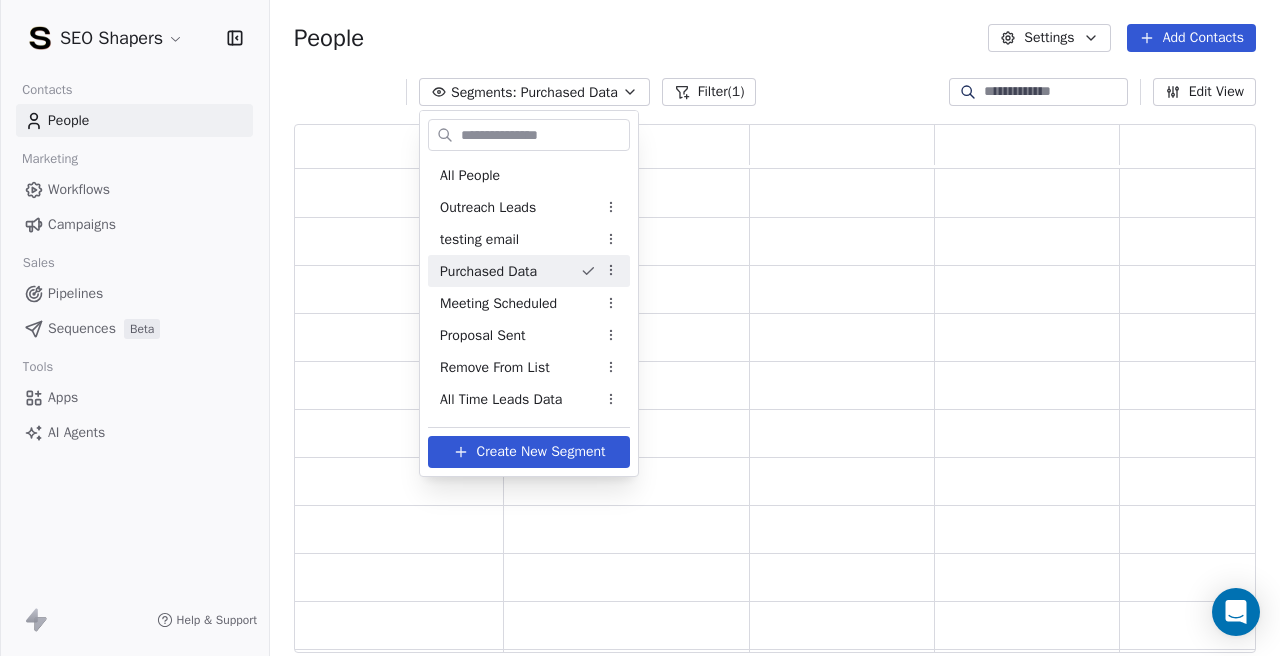 scroll, scrollTop: 1, scrollLeft: 1, axis: both 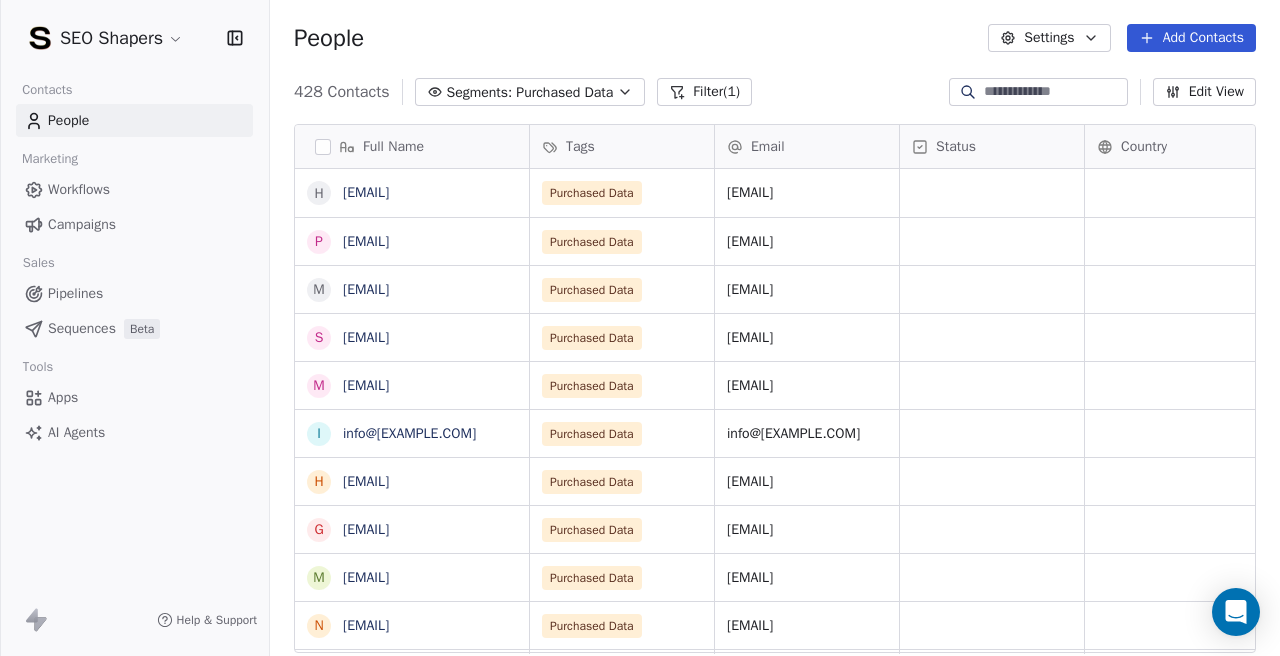 click on "Purchased Data" at bounding box center (564, 92) 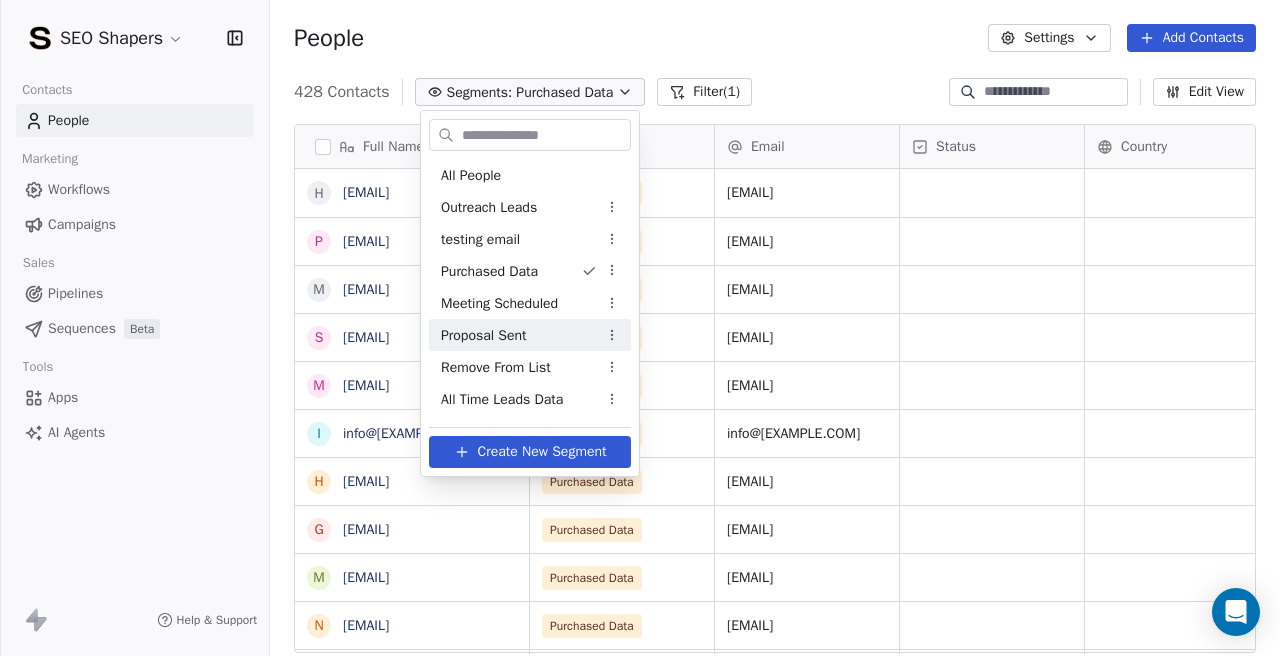 click on "Proposal Sent" at bounding box center [530, 335] 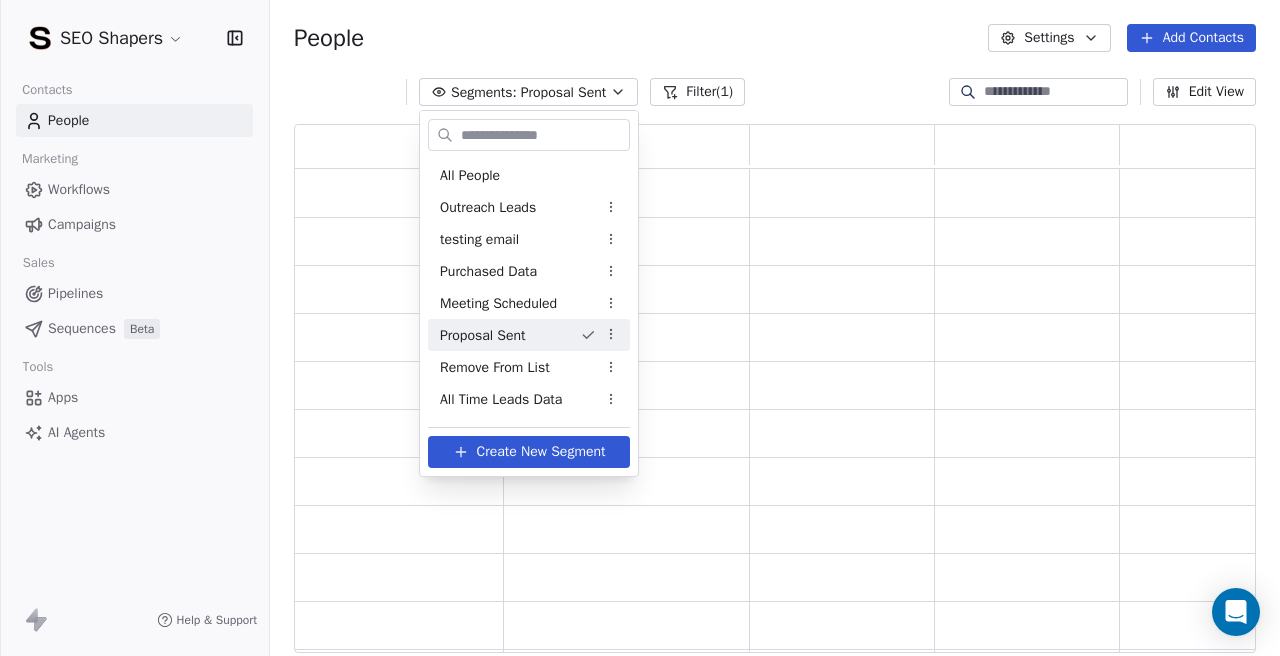 scroll, scrollTop: 1, scrollLeft: 1, axis: both 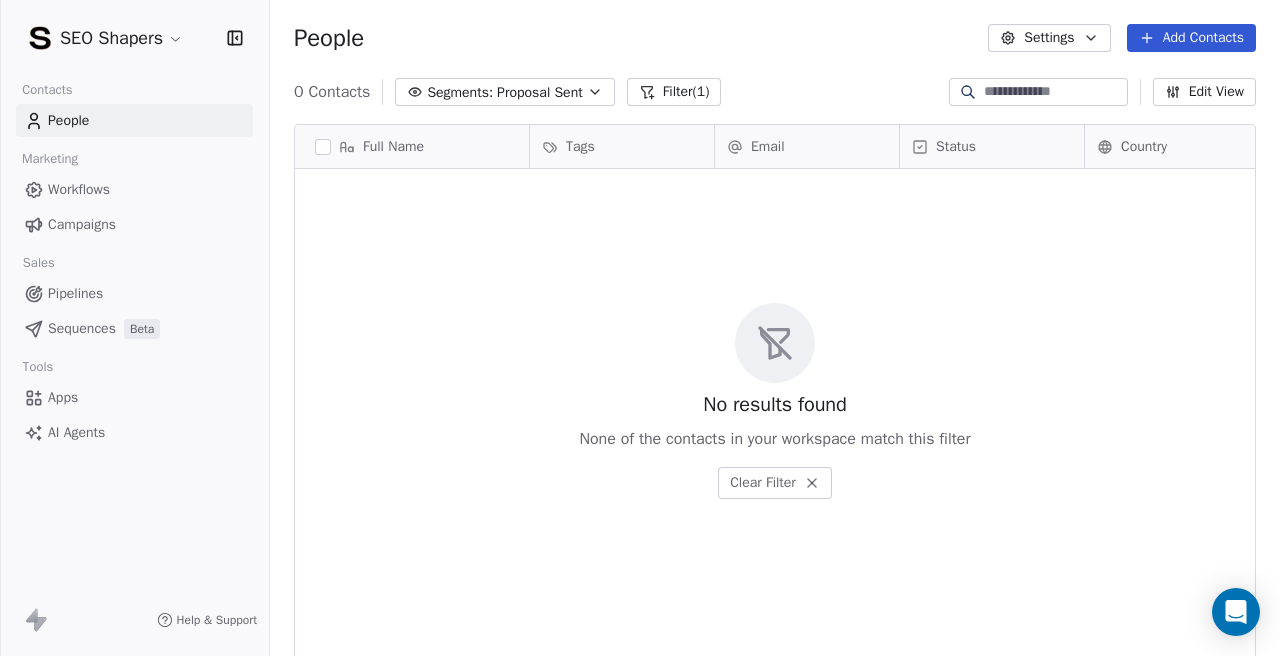 click on "Proposal Sent" at bounding box center (540, 92) 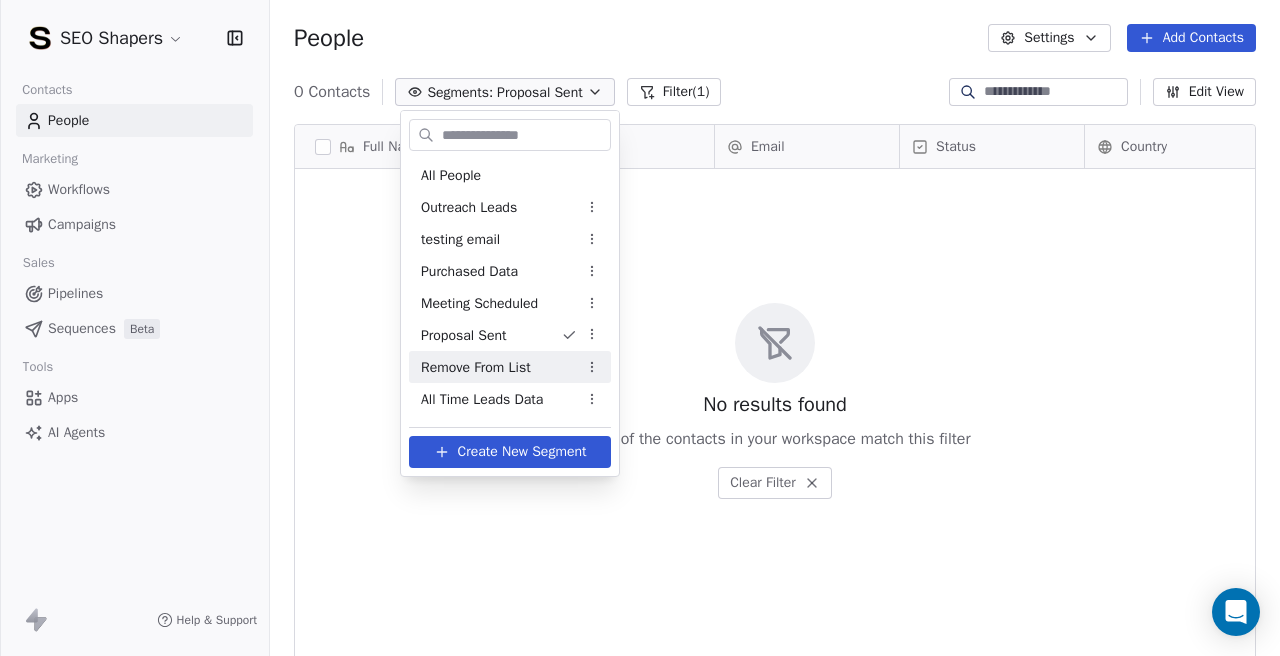 click on "Remove From List" at bounding box center [476, 367] 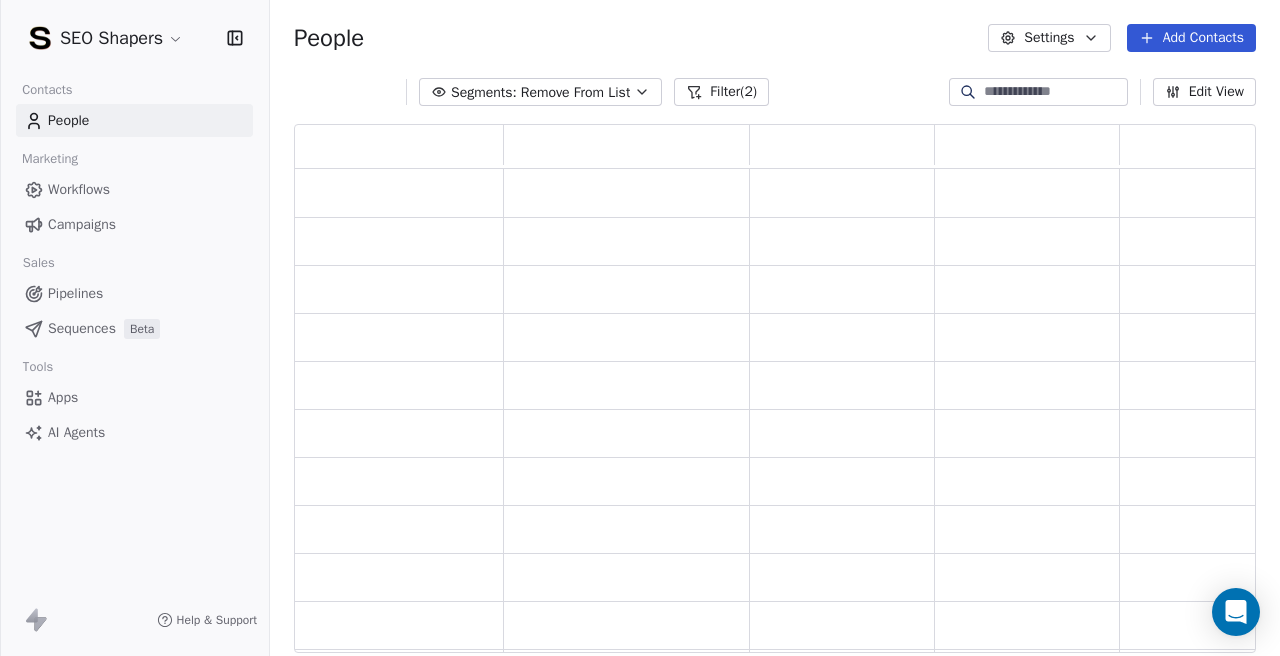 scroll, scrollTop: 1, scrollLeft: 1, axis: both 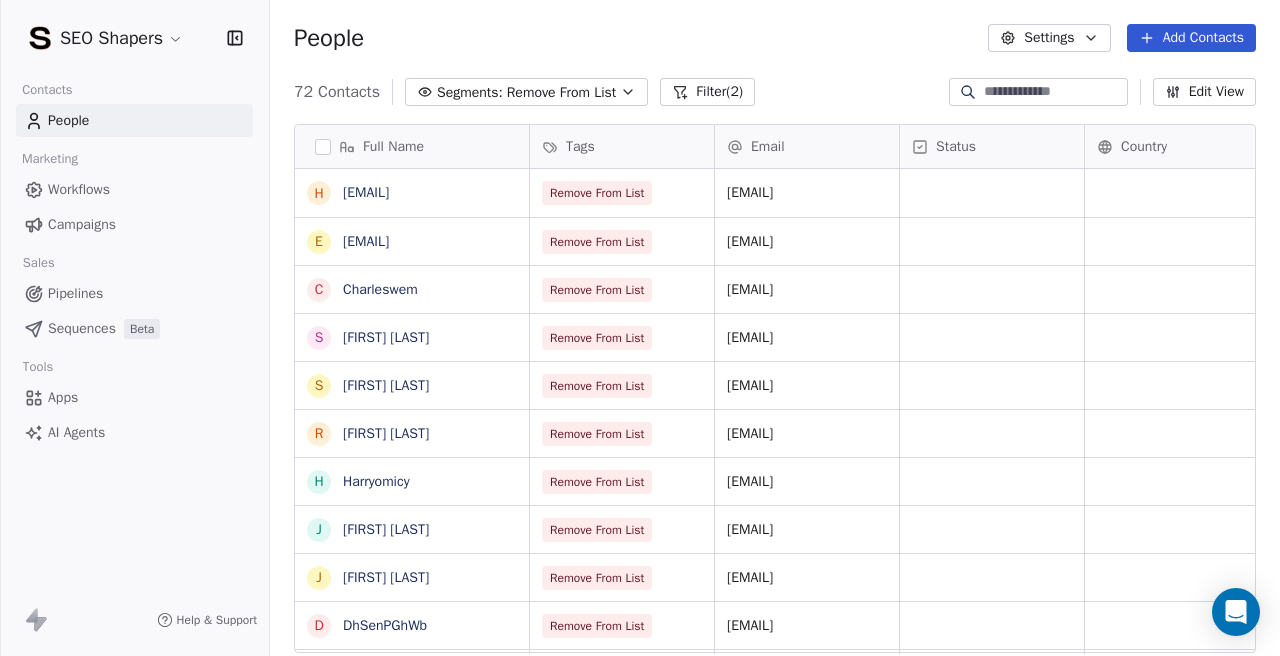 click on "Remove From List" at bounding box center (562, 92) 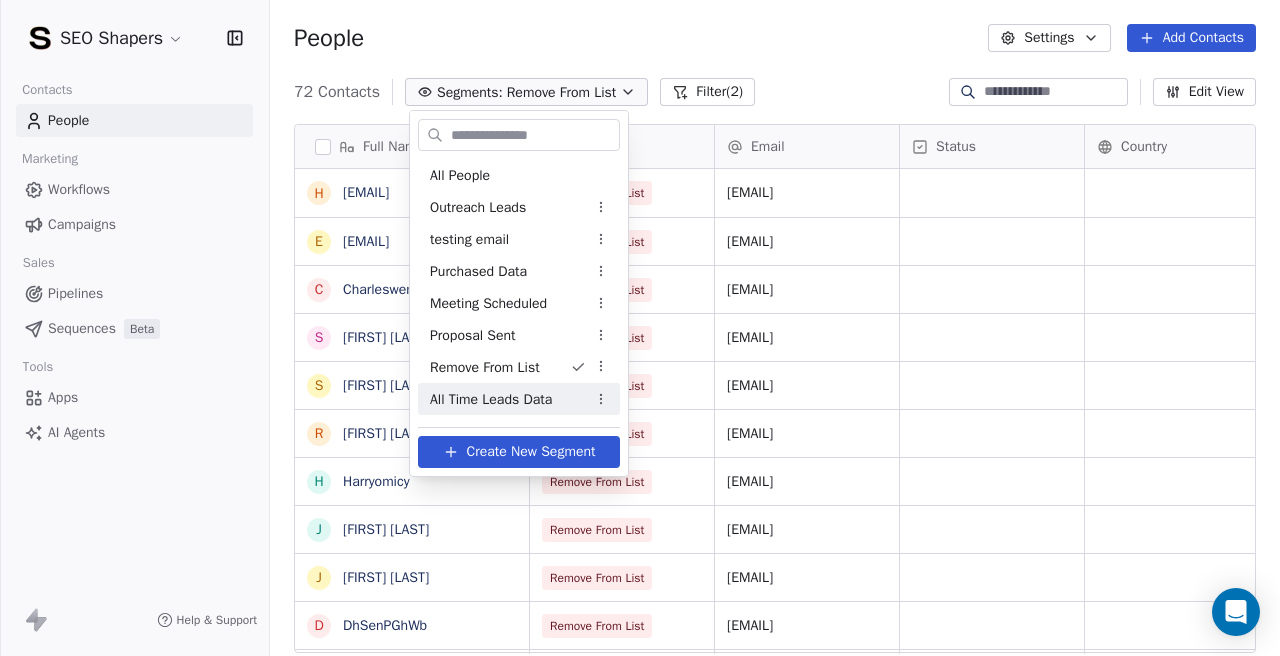 click on "All Time Leads Data" at bounding box center (491, 399) 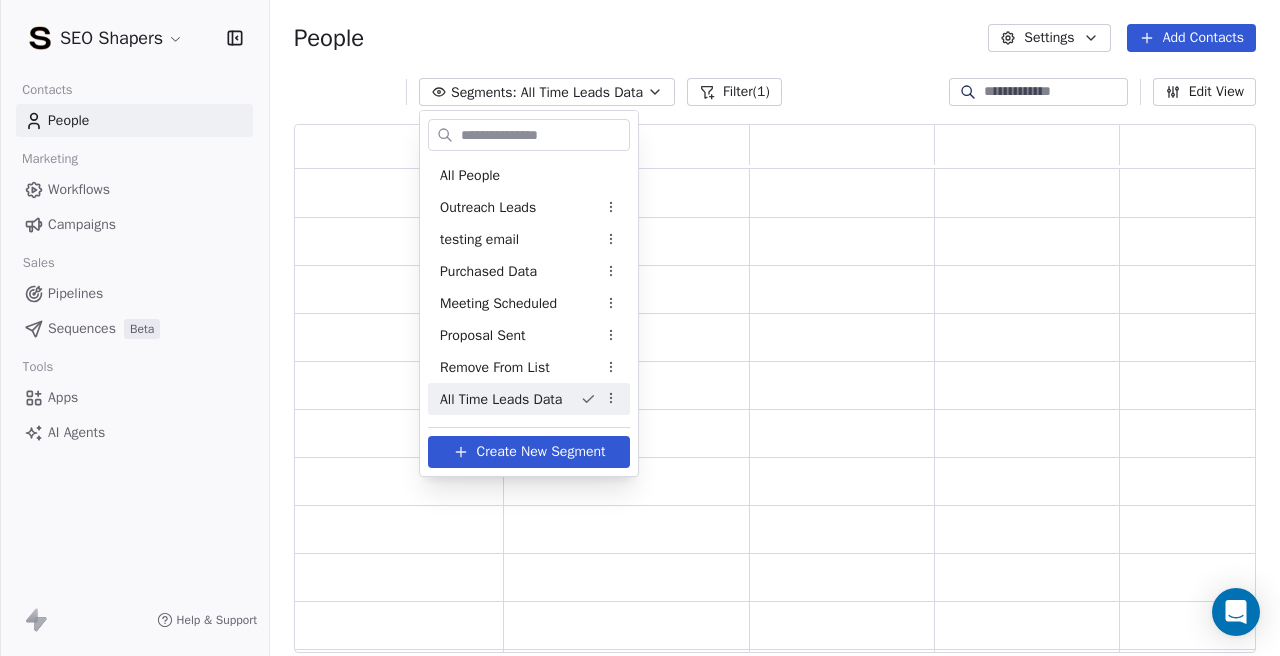 scroll, scrollTop: 1, scrollLeft: 1, axis: both 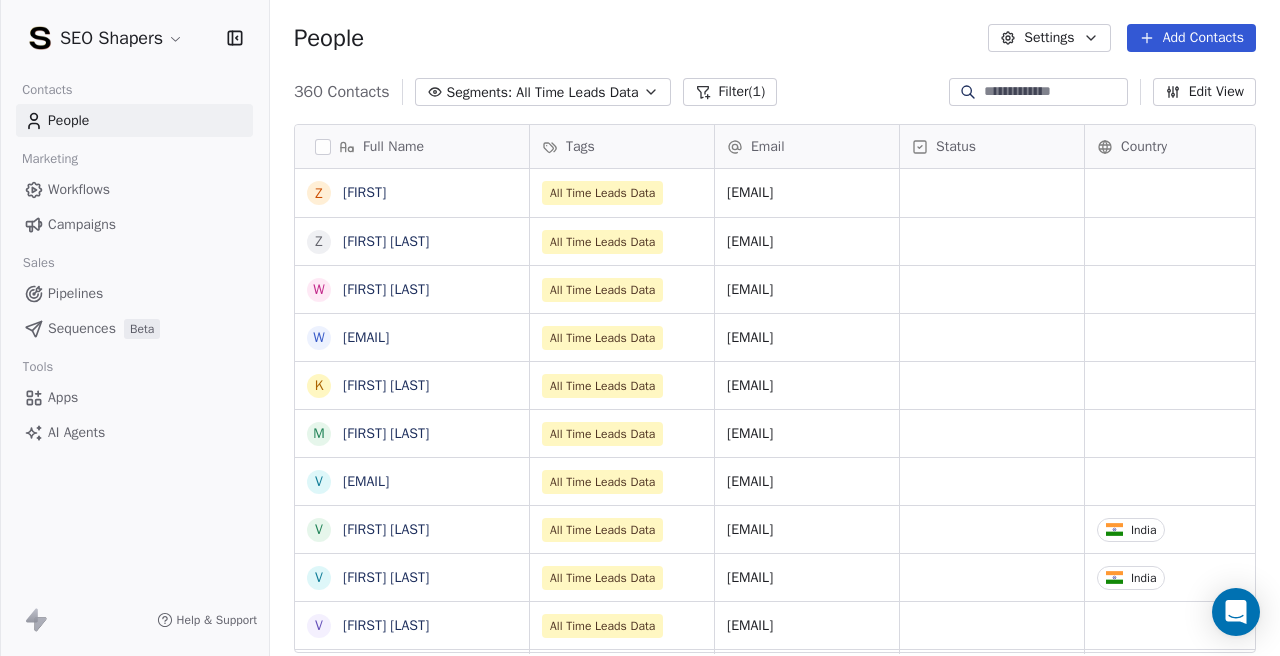 click on "All Time Leads Data" at bounding box center [577, 92] 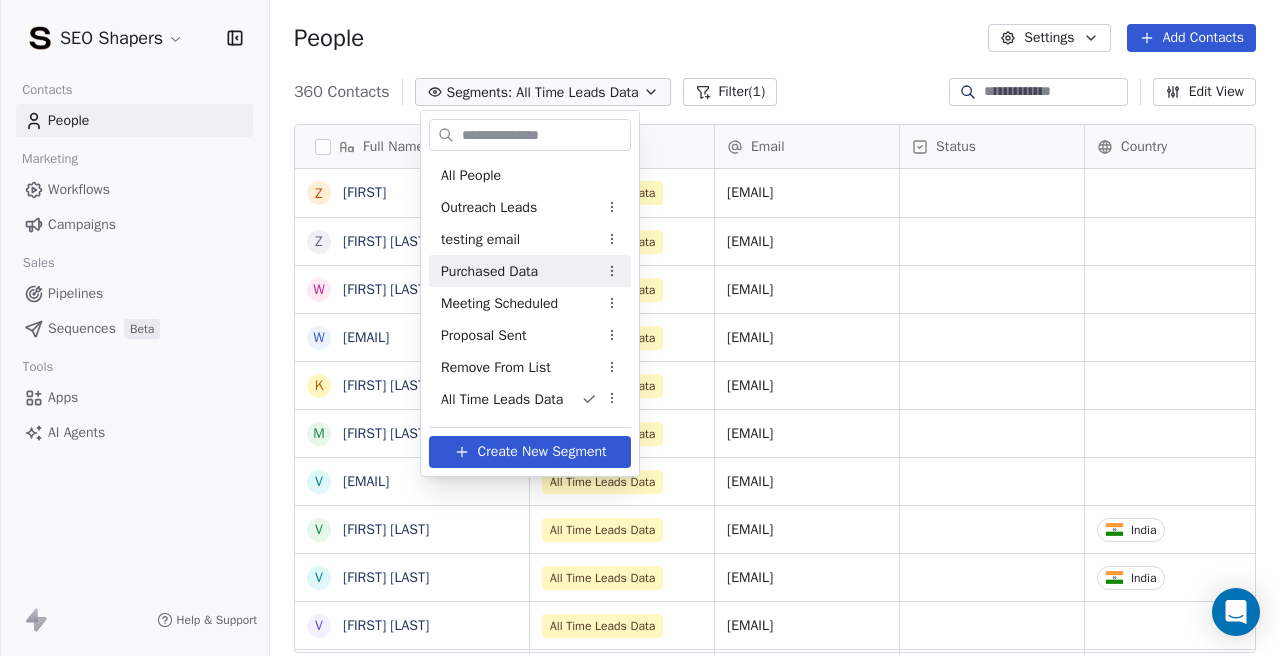click on "Purchased Data" at bounding box center [489, 271] 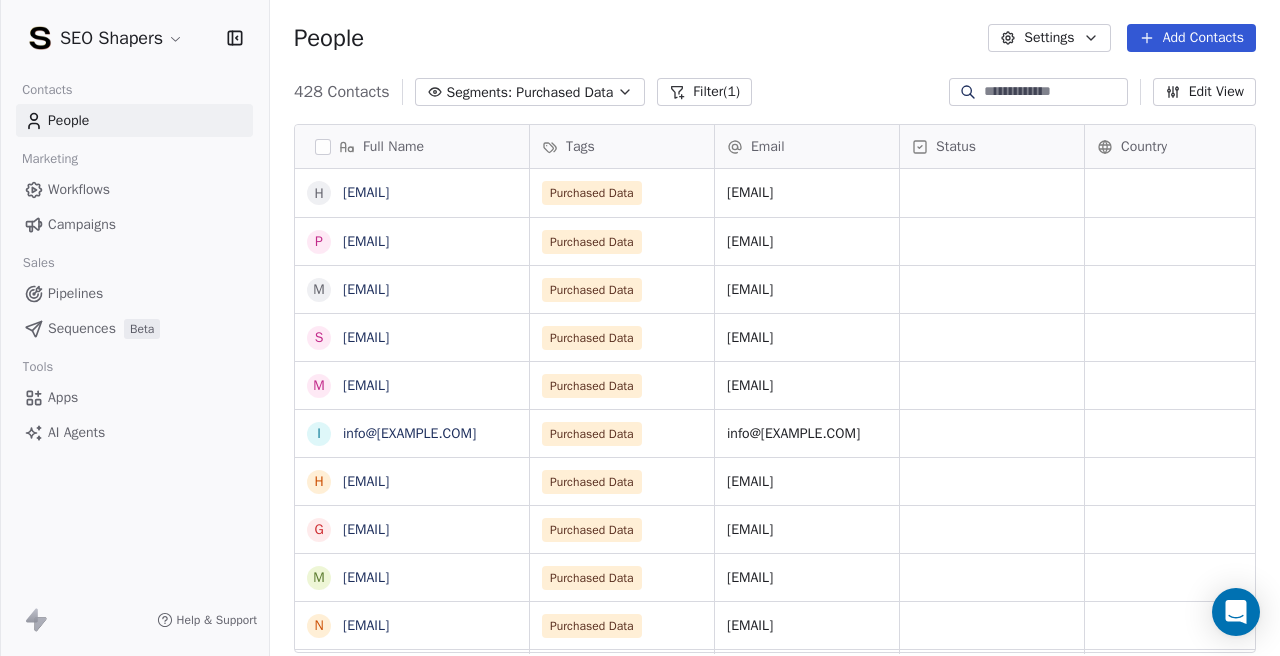 click on "Purchased Data" at bounding box center [564, 92] 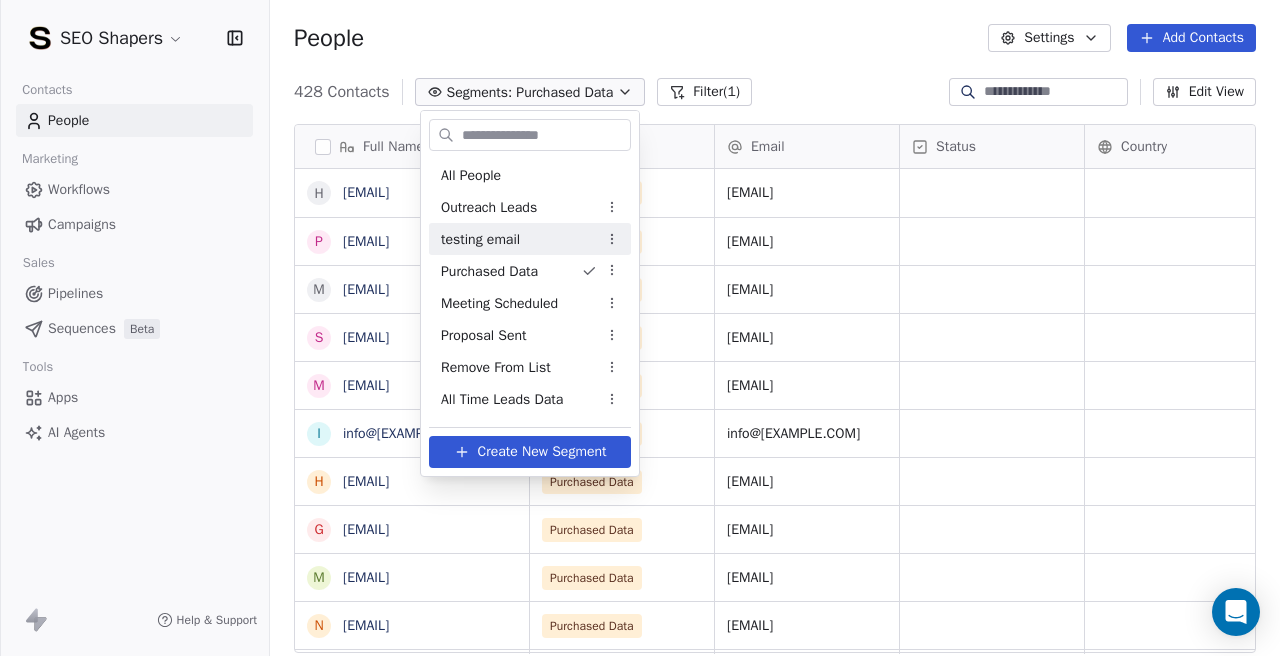 scroll, scrollTop: 3, scrollLeft: 0, axis: vertical 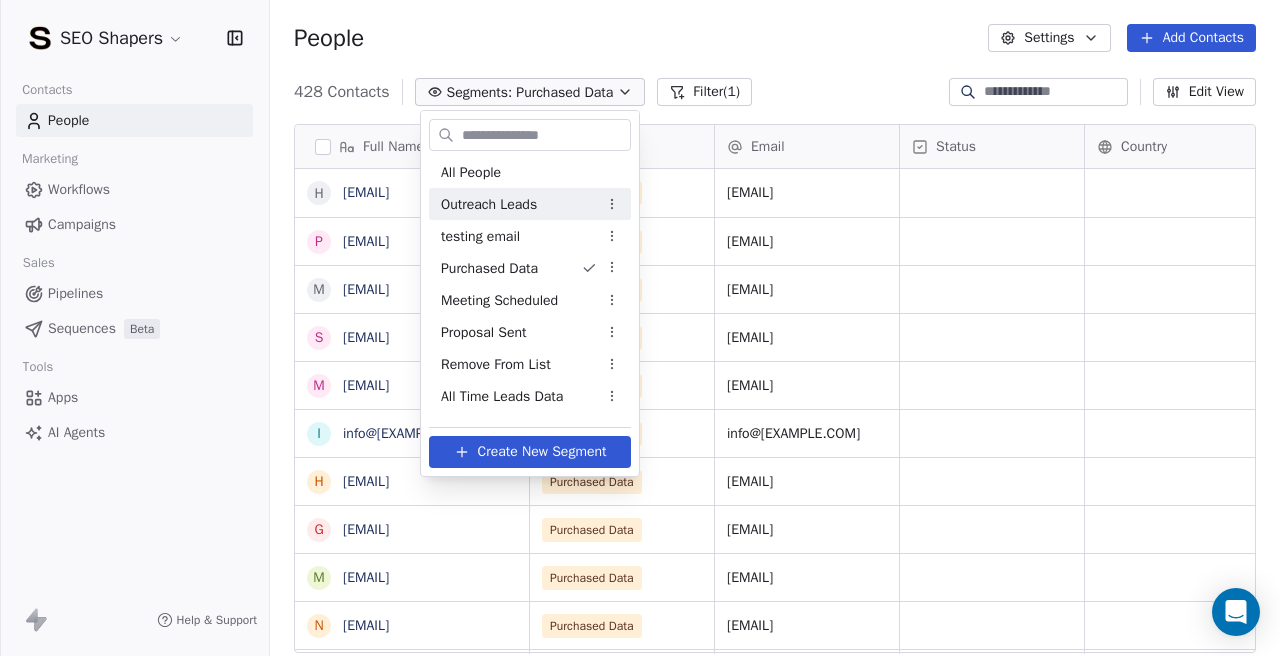 click on "Outreach Leads" at bounding box center (530, 204) 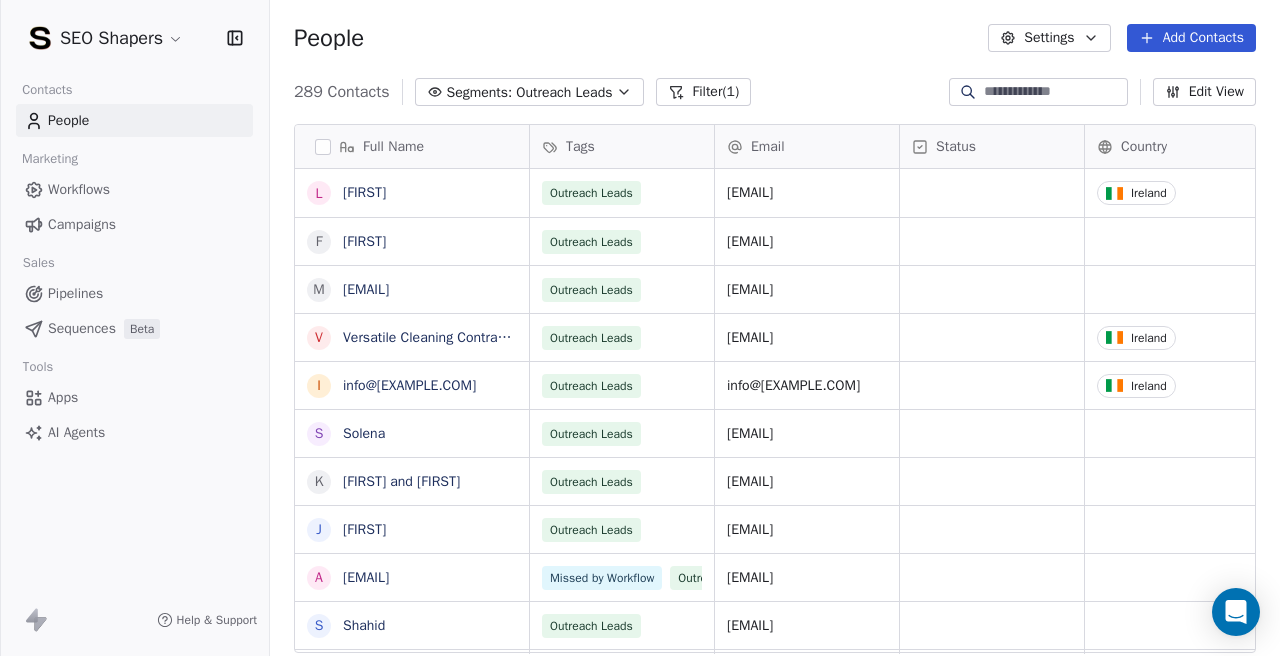 click on "Outreach Leads" at bounding box center (564, 92) 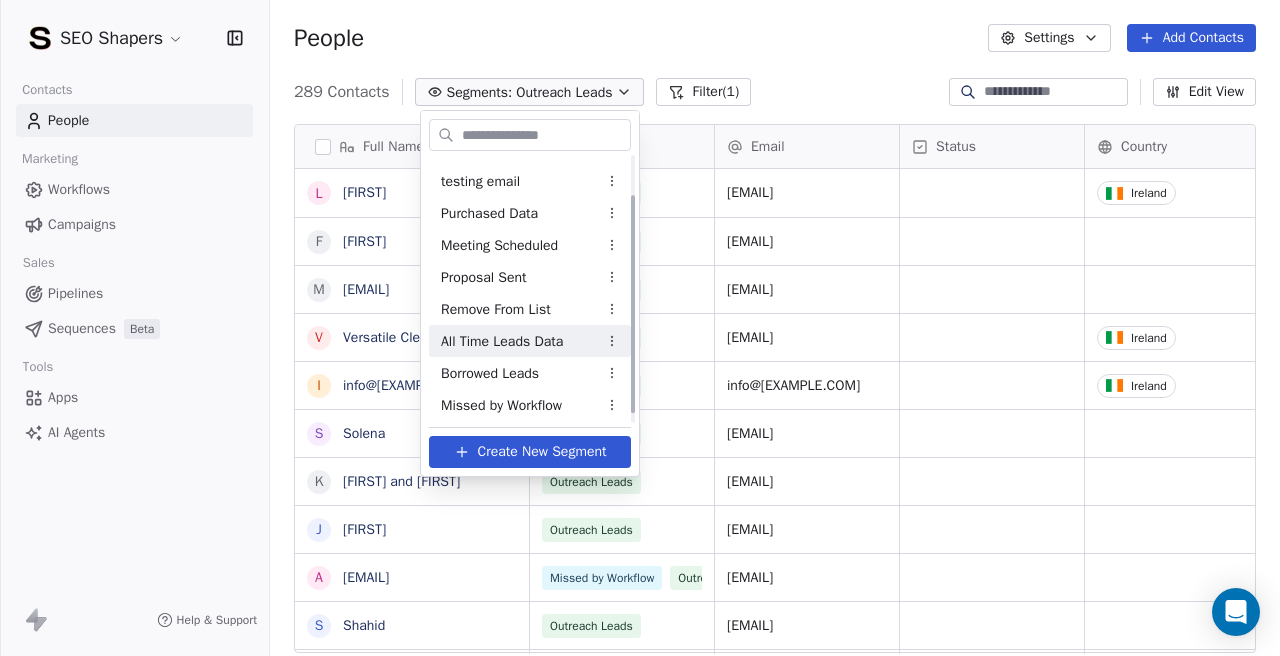 scroll, scrollTop: 60, scrollLeft: 0, axis: vertical 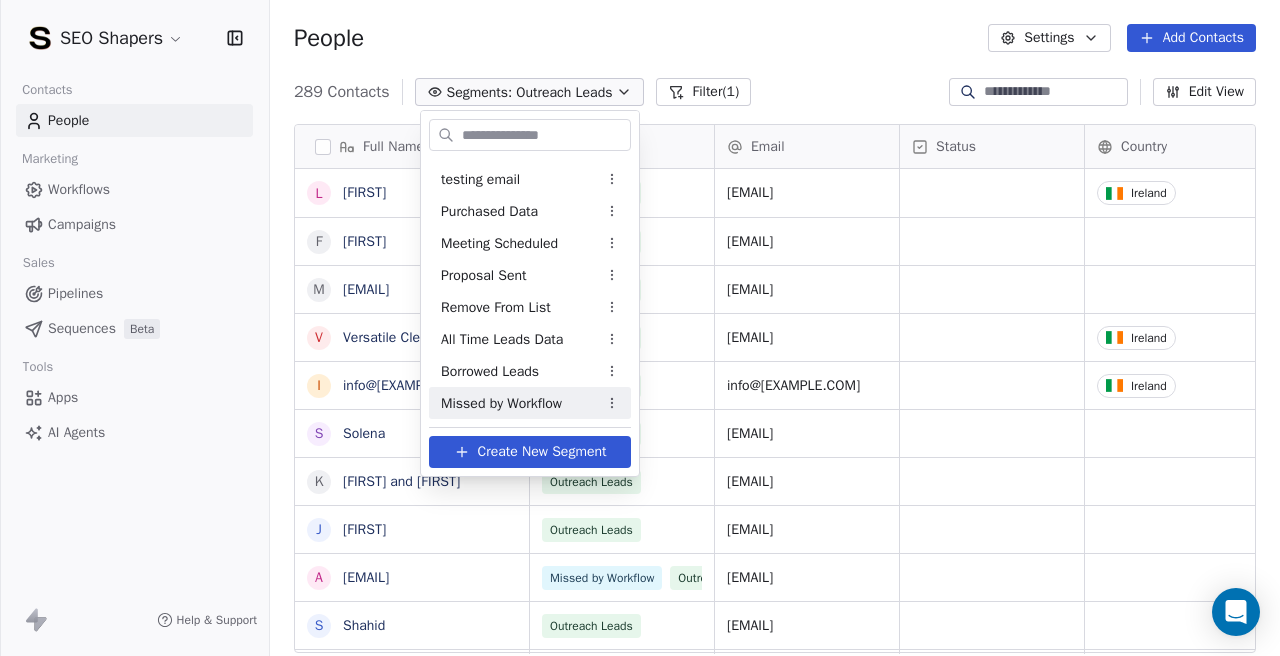 click on "Missed by Workflow" at bounding box center (501, 403) 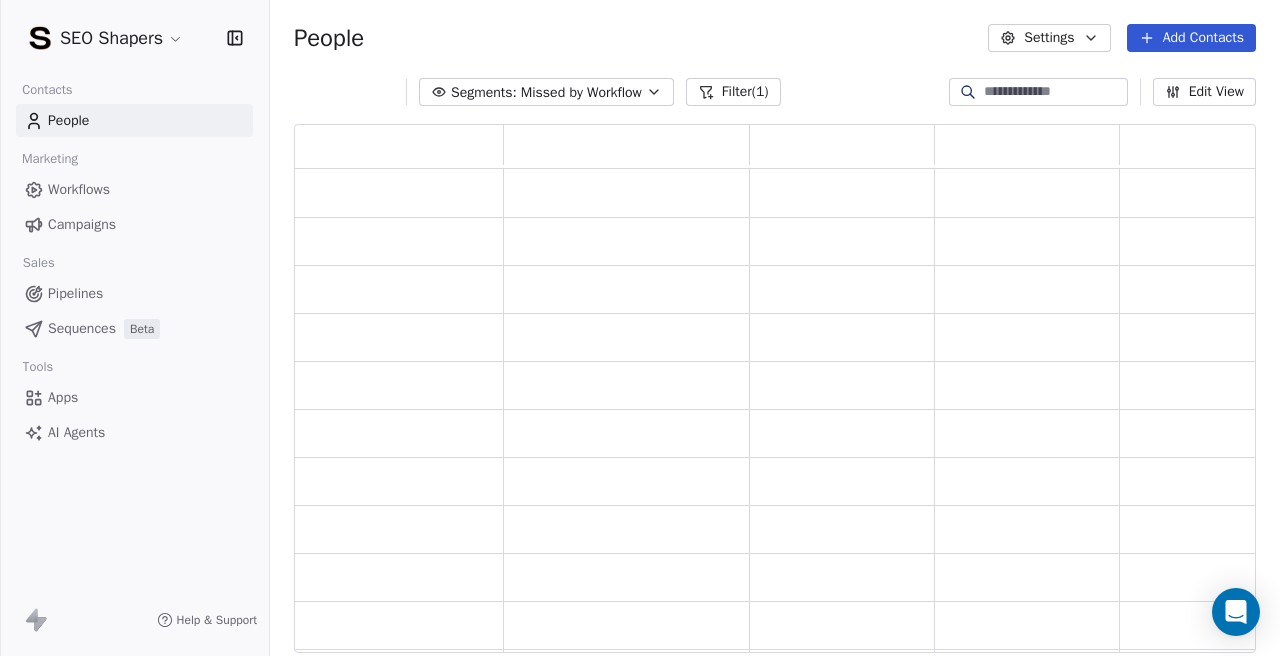 scroll, scrollTop: 1, scrollLeft: 1, axis: both 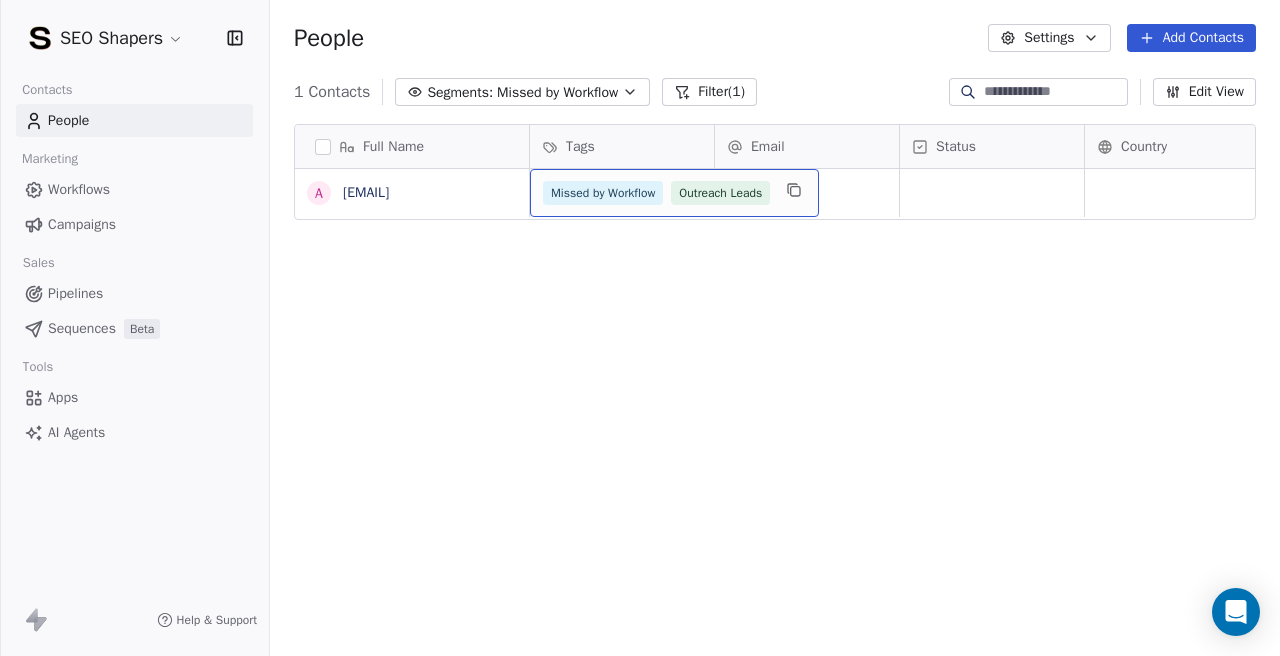 click on "Missed by Workflow" at bounding box center (603, 193) 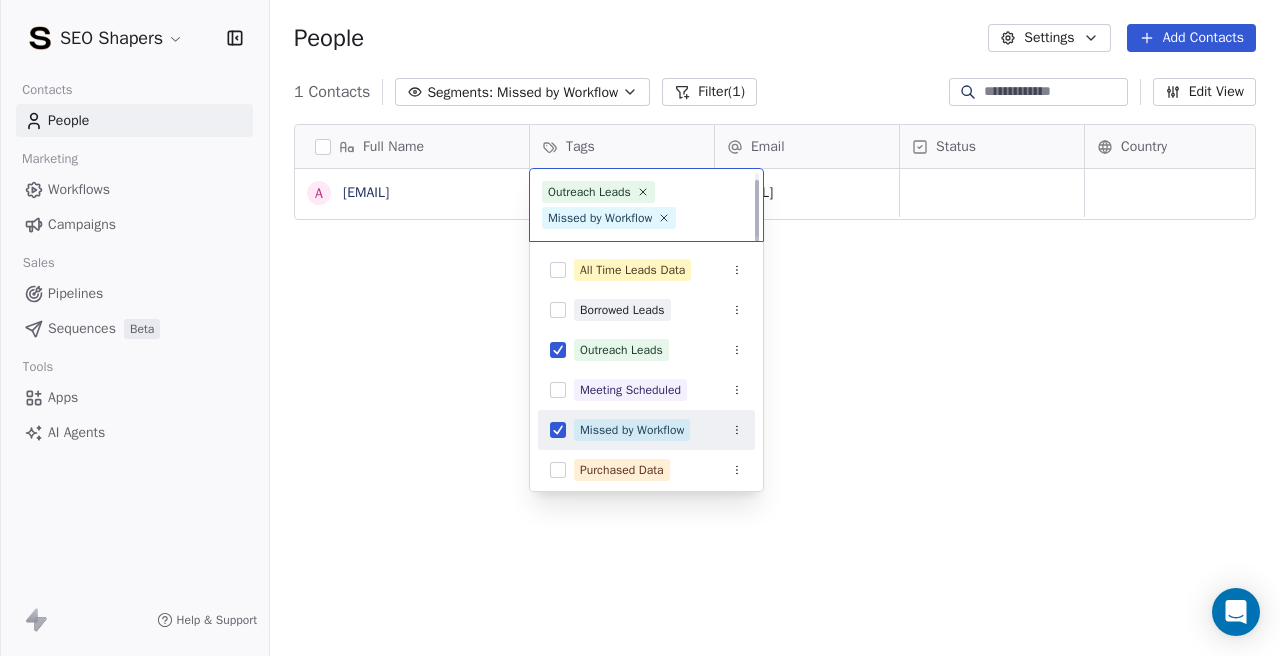 scroll, scrollTop: 8, scrollLeft: 0, axis: vertical 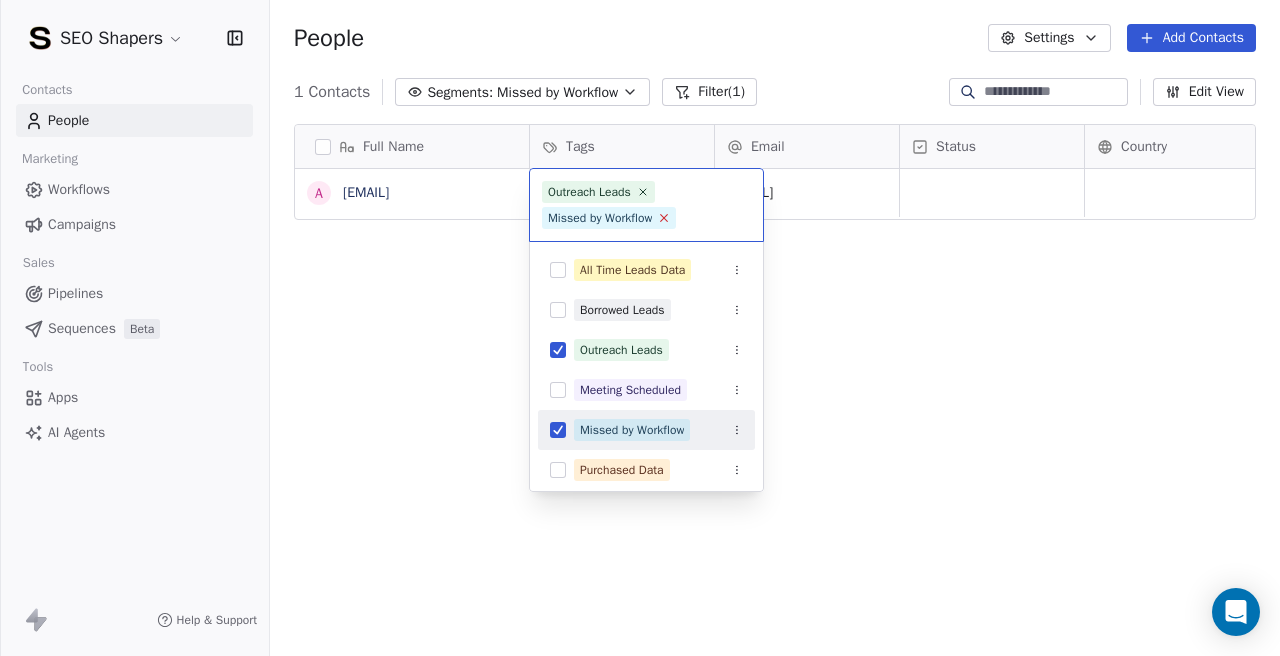 click 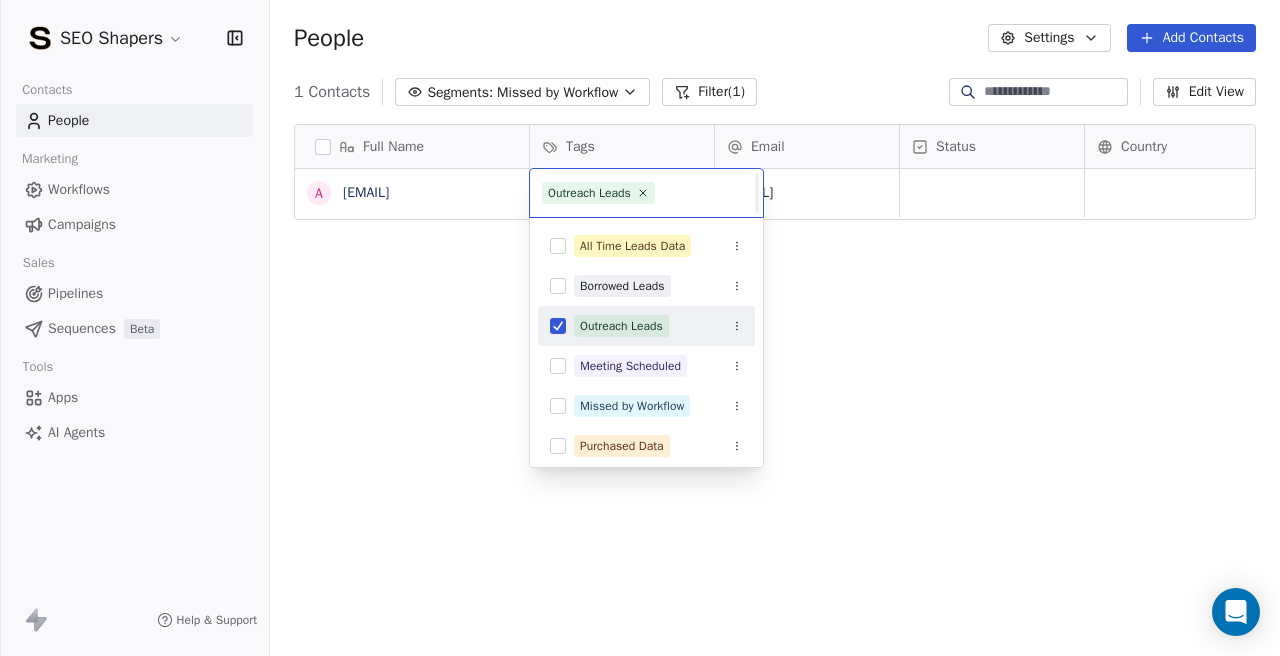click on "SEO Shapers Contacts People Marketing Workflows Campaigns Sales Pipelines Sequences Beta Tools Apps AI Agents Help & Support People Settings Add Contacts 1 Contacts Segments: Missed by Workflow Filter (1) Edit View Tag Add to Sequence Export Full Name [EMAIL] Tags Email Status Country Company Website Missed by Workflow Outreach Leads [EMAIL] [COMPANY] [URL]
To pick up a draggable item, press the space bar.
While dragging, use the arrow keys to move the item.
Press space again to drop the item in its new position, or press escape to cancel.
Outreach Leads All Time Leads Data Borrowed Leads Outreach Leads Meeting Scheduled Missed by Workflow Purchased Data Remove From List SEO Checklist Downloaded Testing Emails" at bounding box center (640, 328) 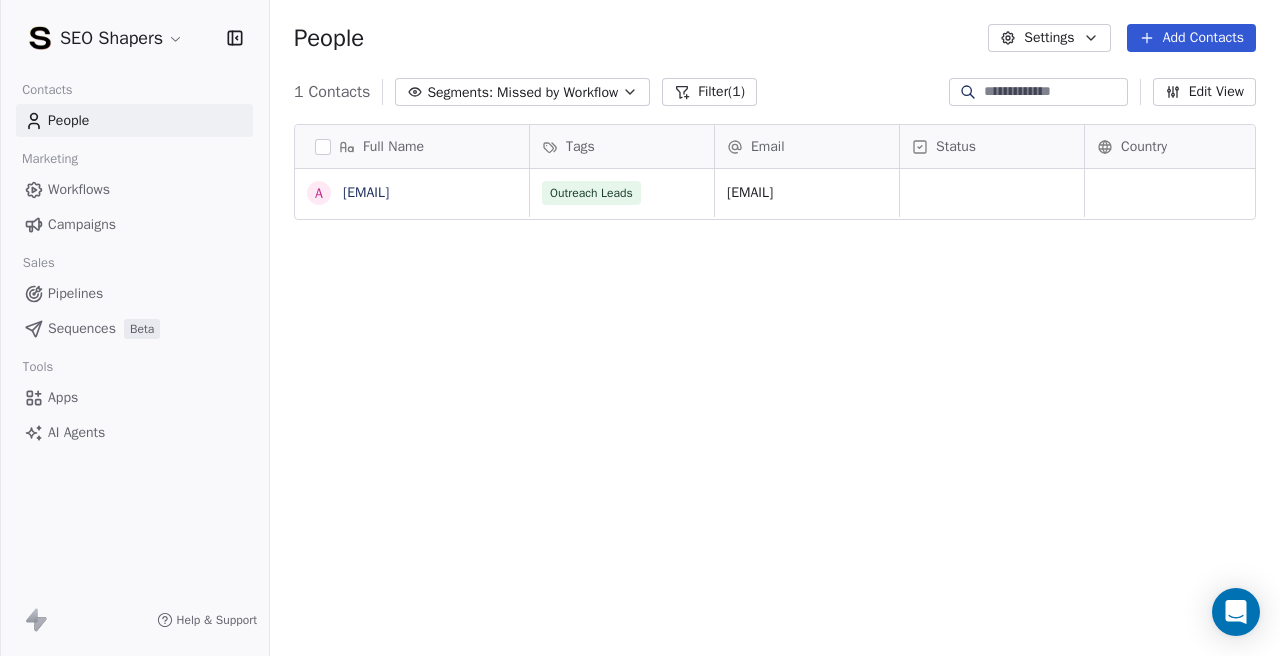 click on "Missed by Workflow" at bounding box center (557, 92) 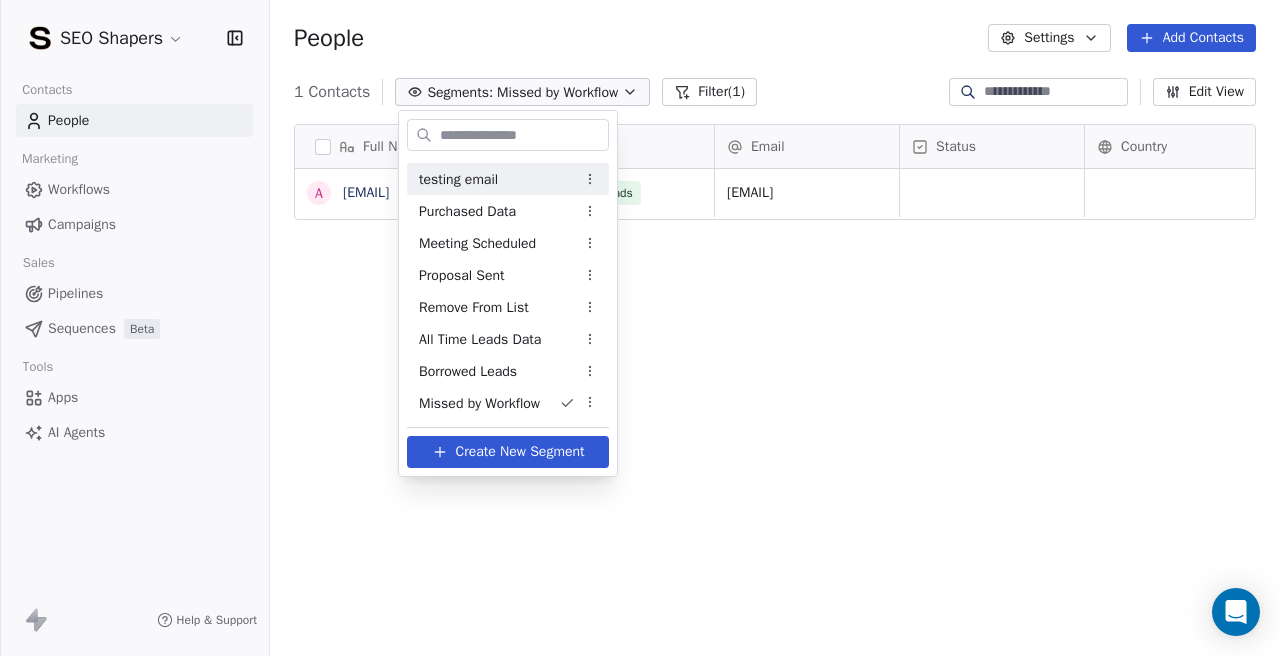 scroll, scrollTop: 0, scrollLeft: 0, axis: both 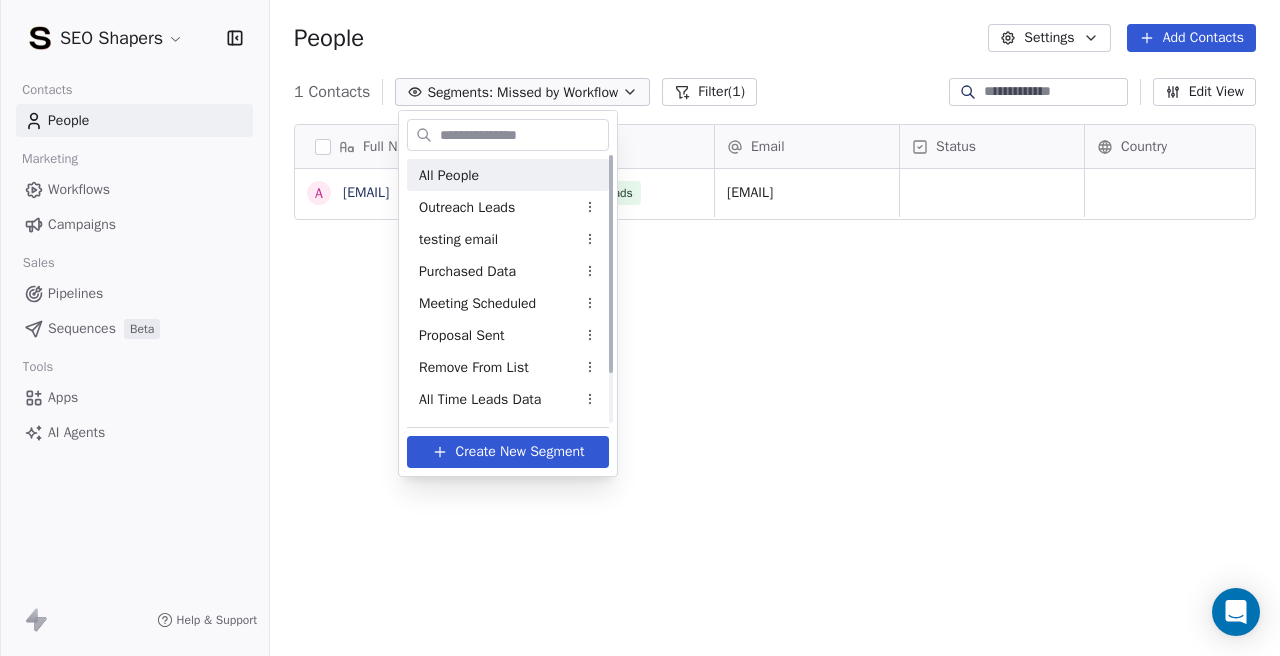 click on "All People" at bounding box center (508, 175) 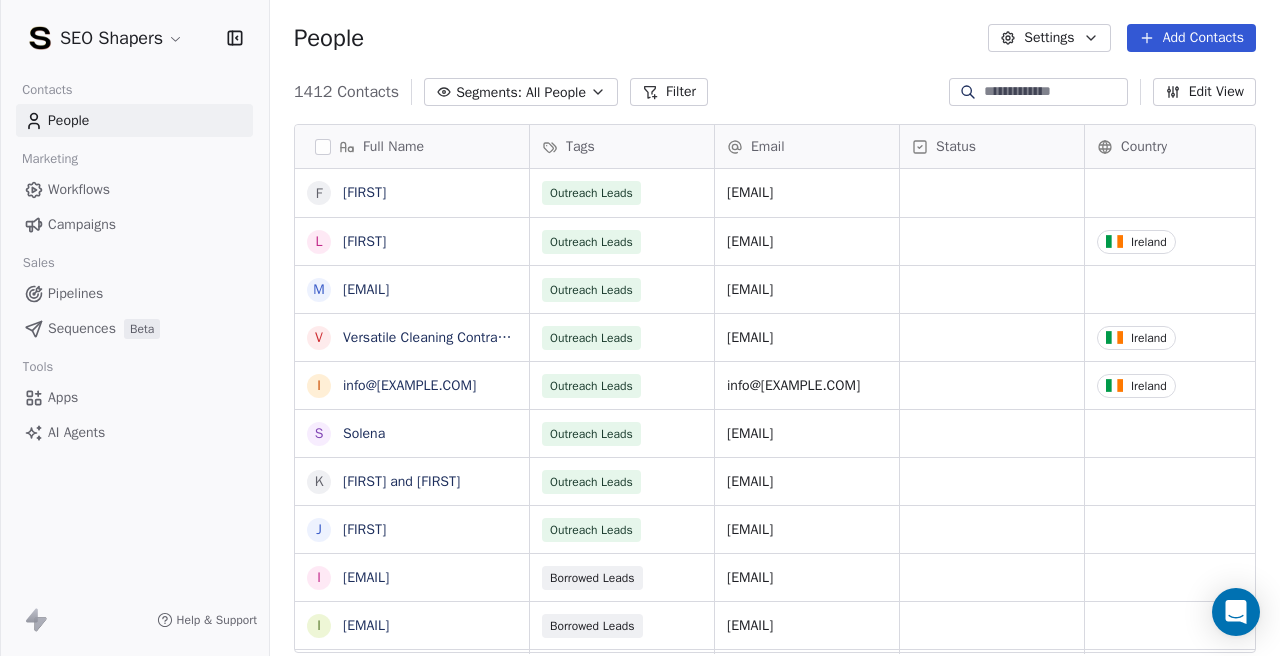 click 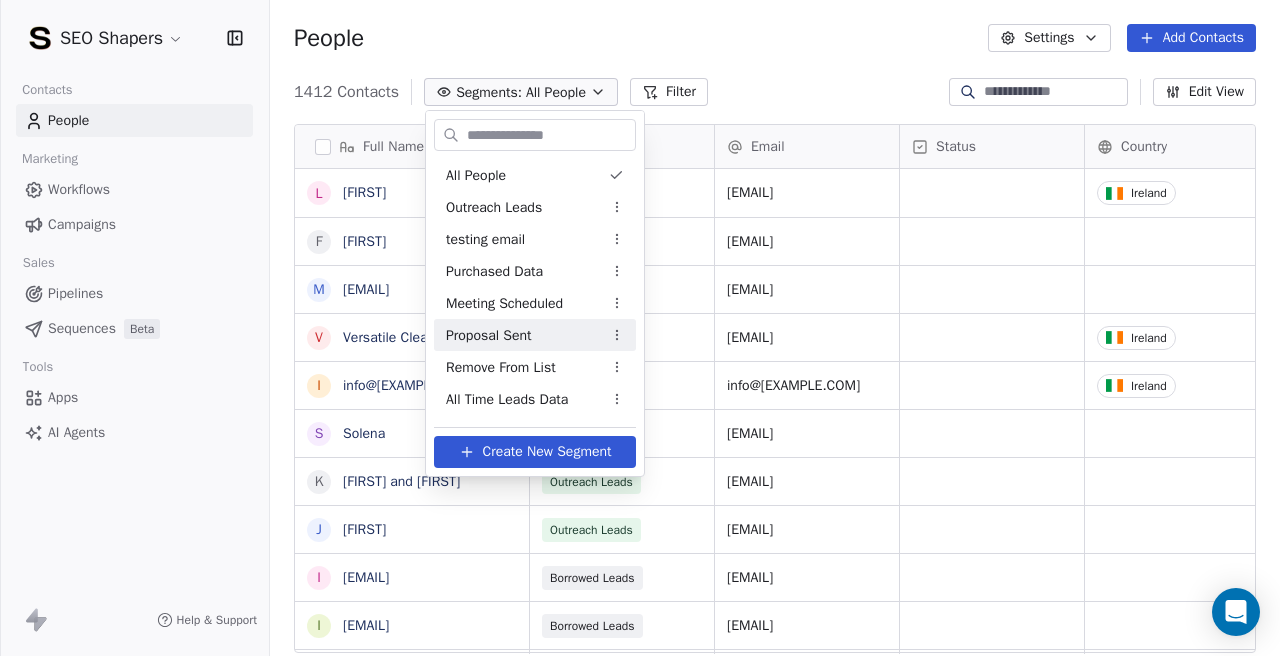 scroll, scrollTop: 60, scrollLeft: 0, axis: vertical 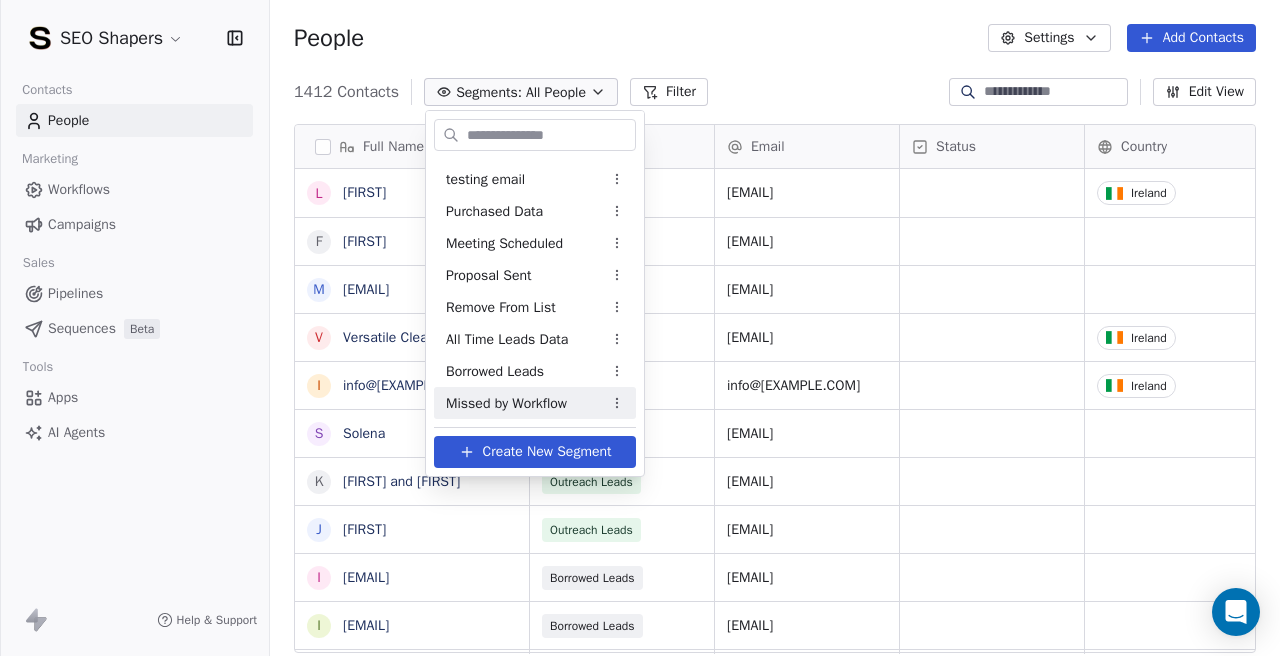 click on "SEO Shapers Contacts People Marketing Workflows Campaigns Sales Pipelines Sequences Beta Tools Apps AI Agents Help & Support People Settings Add Contacts 1412 Contacts Segments: All People Filter Edit View Tag Add to Sequence Export Full Name F [FIRST] L [FIRST] m [EMAIL] V [COMPANY] i [EMAIL] S [FIRST] K [FIRST] and [FIRST] J [FIRST] i [EMAIL] i [EMAIL] r [EMAIL] i [EMAIL] c [EMAIL] d [EMAIL] c [EMAIL] c [EMAIL] s [EMAIL] i [EMAIL] i [EMAIL] a [EMAIL] e [EMAIL] a [EMAIL] m [EMAIL] i [EMAIL] i [EMAIL] c [EMAIL] m [EMAIL] v [EMAIL] h [EMAIL] d [EMAIL] m [EMAIL] Tags Email Status Country" at bounding box center (640, 328) 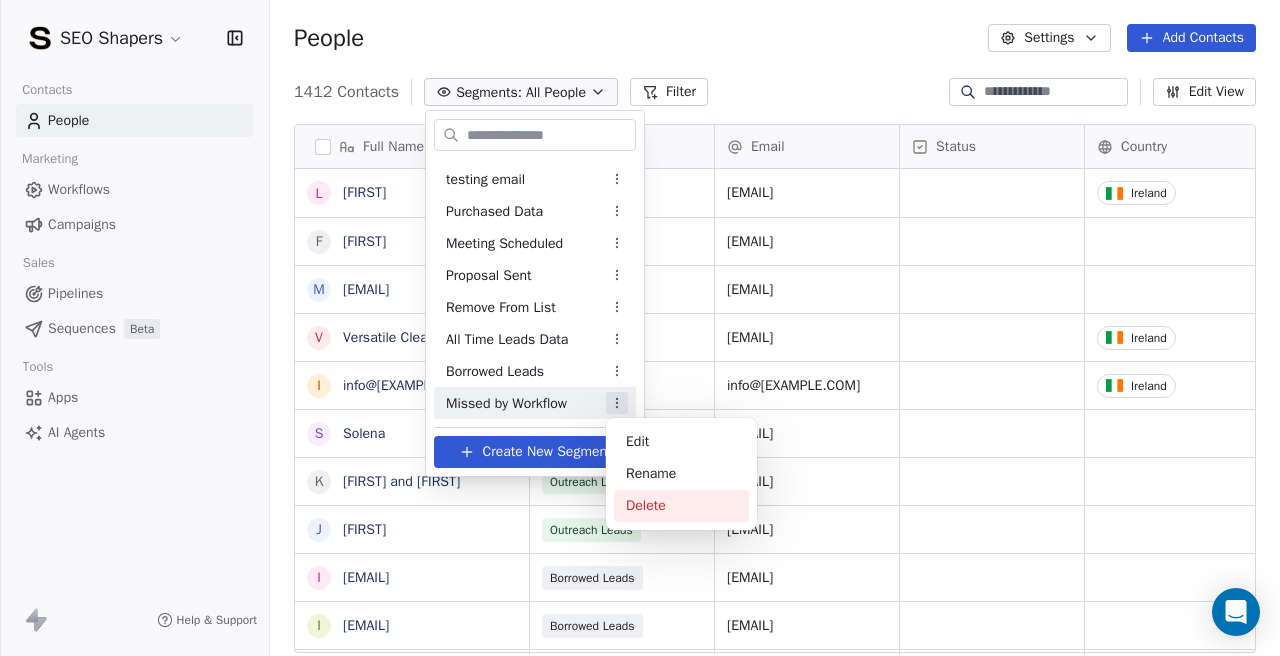 click on "Delete" at bounding box center (681, 506) 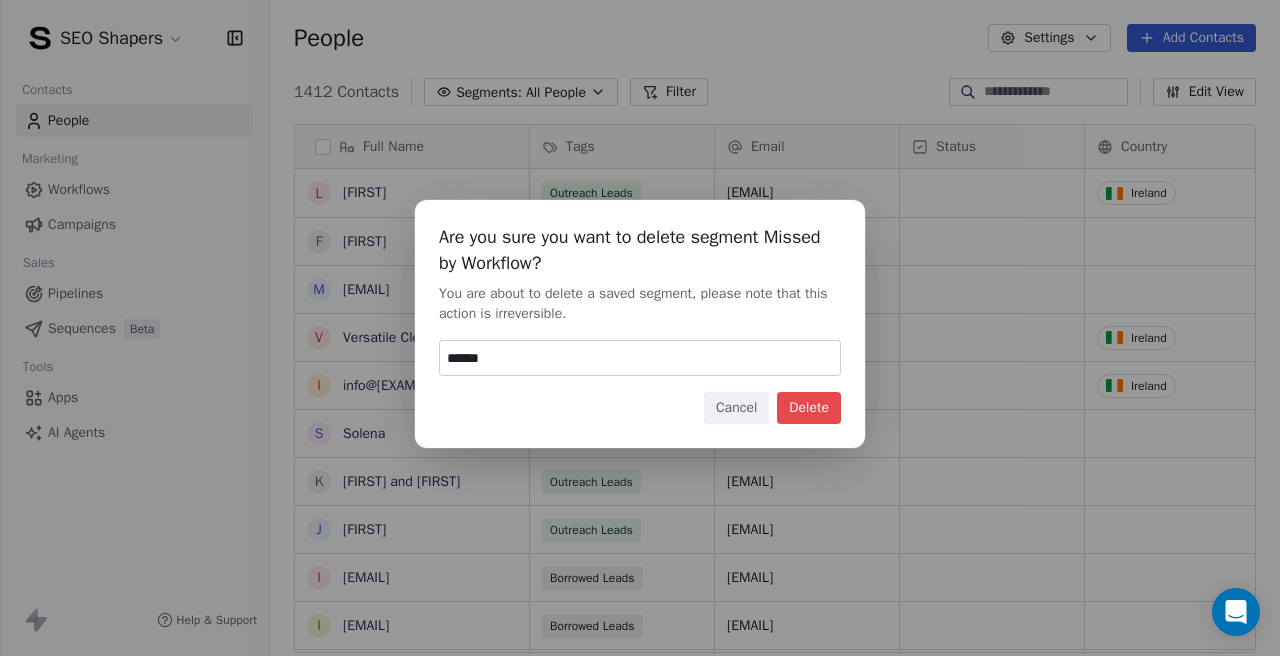 type on "******" 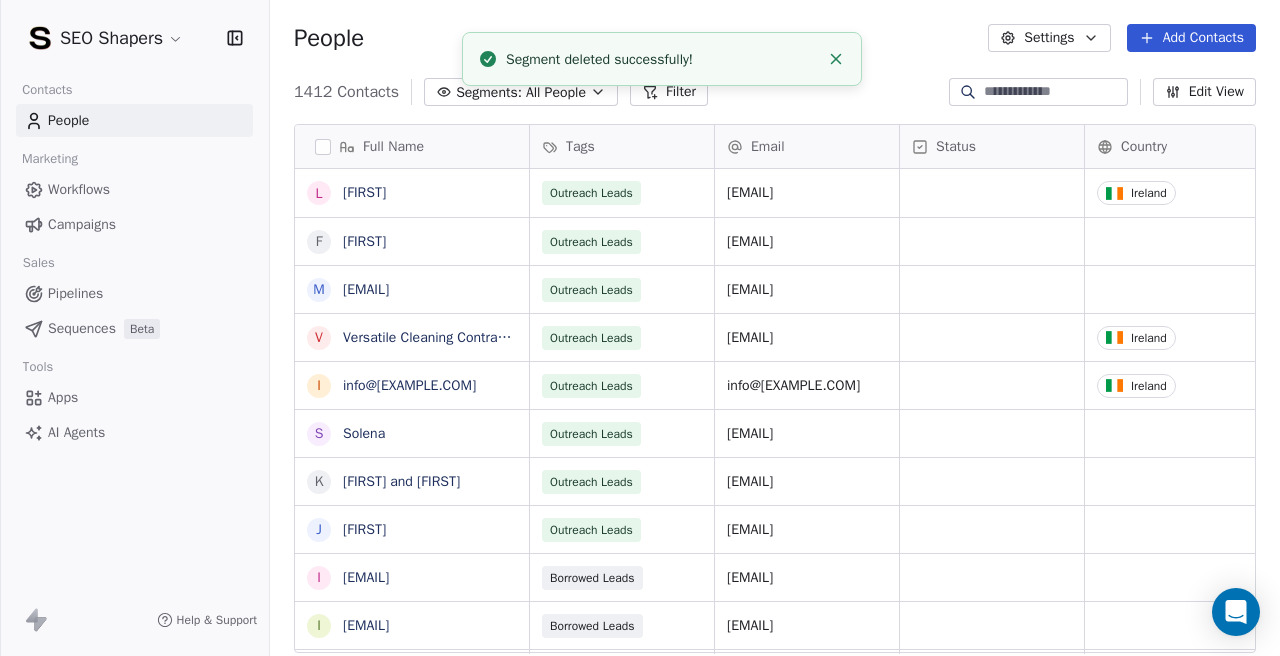 click on "1412 Contacts Segments: All People Filter  Edit View" at bounding box center [775, 92] 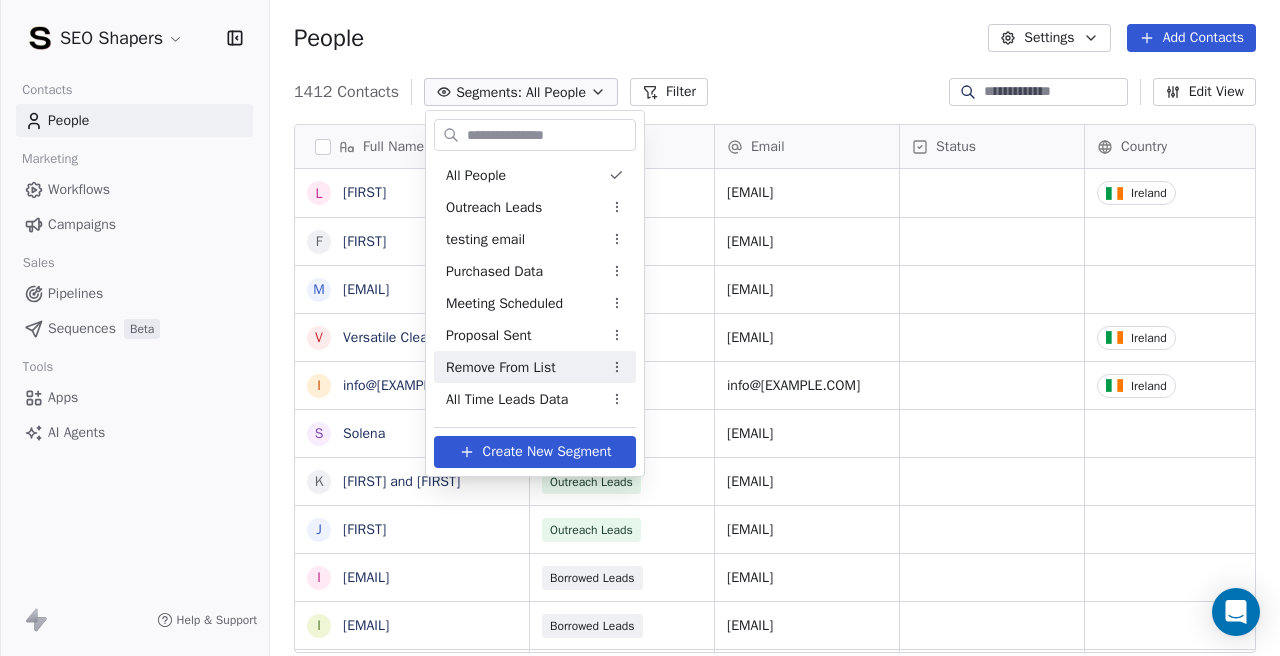 scroll, scrollTop: 28, scrollLeft: 0, axis: vertical 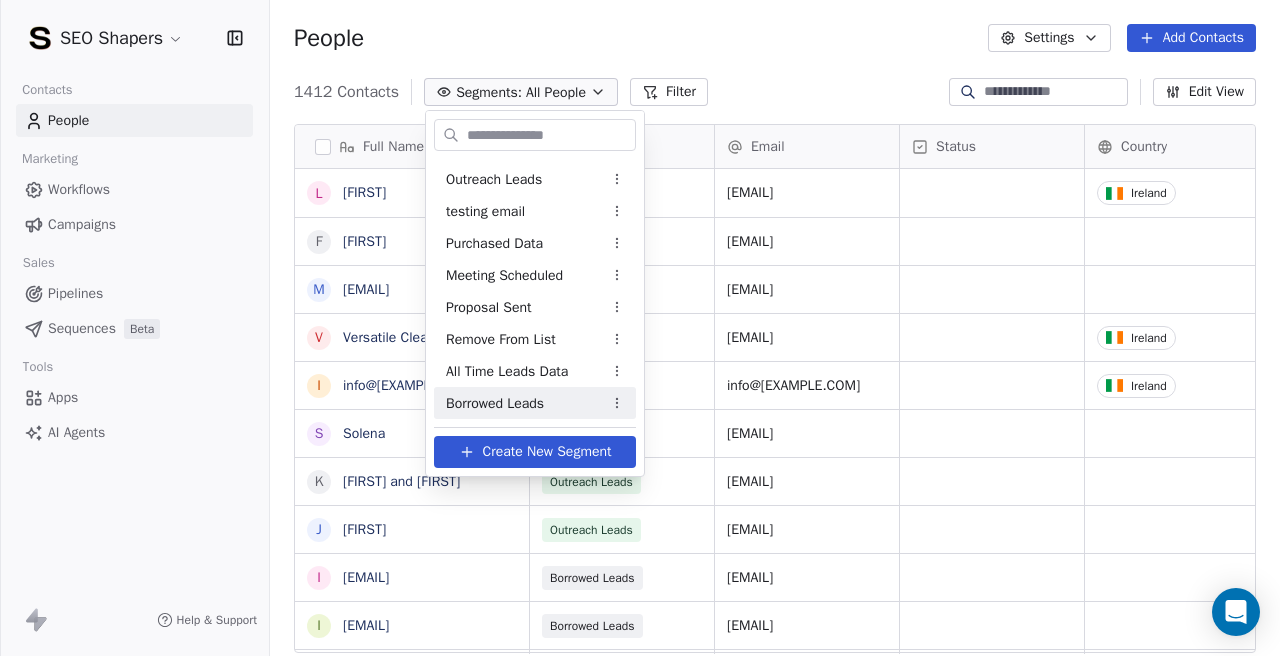 click on "Borrowed Leads" at bounding box center (495, 403) 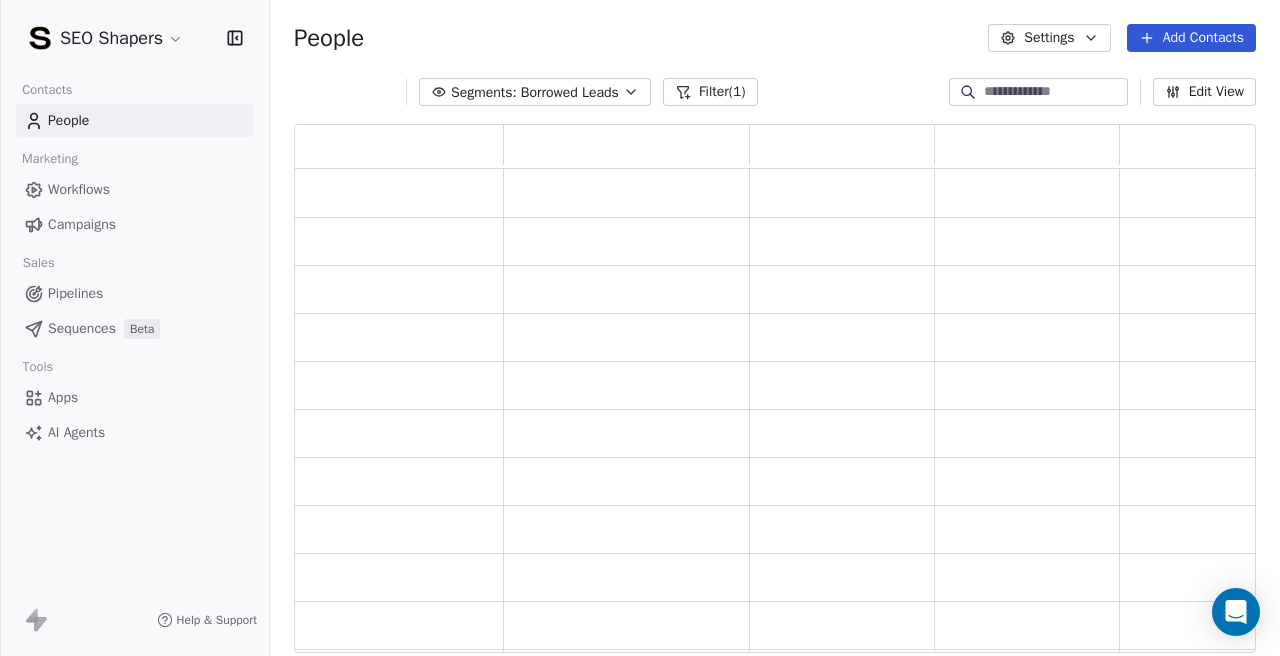 scroll, scrollTop: 1, scrollLeft: 1, axis: both 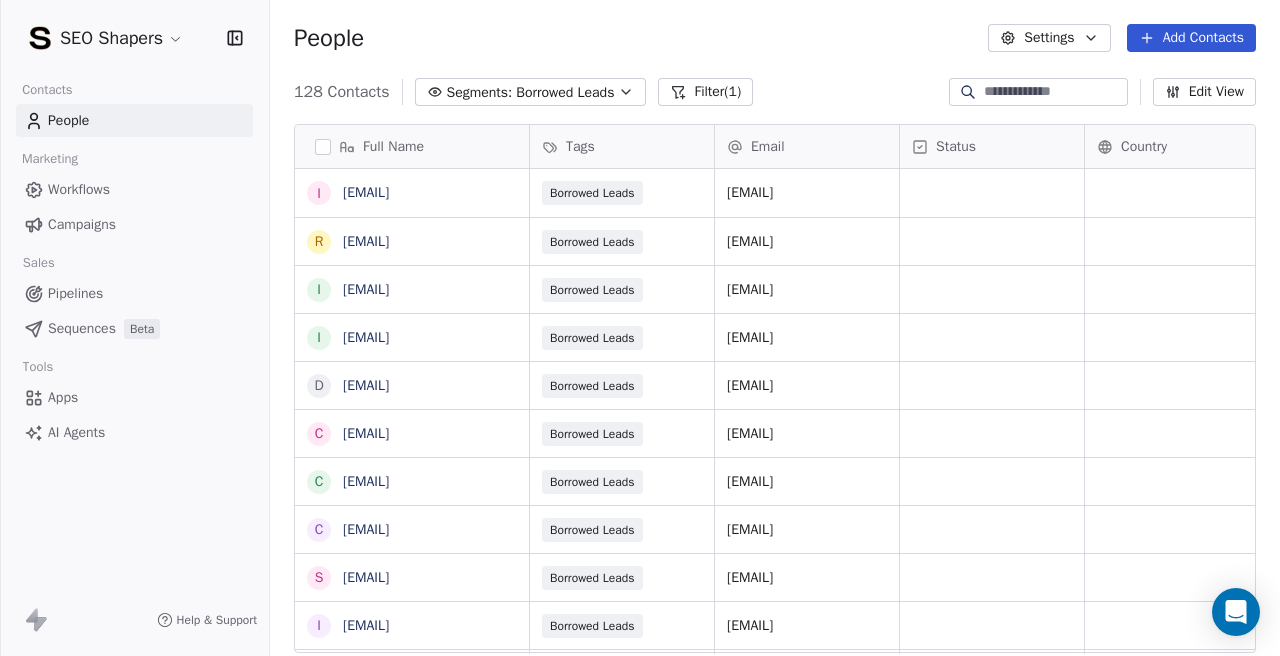click on "Segments: Borrowed Leads" at bounding box center (531, 92) 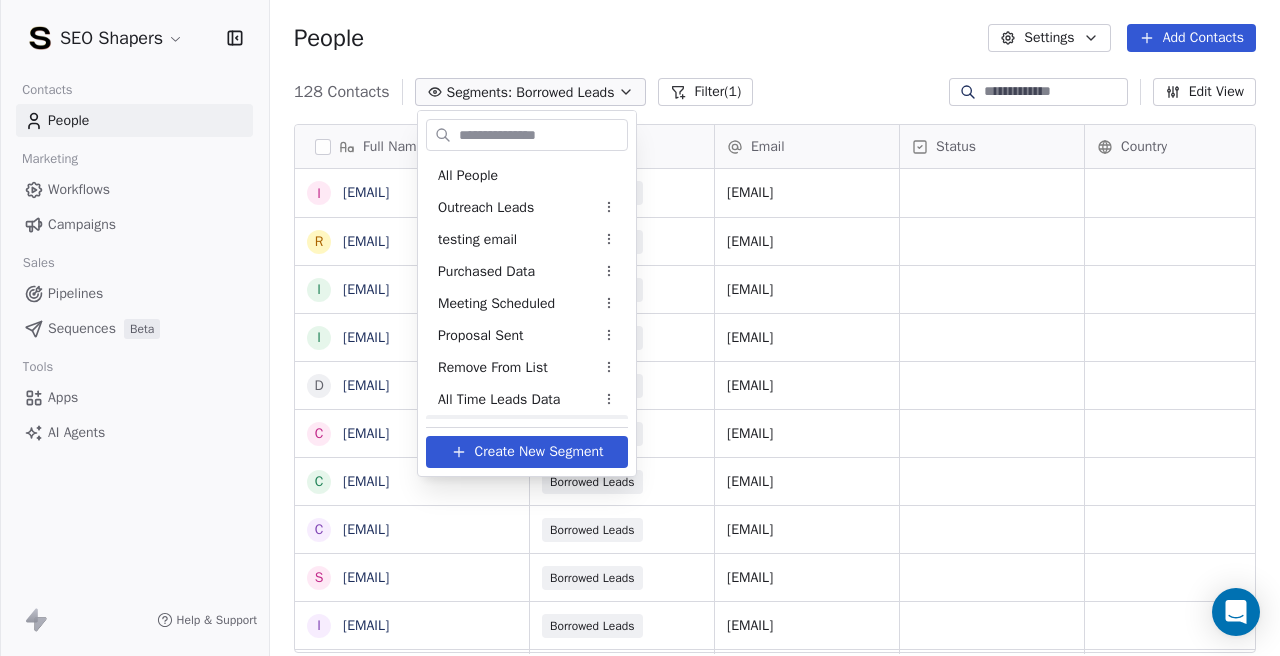 scroll, scrollTop: 28, scrollLeft: 0, axis: vertical 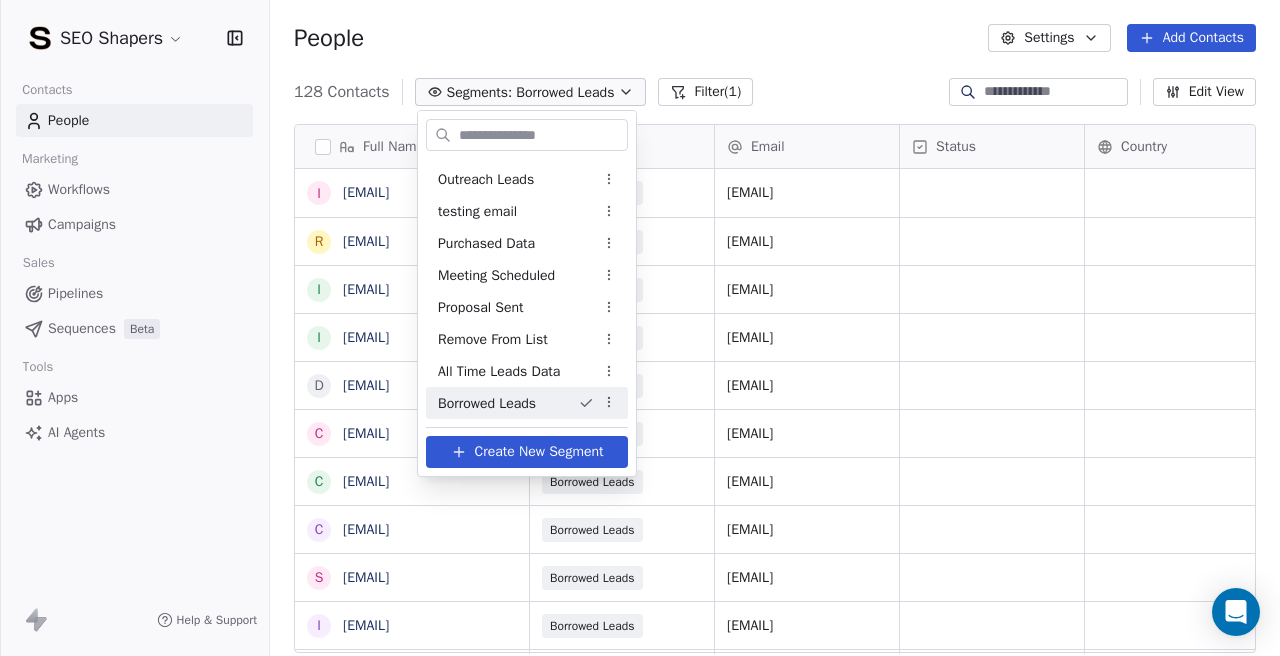 click on "SEO Shapers Contacts People Marketing Workflows Campaigns Sales Pipelines Sequences Beta Tools Apps AI Agents Help & Support People Settings Add Contacts 128 Contacts Segments: Borrowed Leads Filter (1) Edit View Tag Add to Sequence Export Full Name i [EMAIL] r [EMAIL] i [EMAIL] i [EMAIL] d [EMAIL] c [EMAIL] c [EMAIL] c [EMAIL] s [EMAIL] i [EMAIL] i [EMAIL] a [EMAIL] e [EMAIL] a [EMAIL] m [EMAIL] i [EMAIL] i [EMAIL] c [EMAIL] m [EMAIL] v [EMAIL] m [EMAIL] d [EMAIL] n [EMAIL] g [EMAIL] b [EMAIL] m [EMAIL] f [EMAIL] b [EMAIL] e" at bounding box center [640, 328] 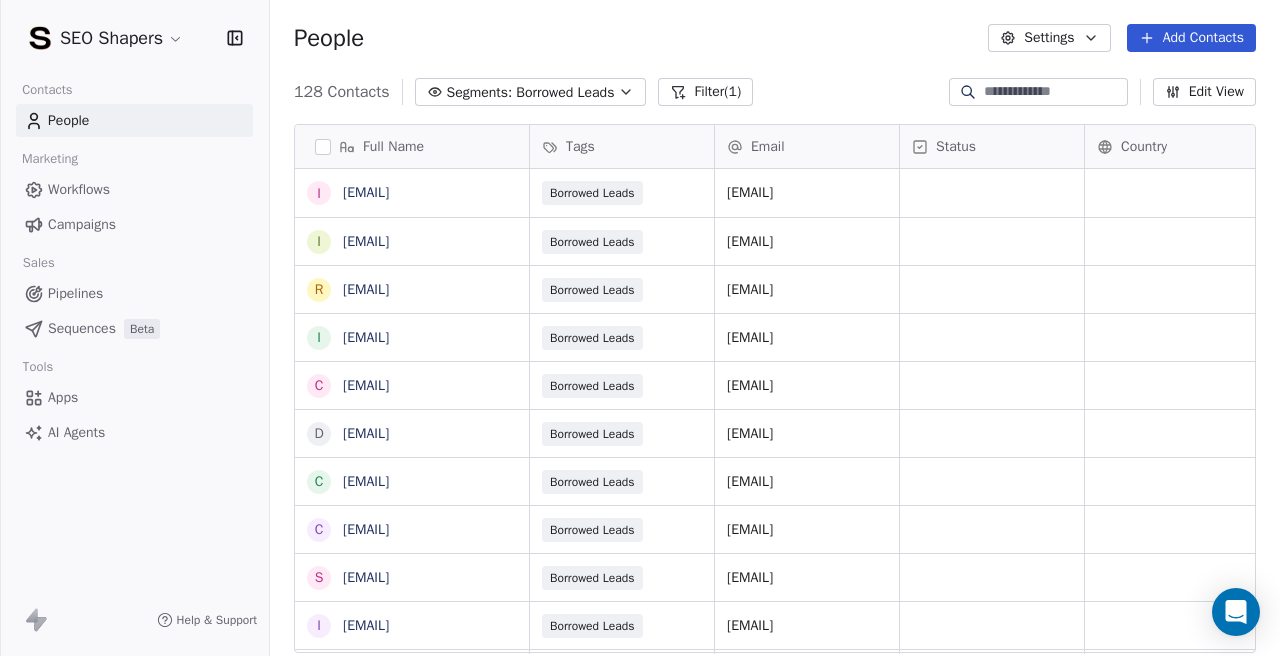click on "Borrowed Leads" at bounding box center [565, 92] 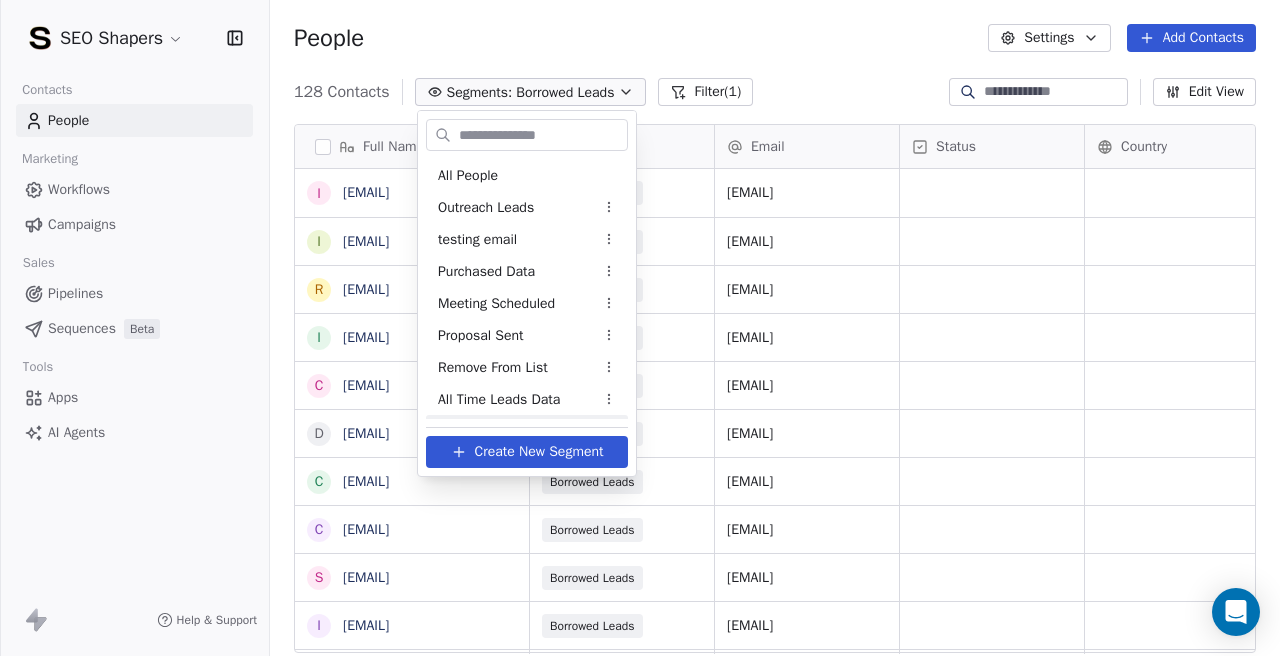 scroll, scrollTop: 28, scrollLeft: 0, axis: vertical 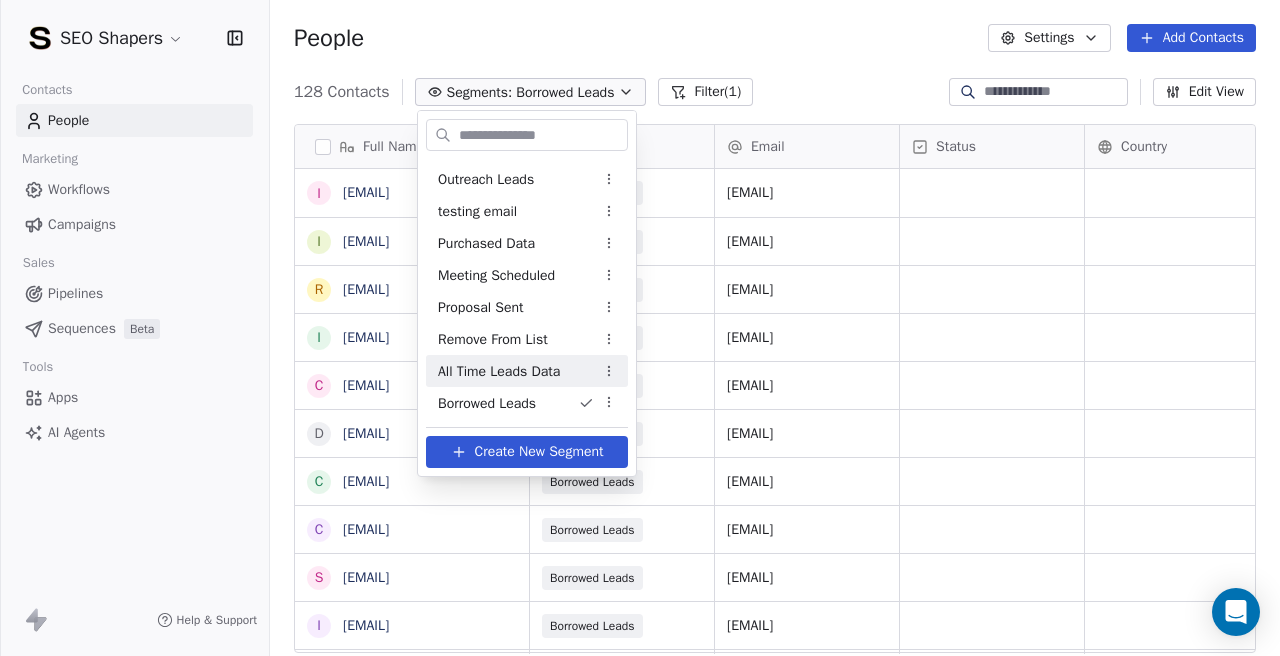 click on "All Time Leads Data" at bounding box center [499, 371] 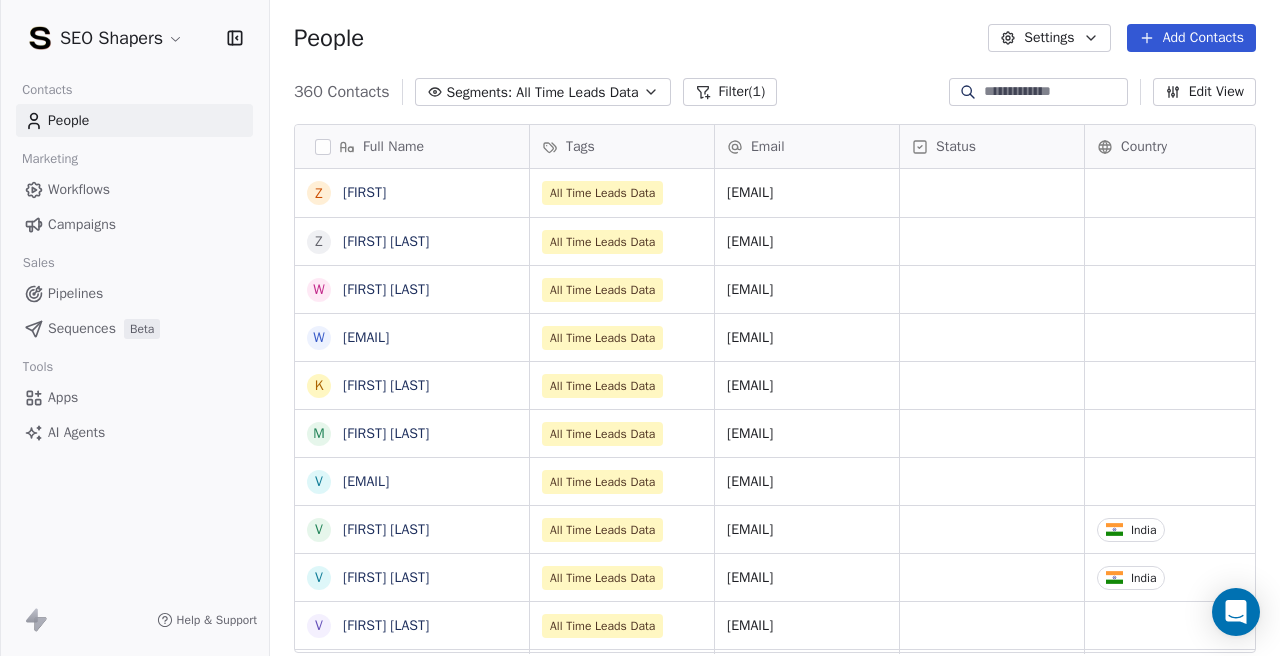 click on "Segments: All Time Leads Data" at bounding box center [543, 92] 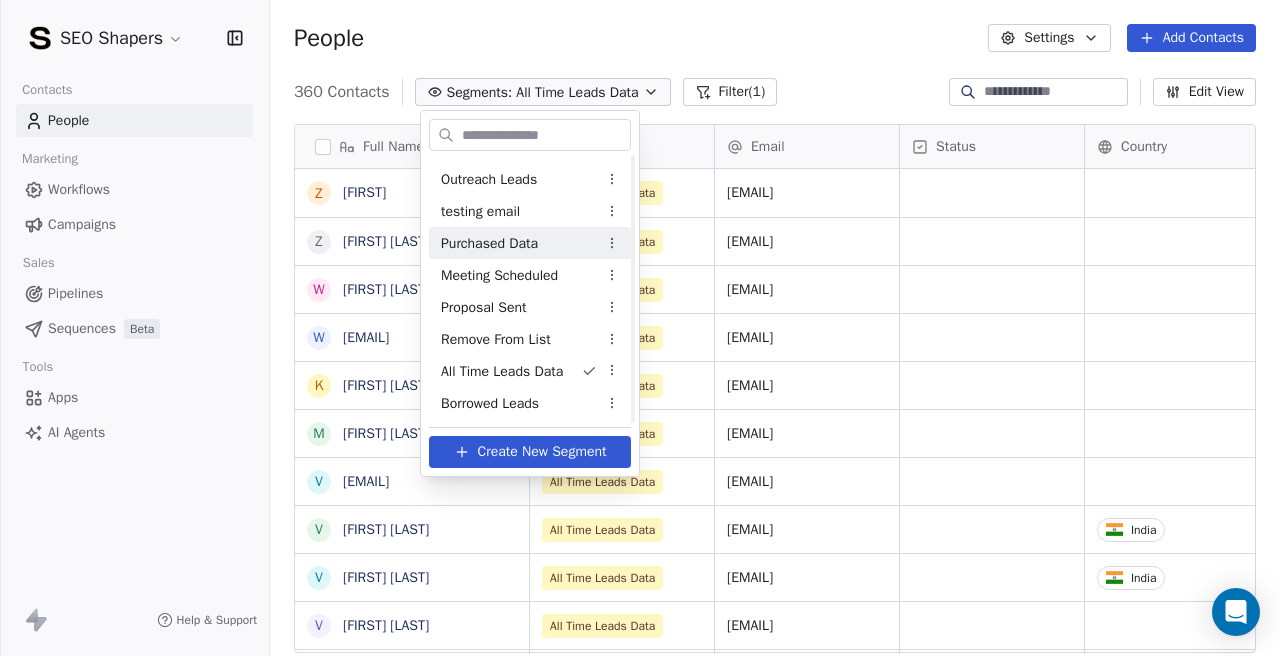 scroll, scrollTop: 0, scrollLeft: 0, axis: both 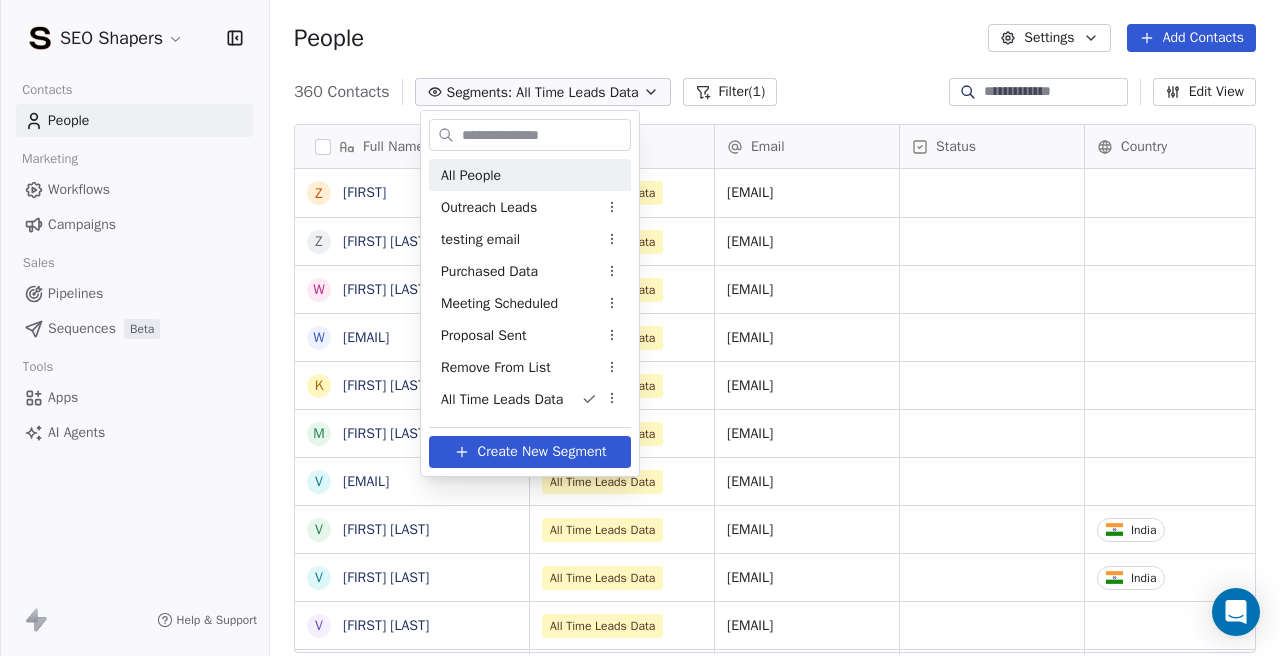 click on "All People" at bounding box center [530, 175] 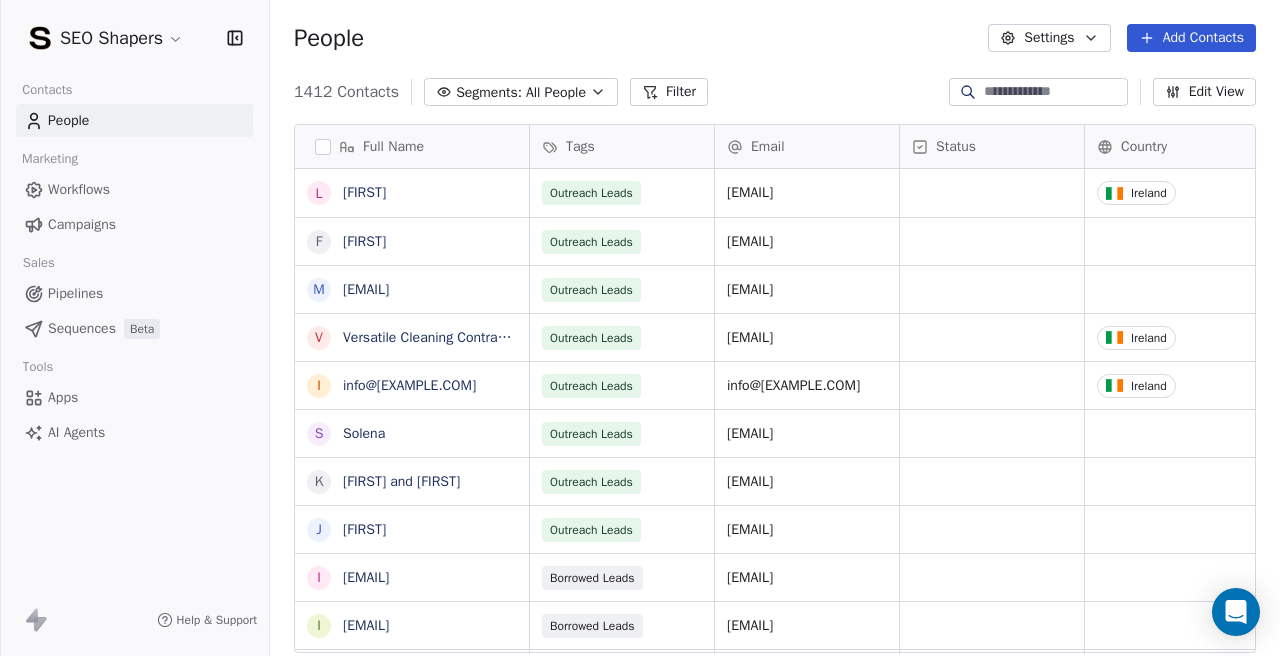type 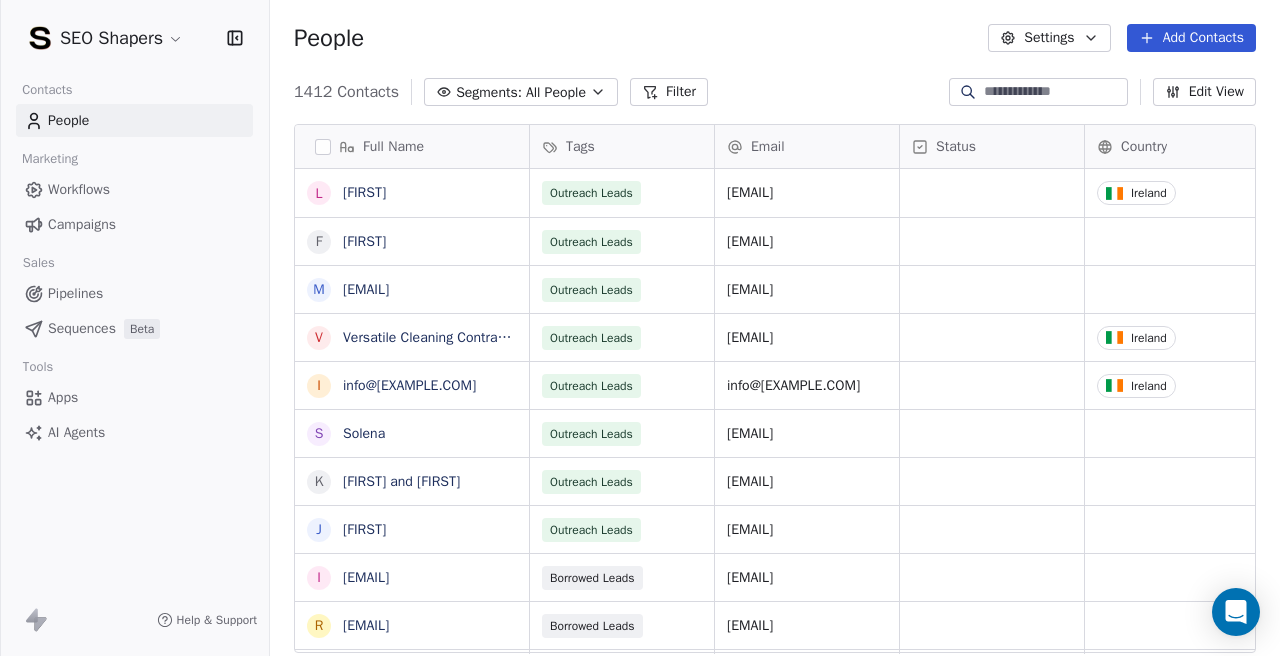 click at bounding box center [968, 92] 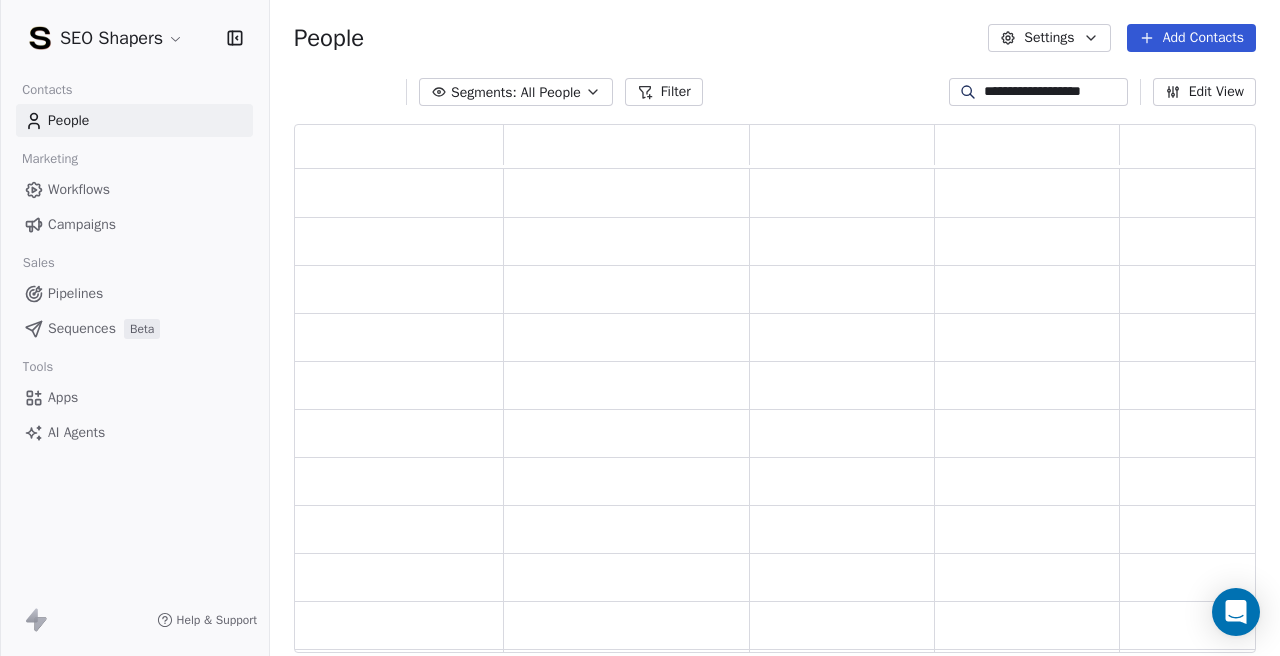 scroll, scrollTop: 1, scrollLeft: 1, axis: both 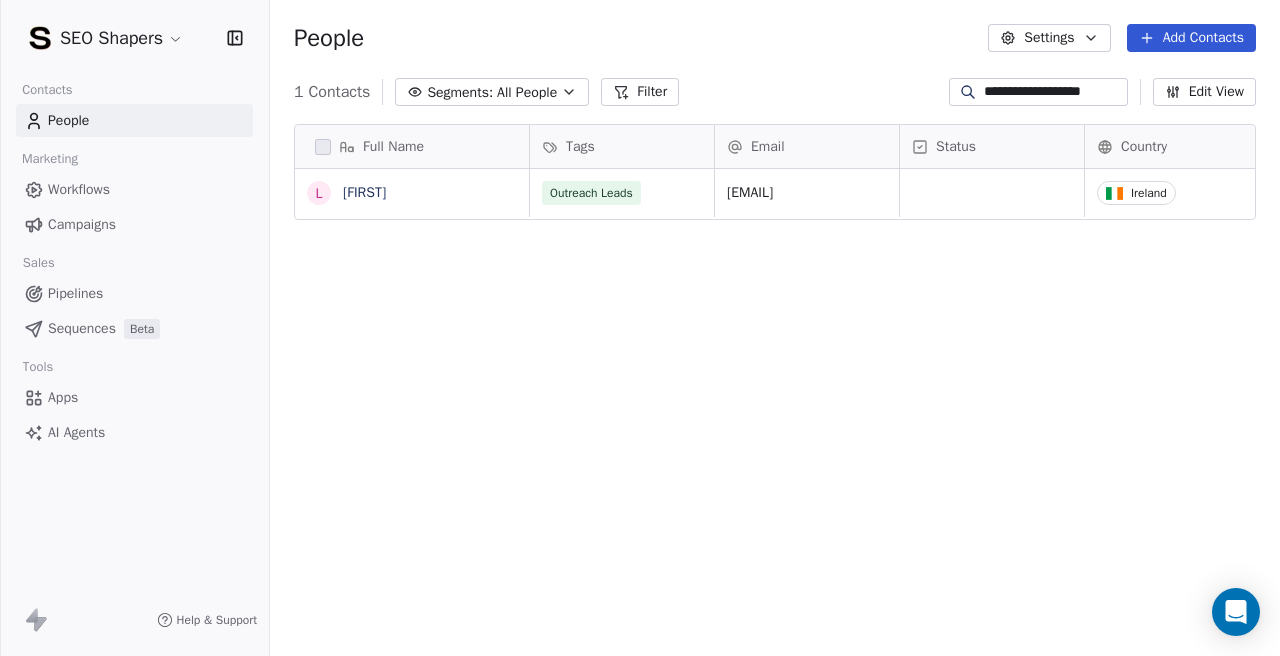 paste on "******" 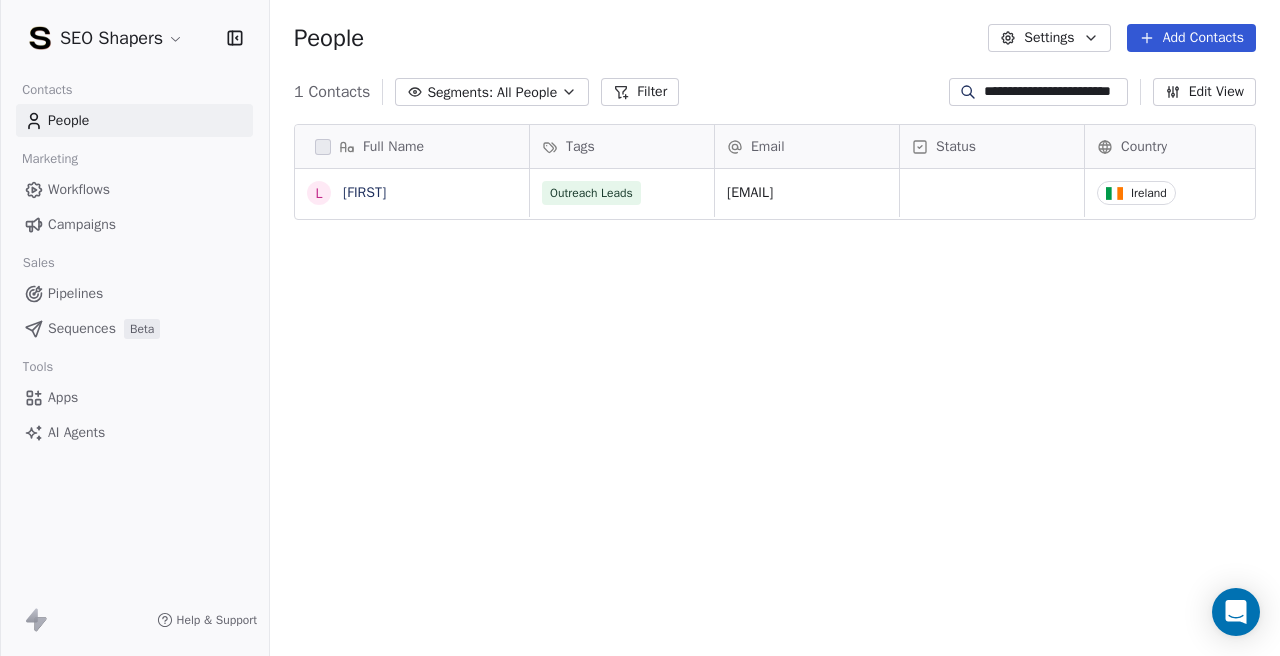 scroll, scrollTop: 0, scrollLeft: 22, axis: horizontal 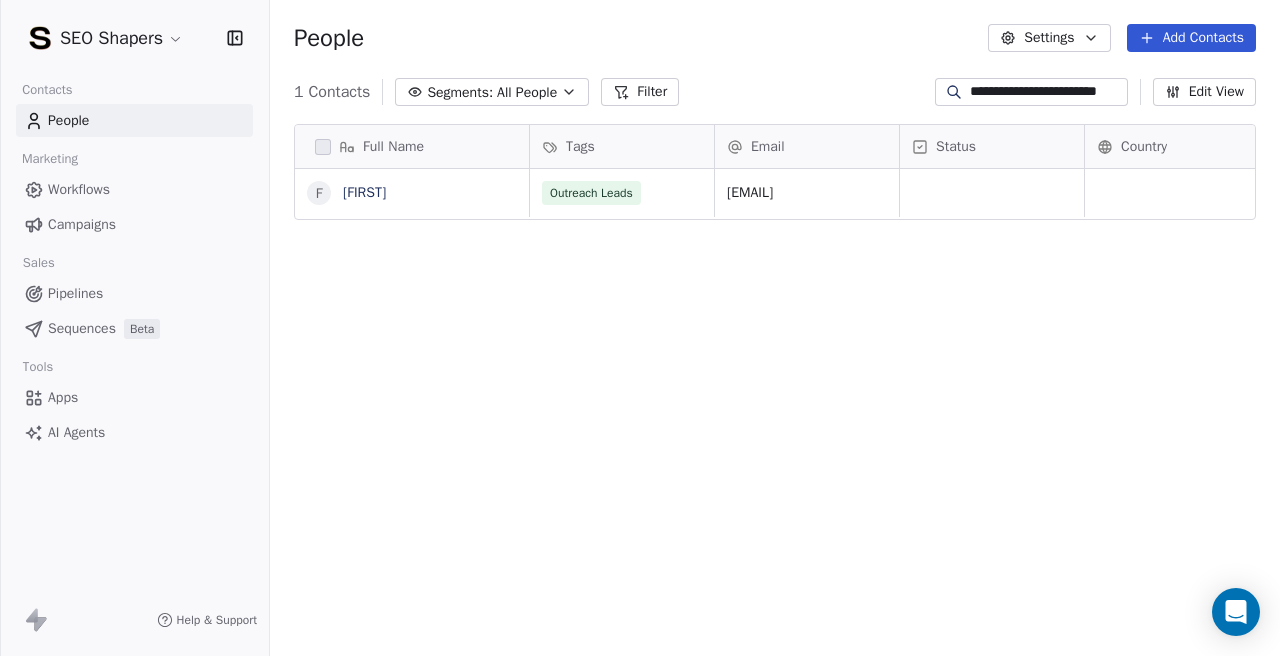 click on "**********" at bounding box center (1047, 92) 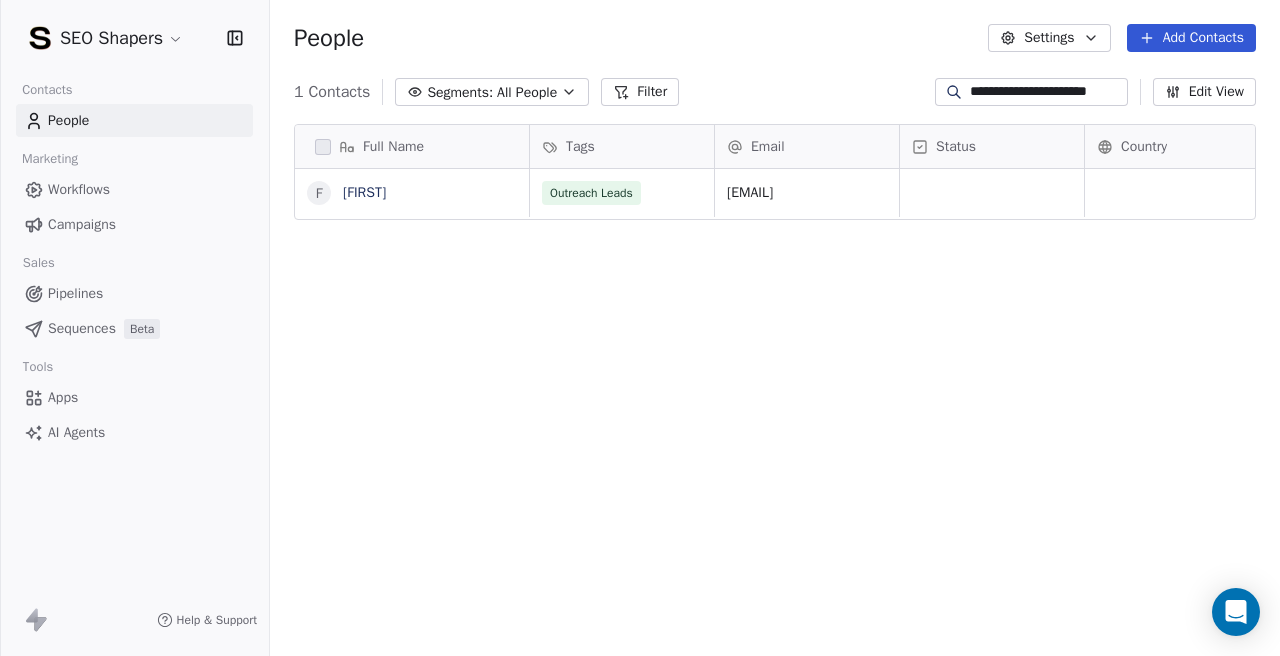 scroll, scrollTop: 0, scrollLeft: 12, axis: horizontal 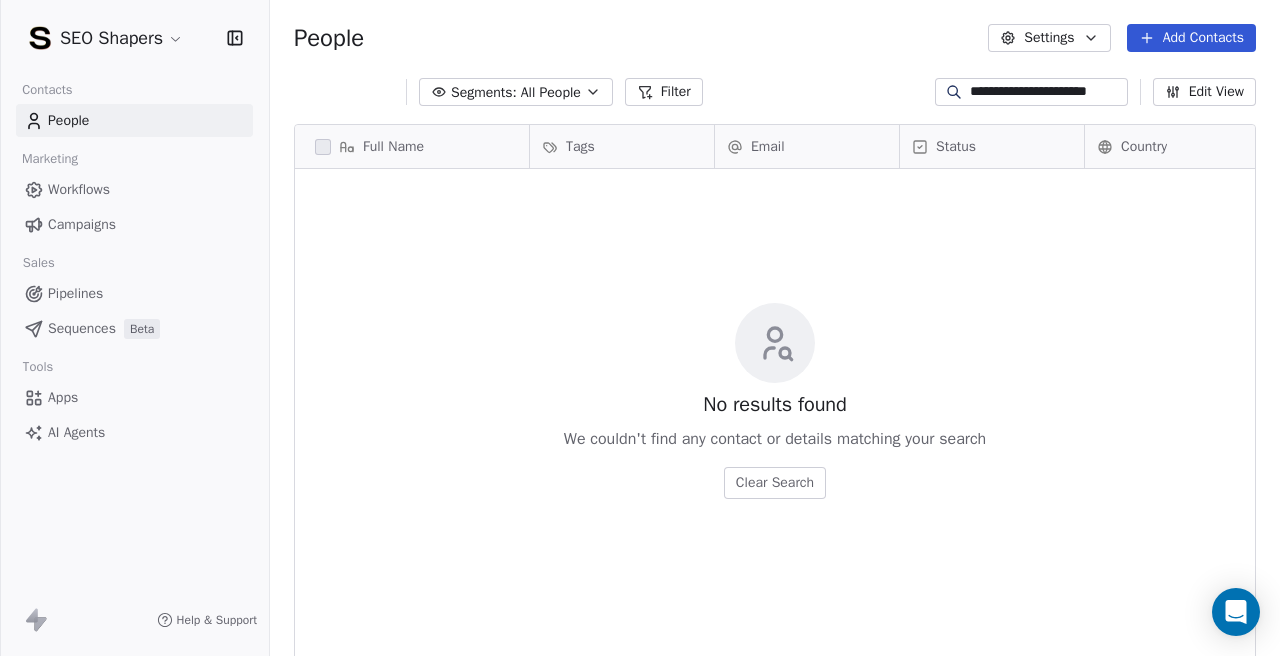 click on "**********" at bounding box center [1047, 92] 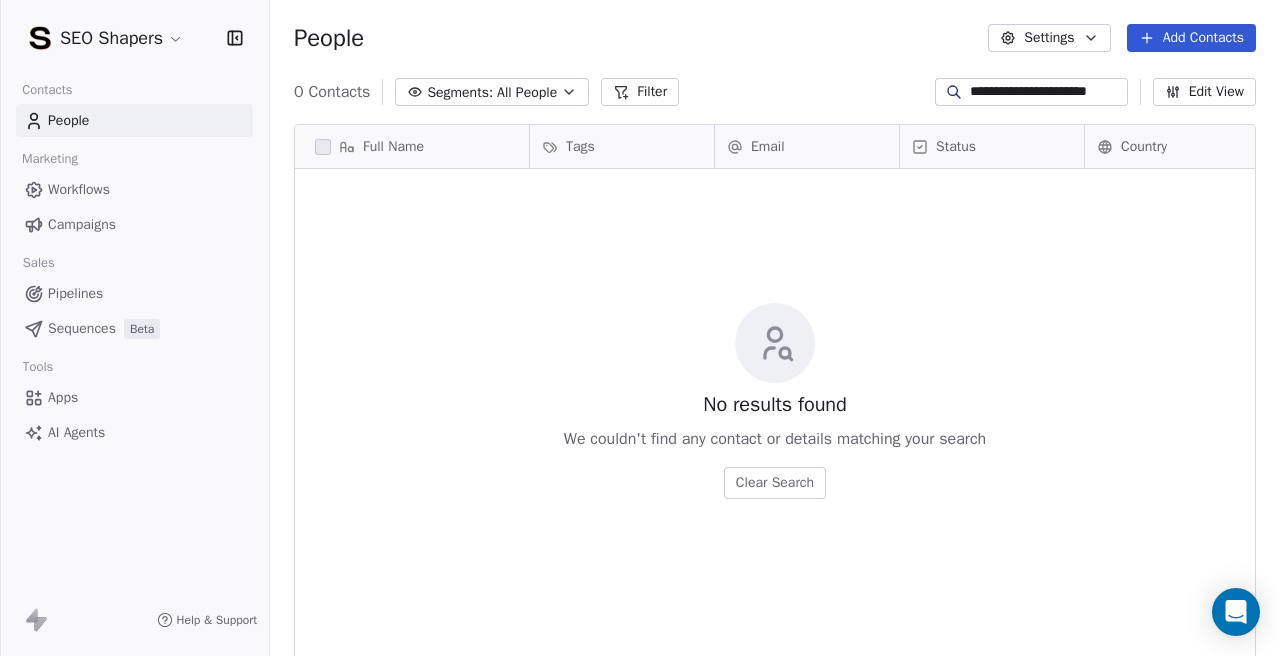 paste 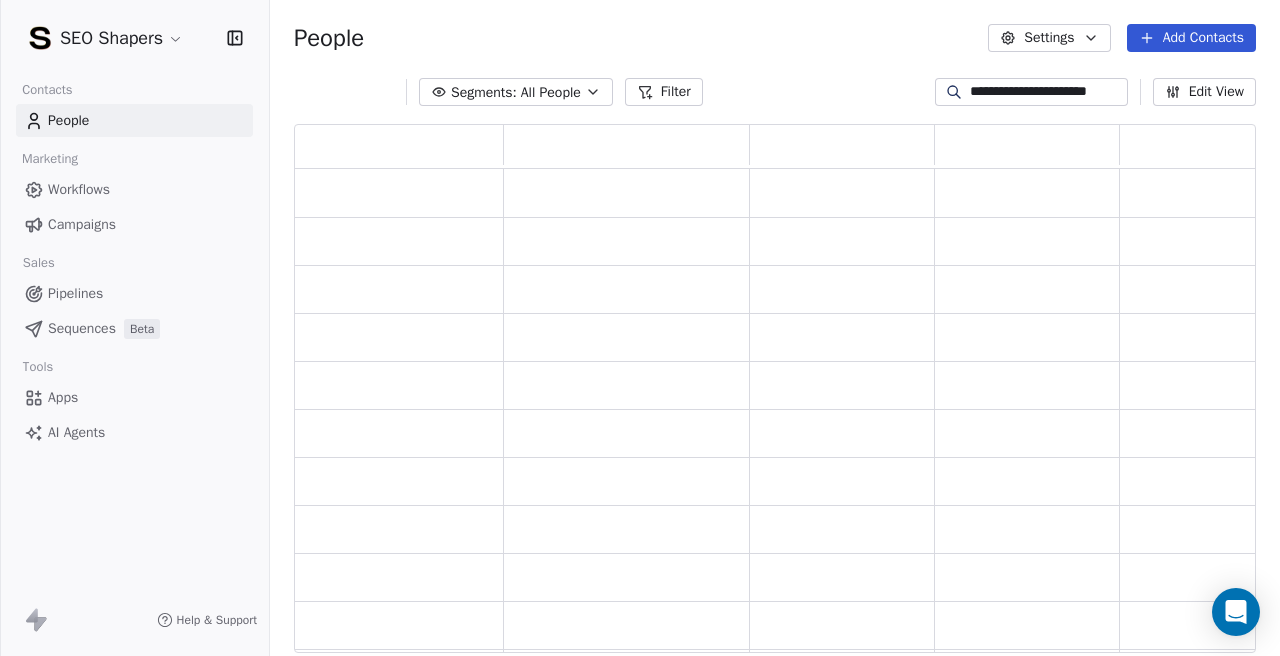 scroll, scrollTop: 1, scrollLeft: 1, axis: both 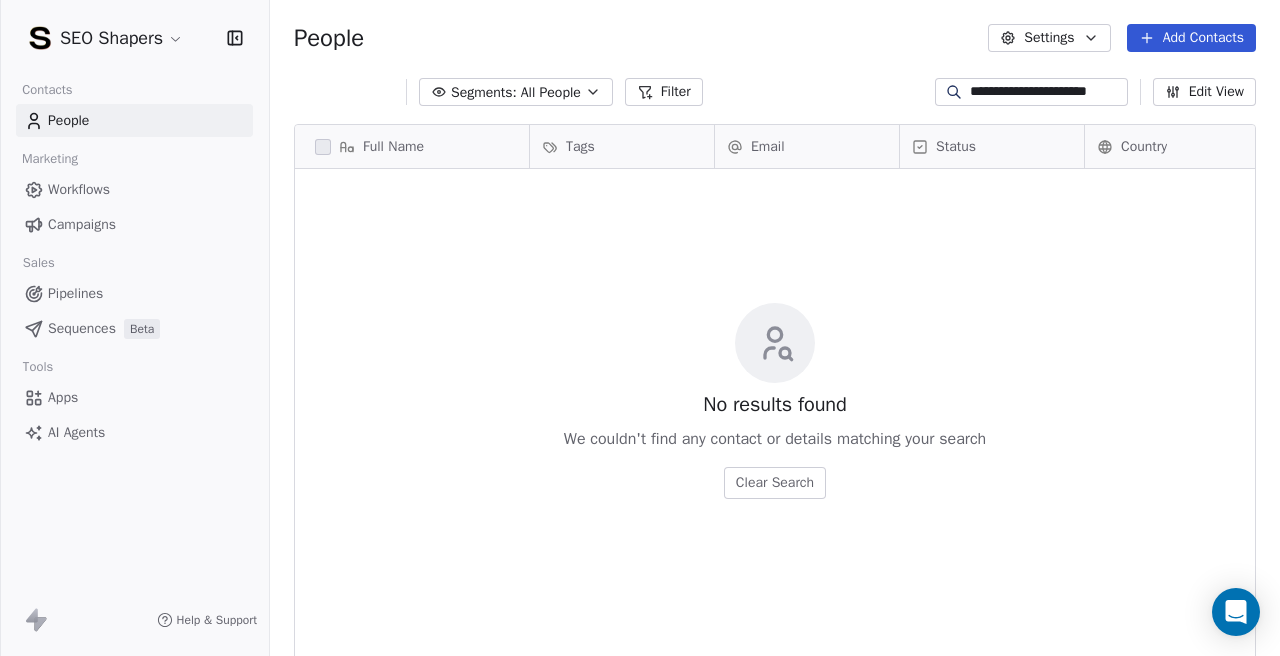 click on "**********" at bounding box center [1047, 92] 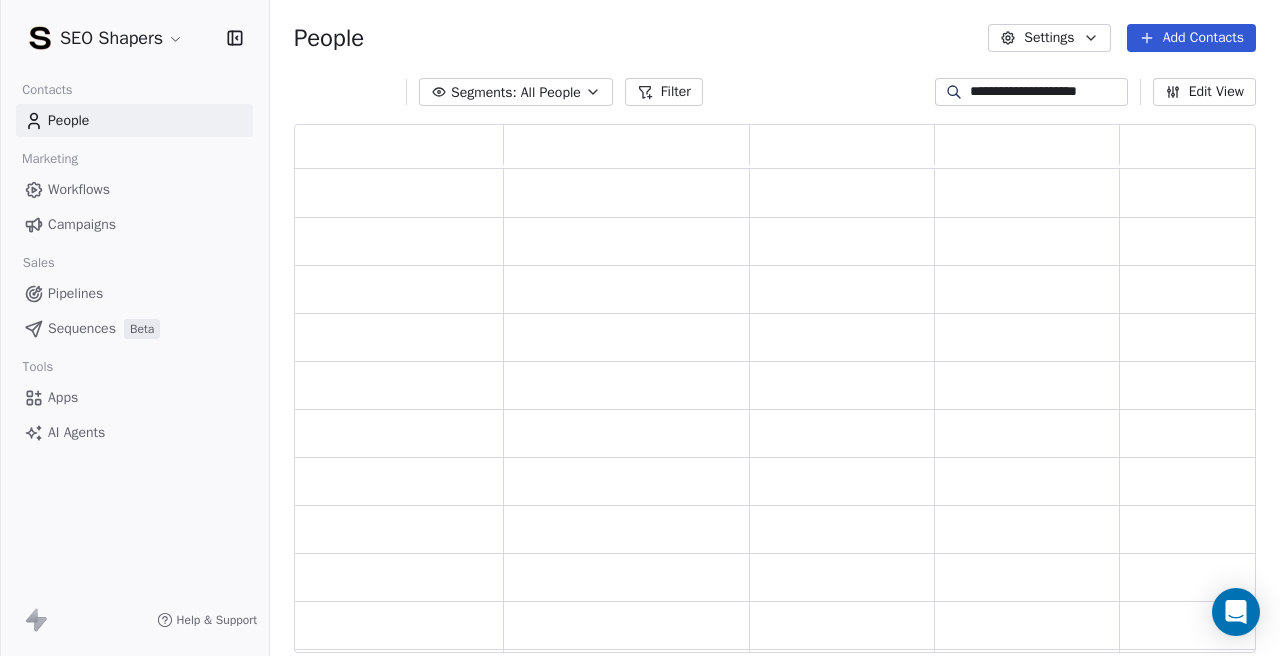 scroll, scrollTop: 1, scrollLeft: 1, axis: both 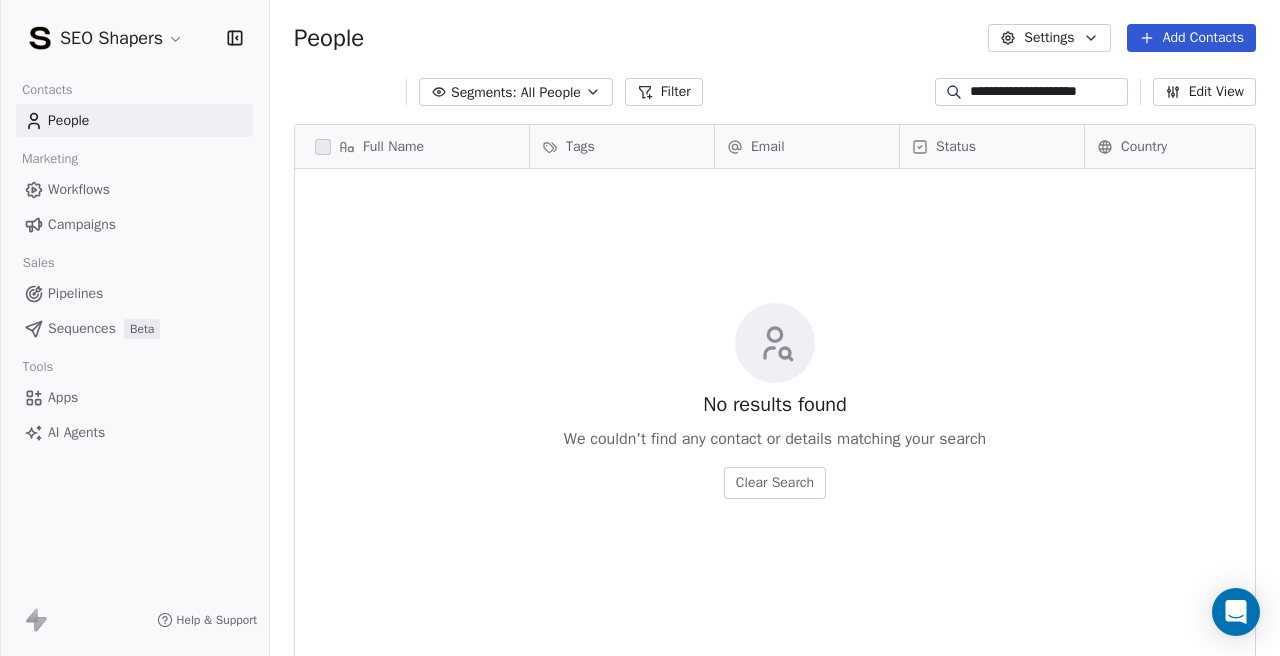 click on "**********" at bounding box center (1047, 92) 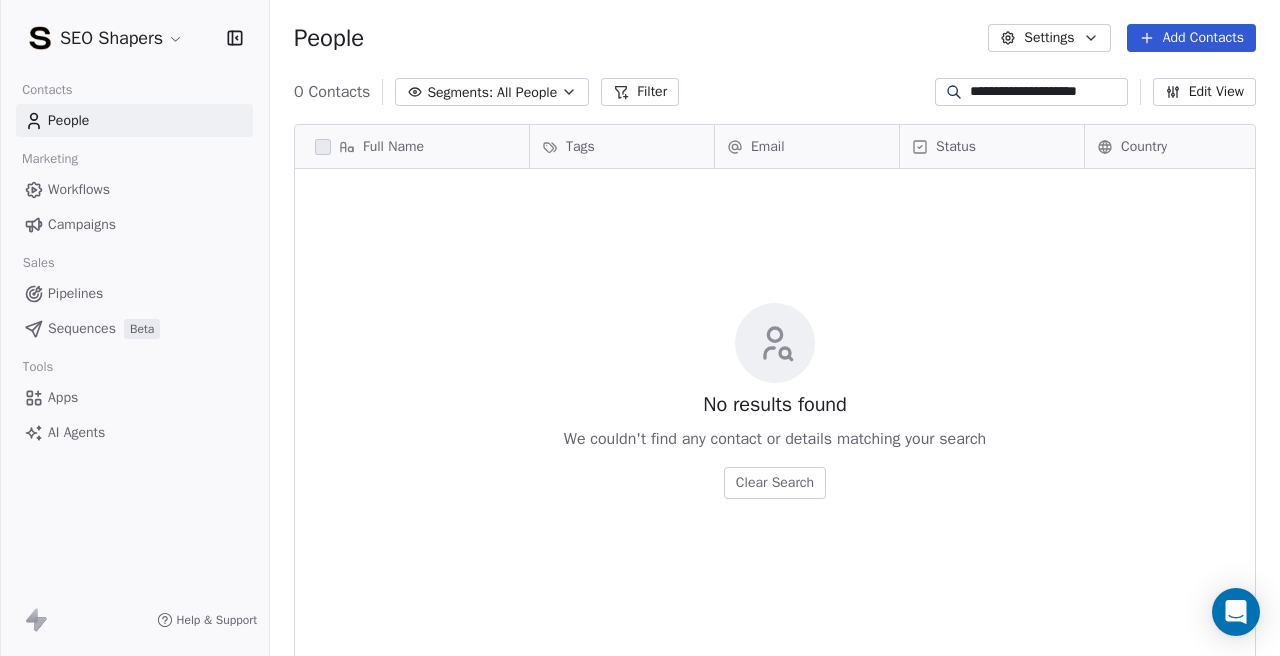 paste on "*********" 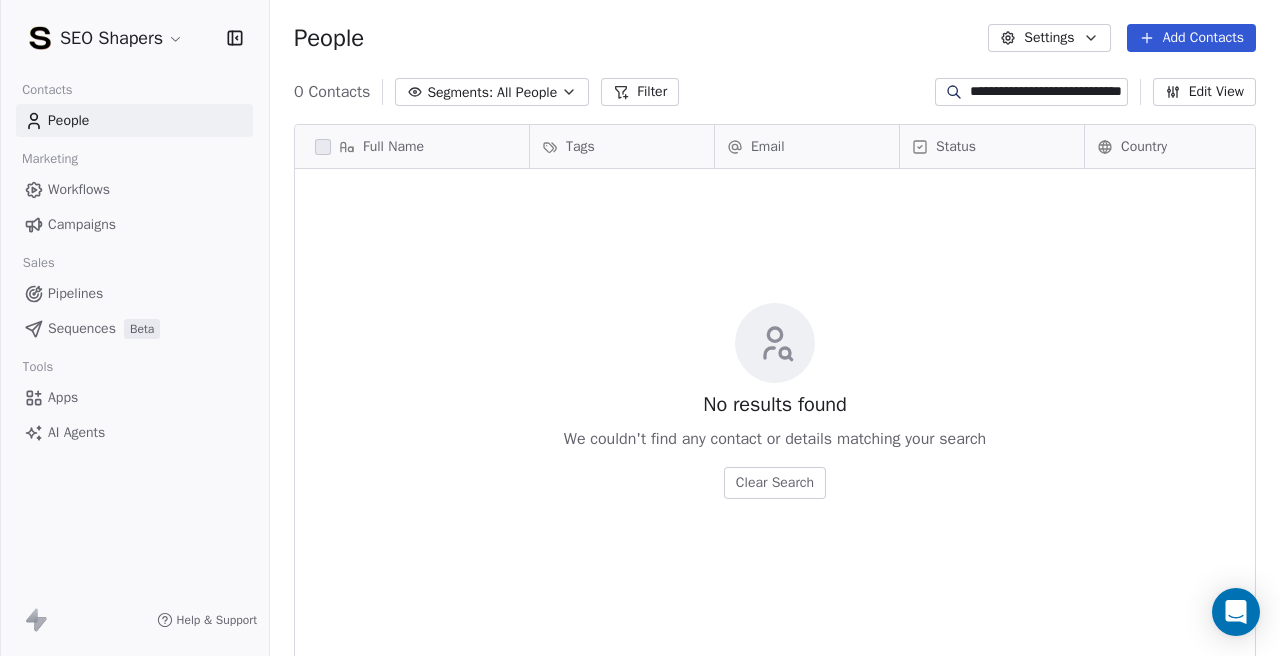 scroll, scrollTop: 0, scrollLeft: 69, axis: horizontal 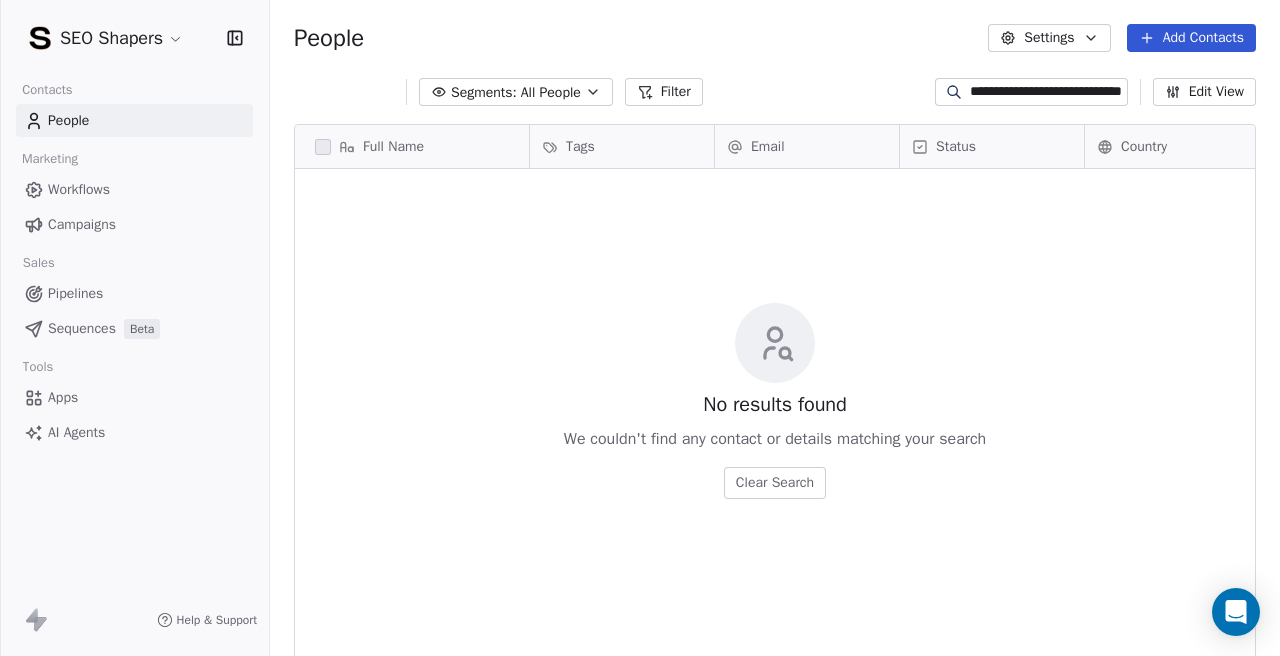 click on "**********" at bounding box center (1047, 92) 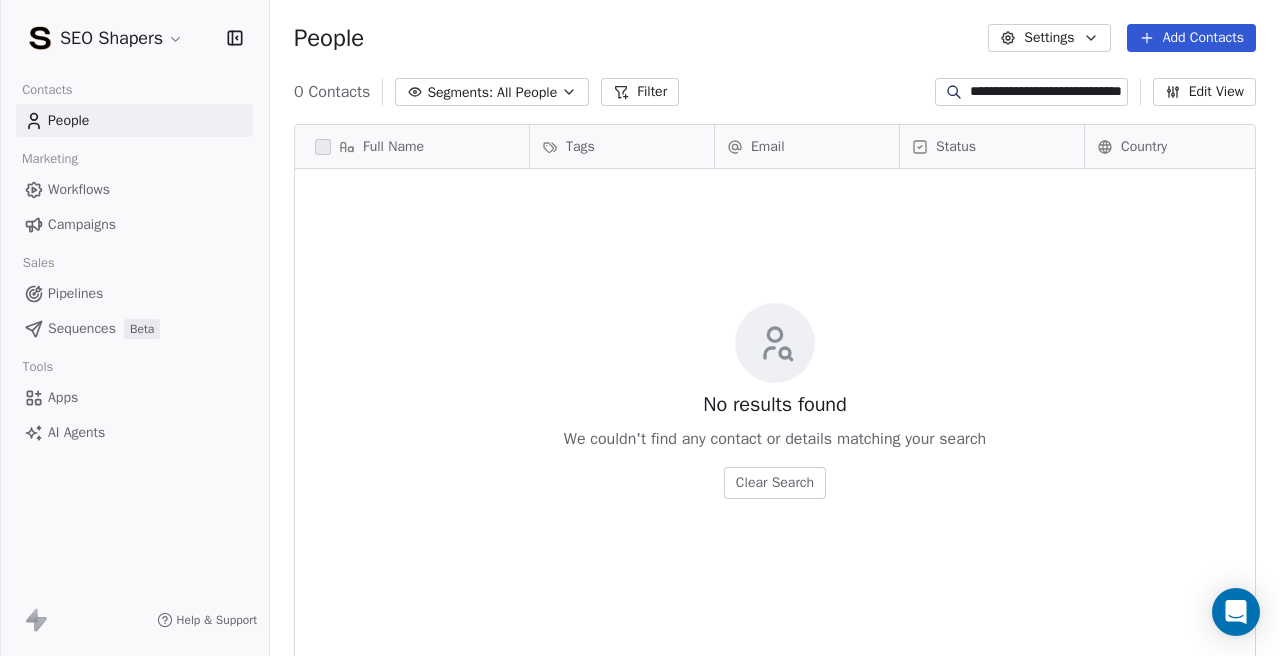 paste 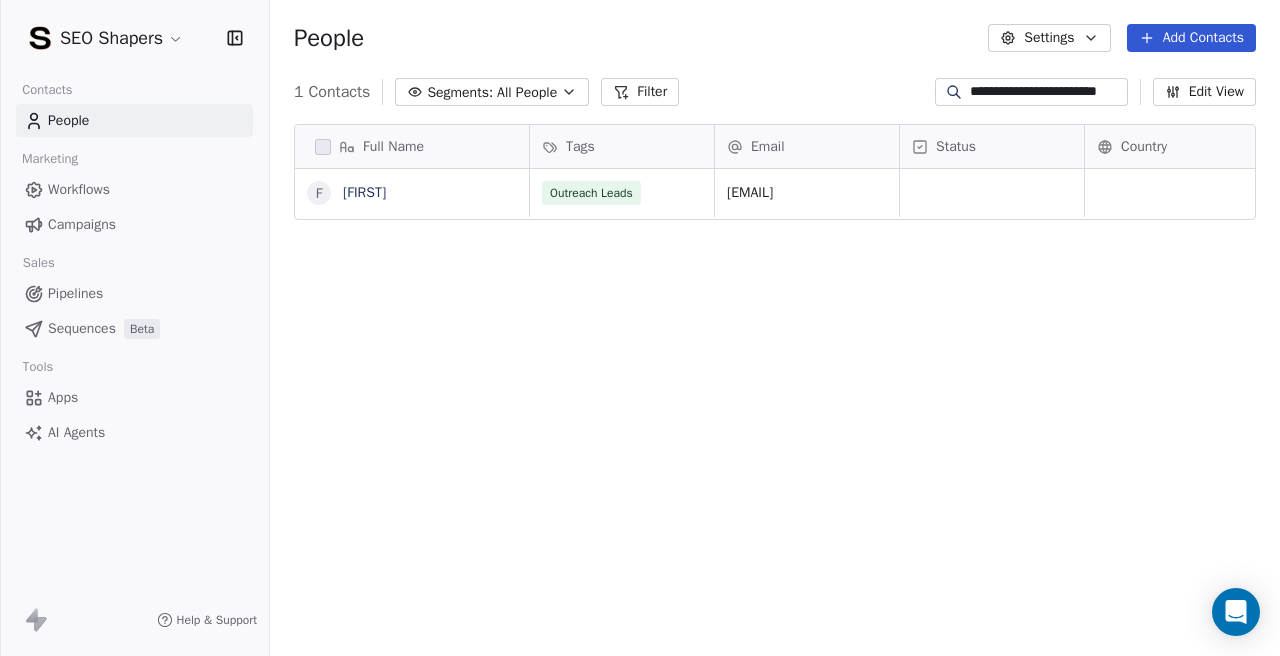 scroll, scrollTop: 0, scrollLeft: 0, axis: both 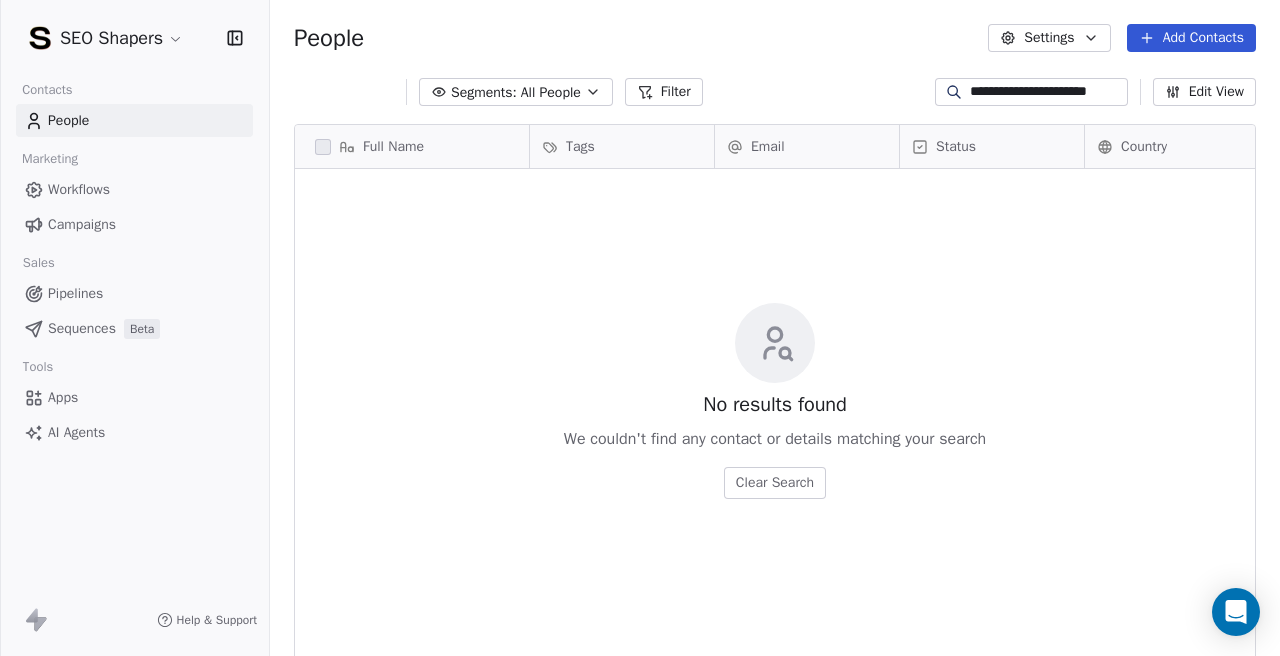 type on "**********" 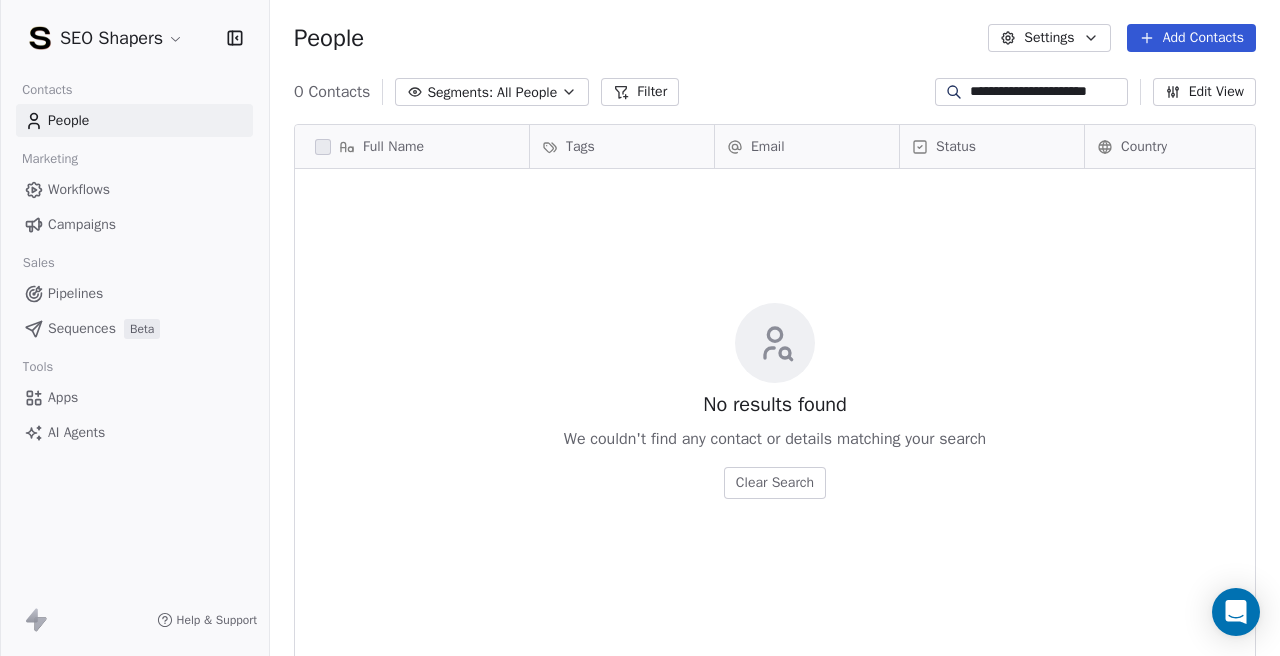 click on "**********" at bounding box center (1047, 92) 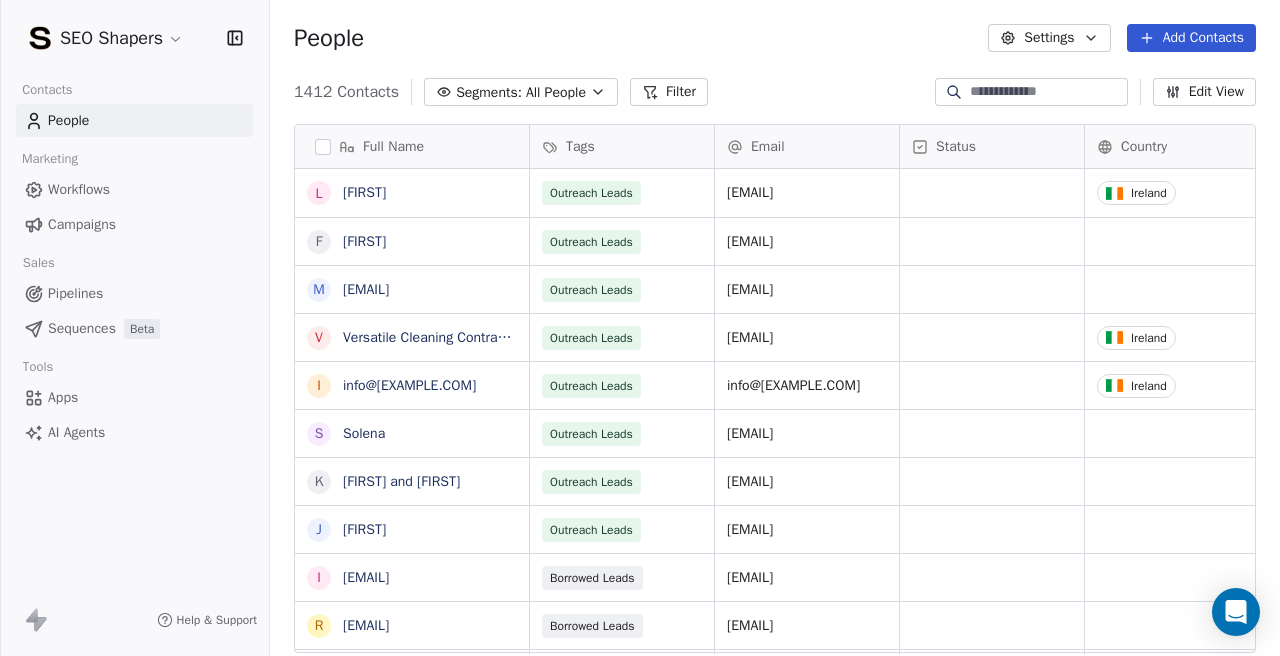 type 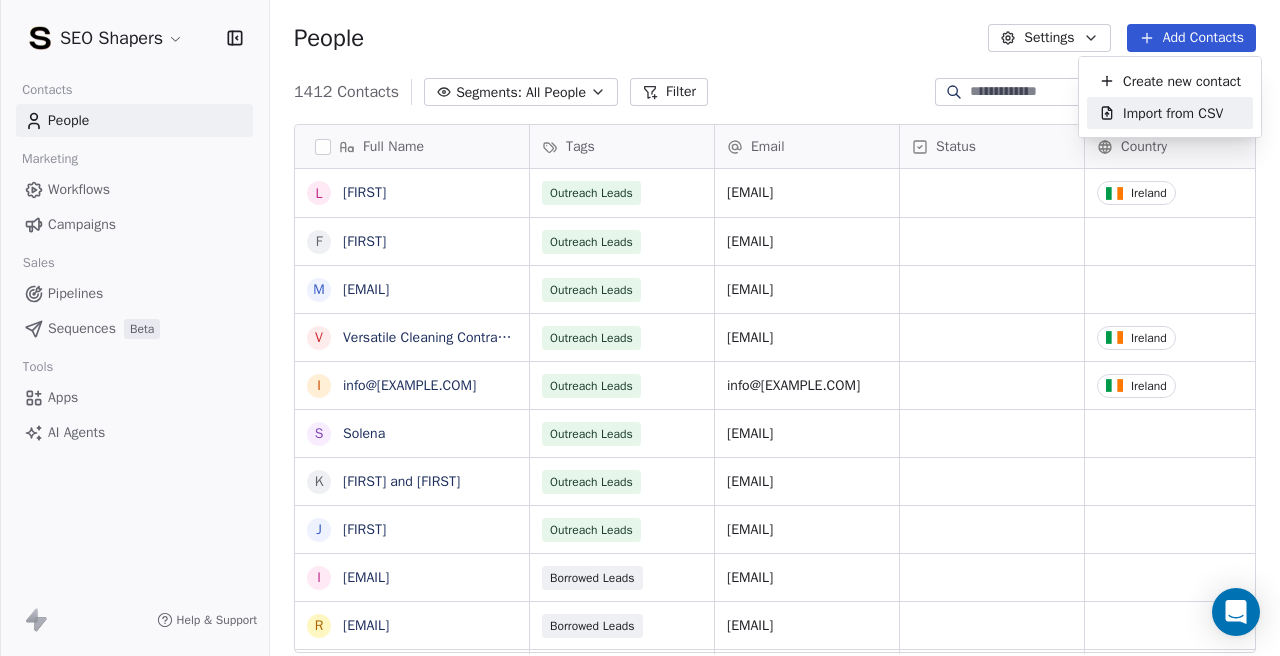 click on "Import from CSV" at bounding box center (1173, 113) 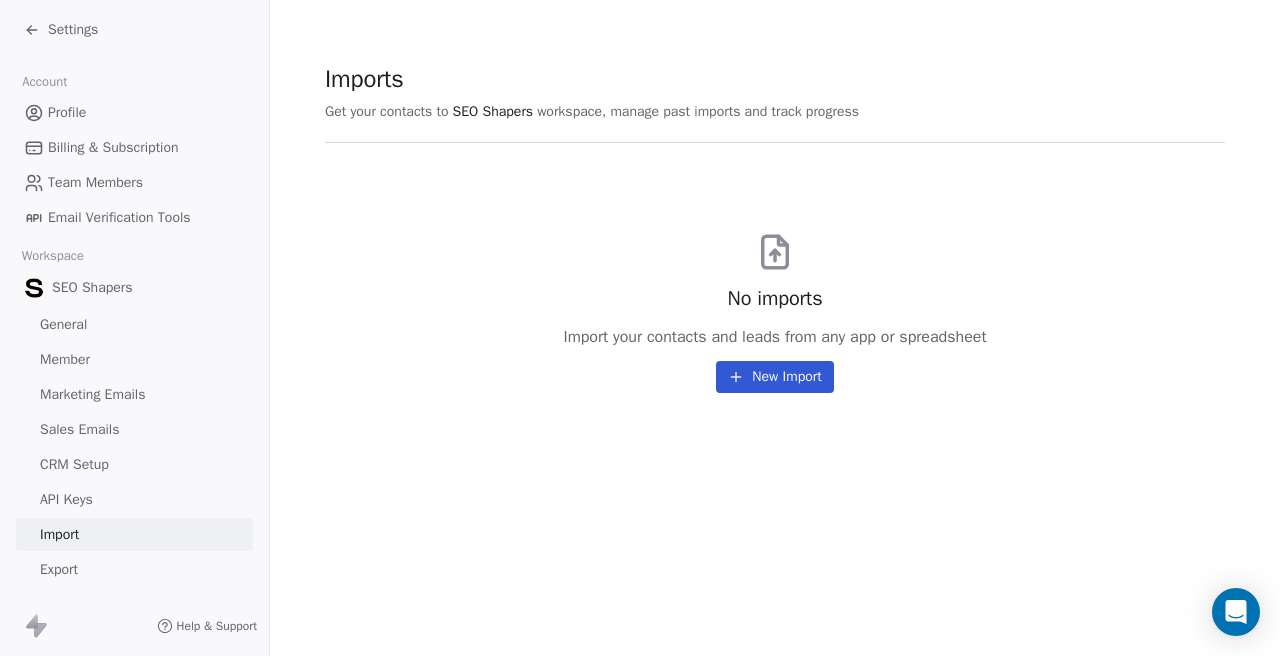 click on "New Import" at bounding box center [774, 377] 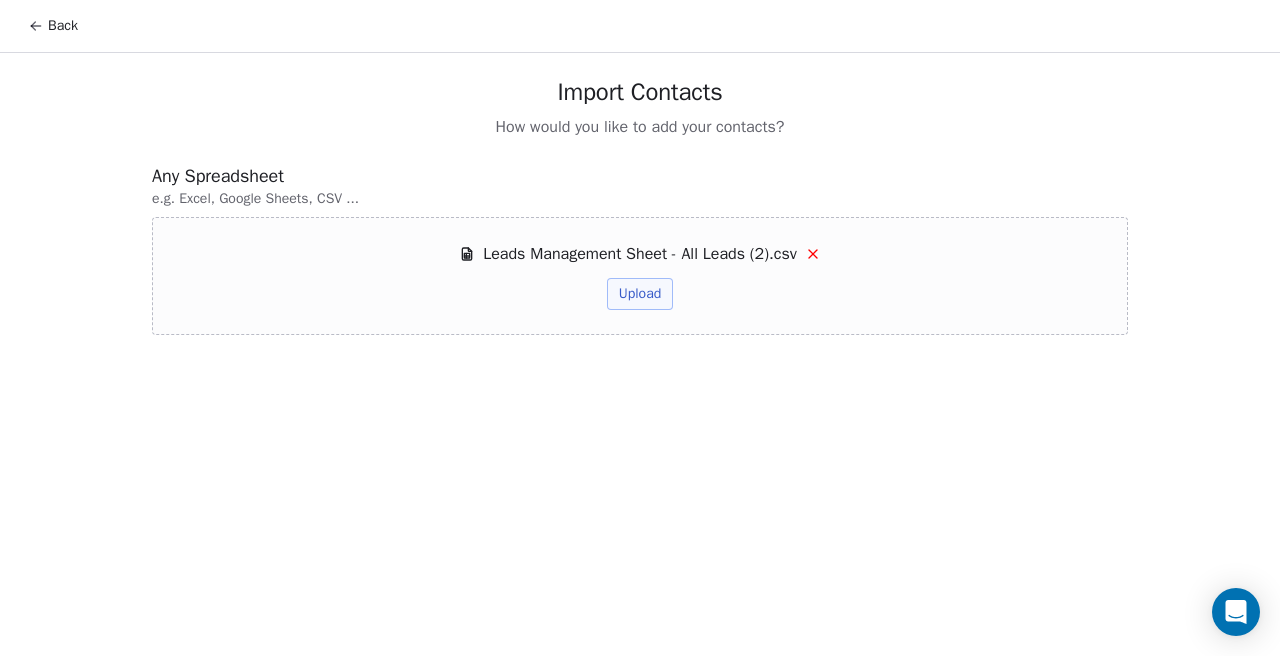 click on "Upload" at bounding box center (640, 294) 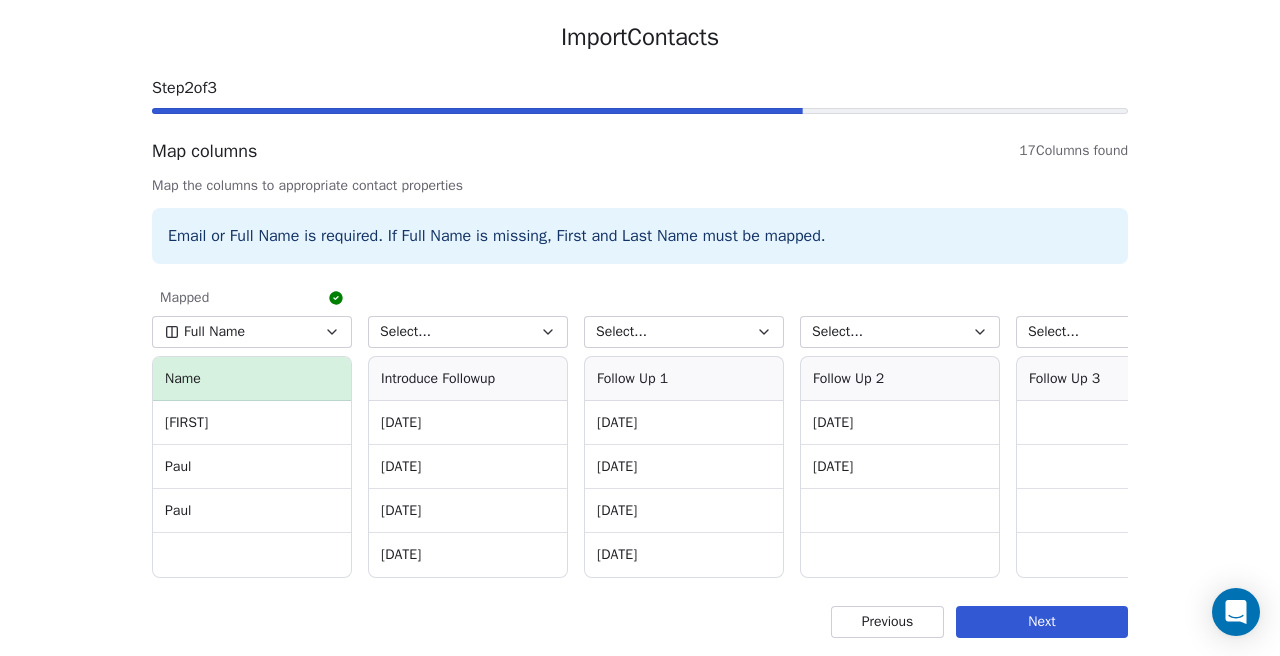 scroll, scrollTop: 61, scrollLeft: 0, axis: vertical 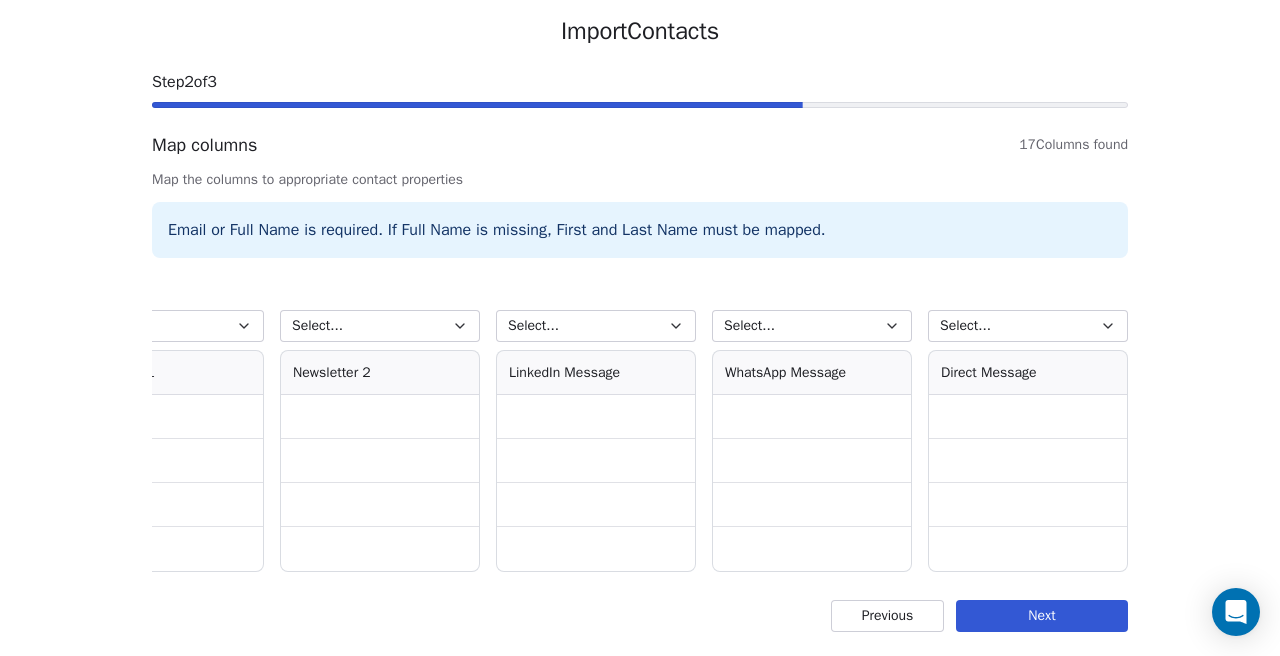 click on "Next" at bounding box center (1042, 616) 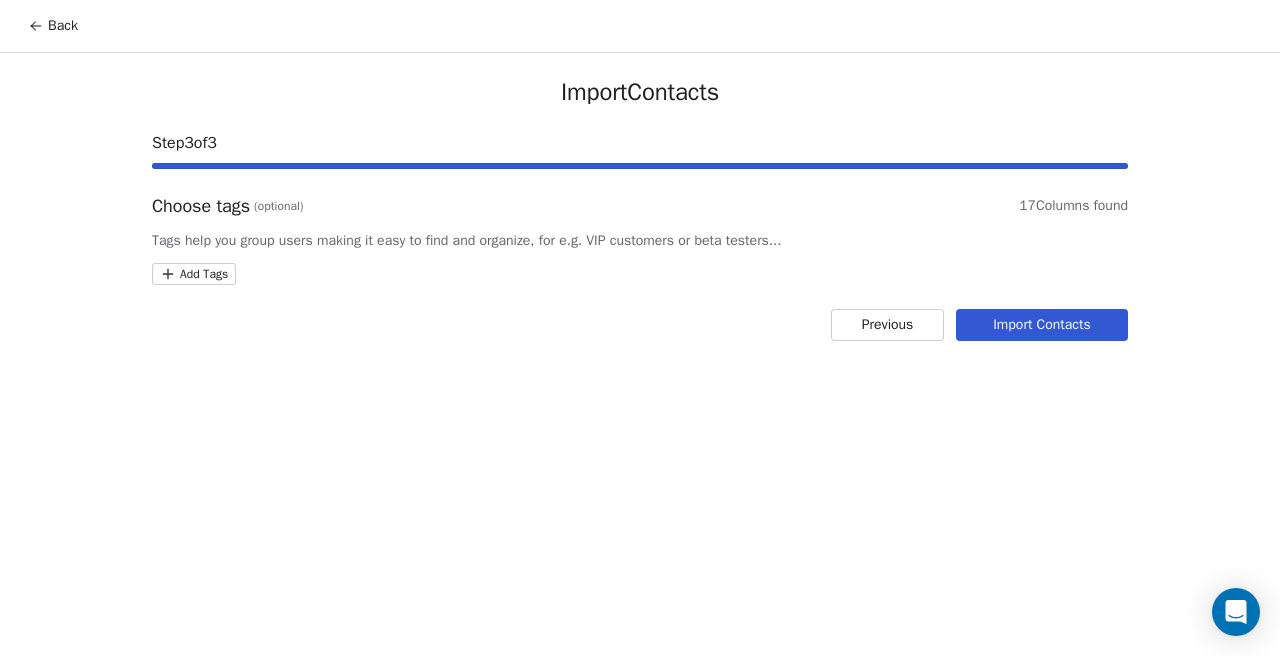 click on "Back Import  Contacts Step  3  of  3 Choose tags (optional) 17  Columns found Tags help you group users making it easy to find and organize, for e.g. VIP customers or beta testers...  Add Tags Previous Import Contacts" at bounding box center (640, 328) 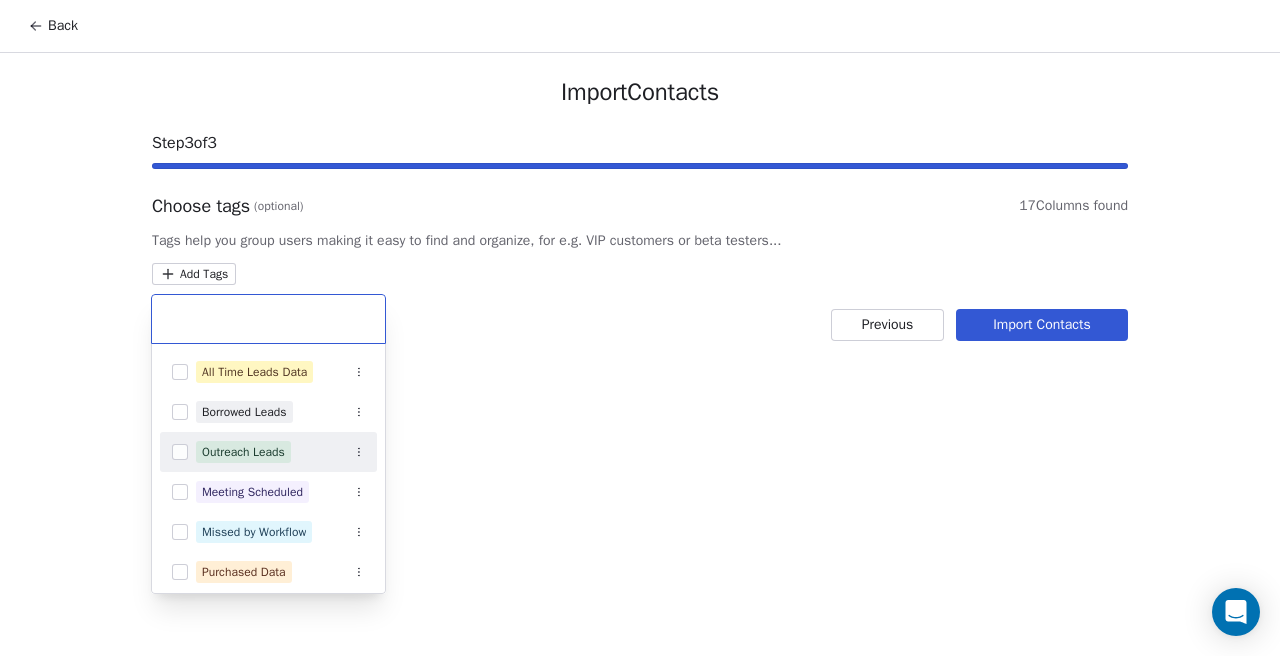 click at bounding box center (180, 452) 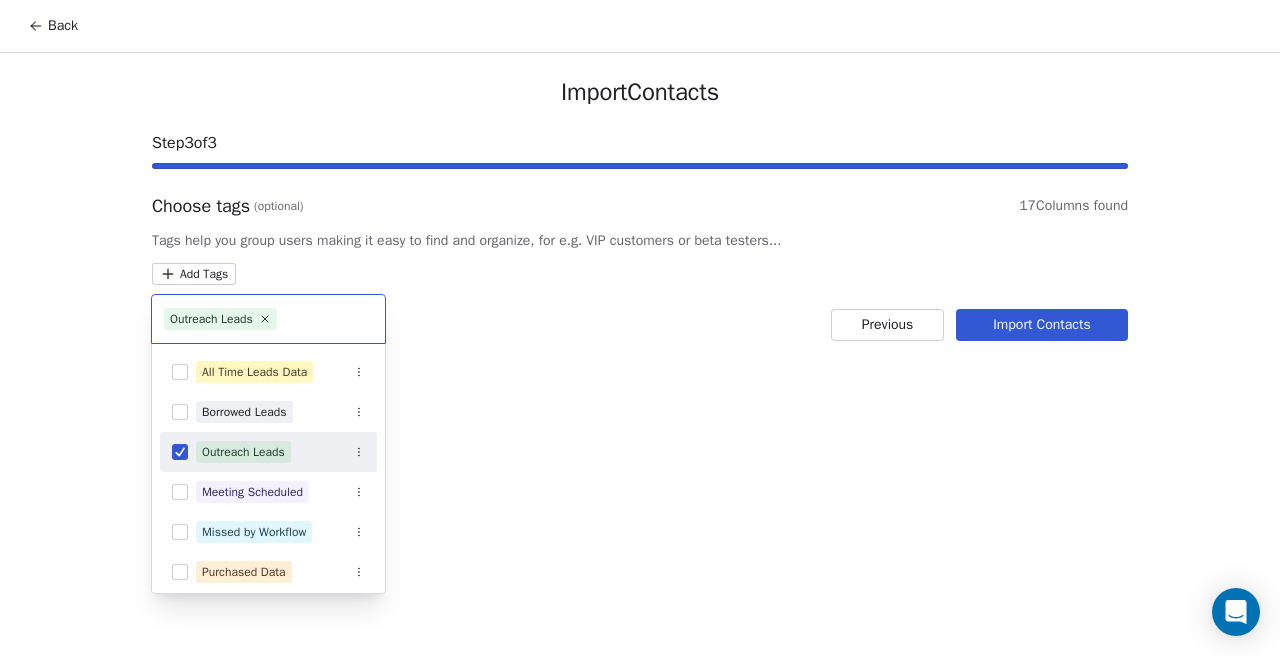 click on "Back Import  Contacts Step  3  of  3 Choose tags (optional) 17  Columns found Tags help you group users making it easy to find and organize, for e.g. VIP customers or beta testers...  Add Tags Previous Import Contacts
Outreach Leads All Time Leads Data Borrowed Leads Outreach Leads Meeting Scheduled Missed by Workflow Purchased Data Remove From List SEO Checklist Downloaded Testing Emails" at bounding box center [640, 328] 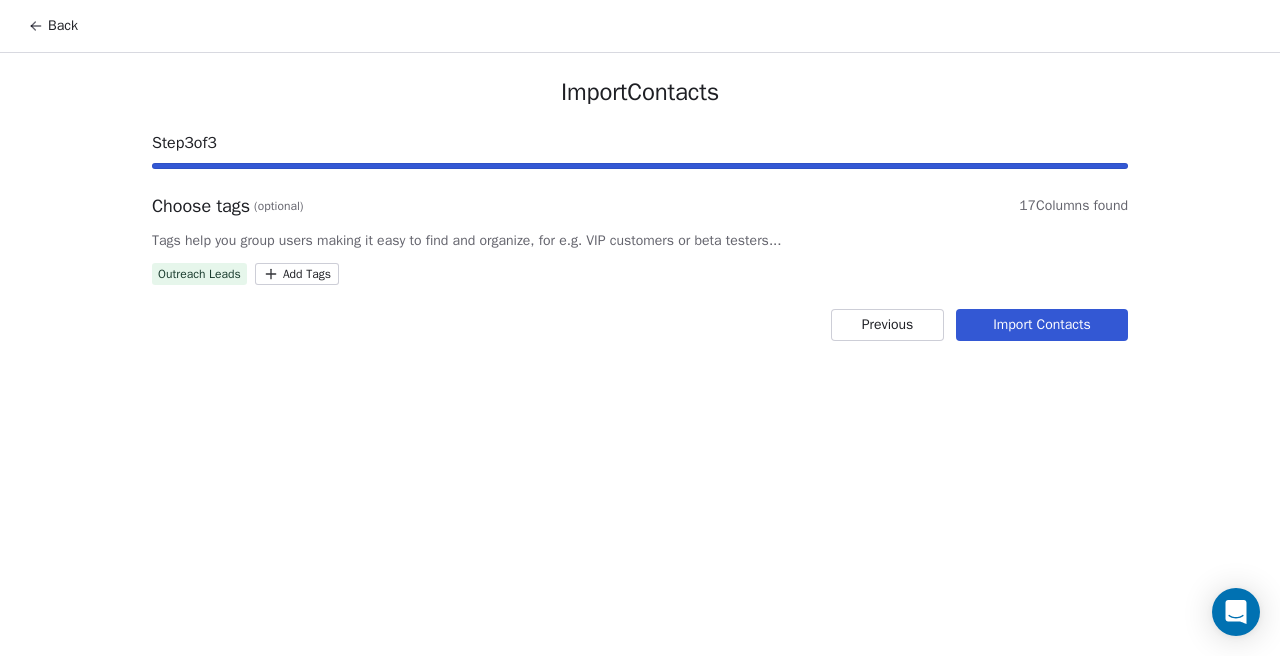 click on "Import Contacts" at bounding box center [1042, 325] 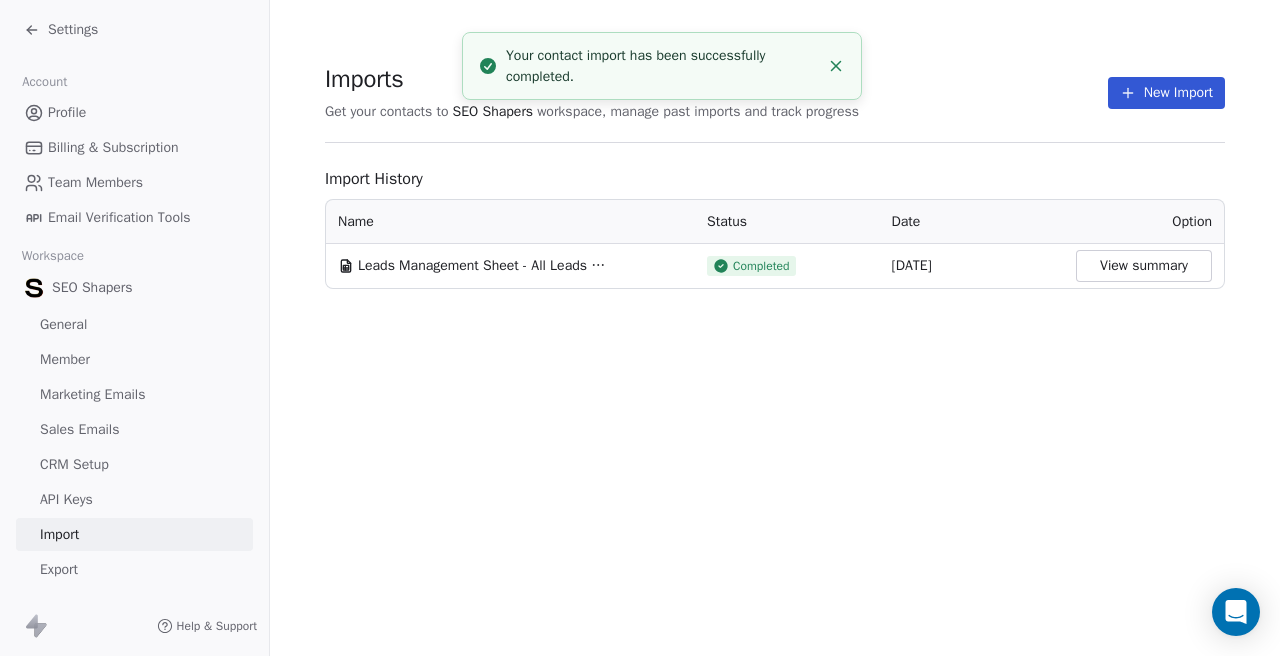 click on "Settings" at bounding box center [73, 30] 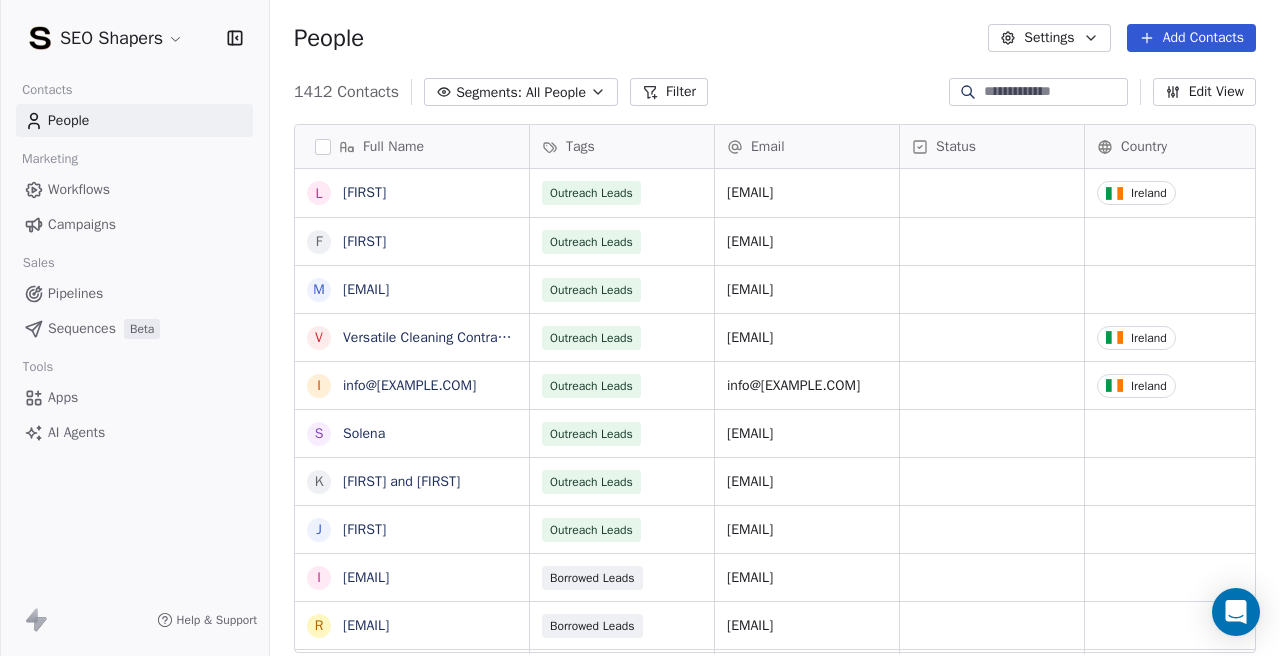 scroll, scrollTop: 1, scrollLeft: 1, axis: both 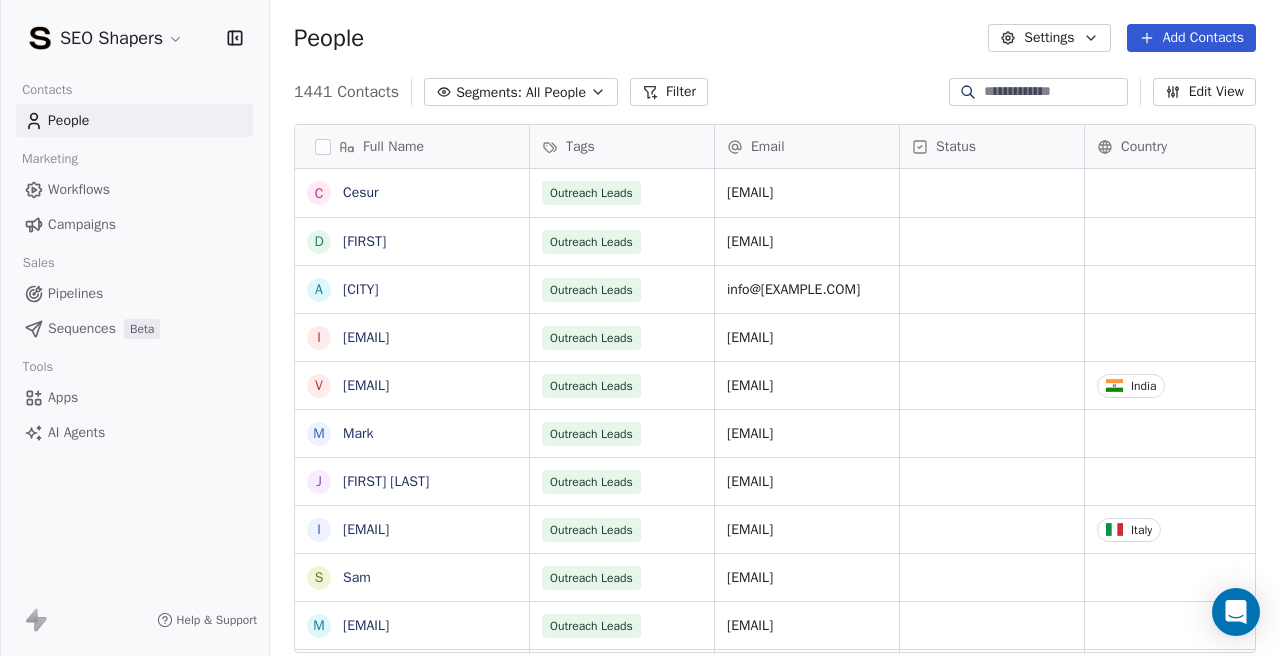 click on "People" at bounding box center (134, 120) 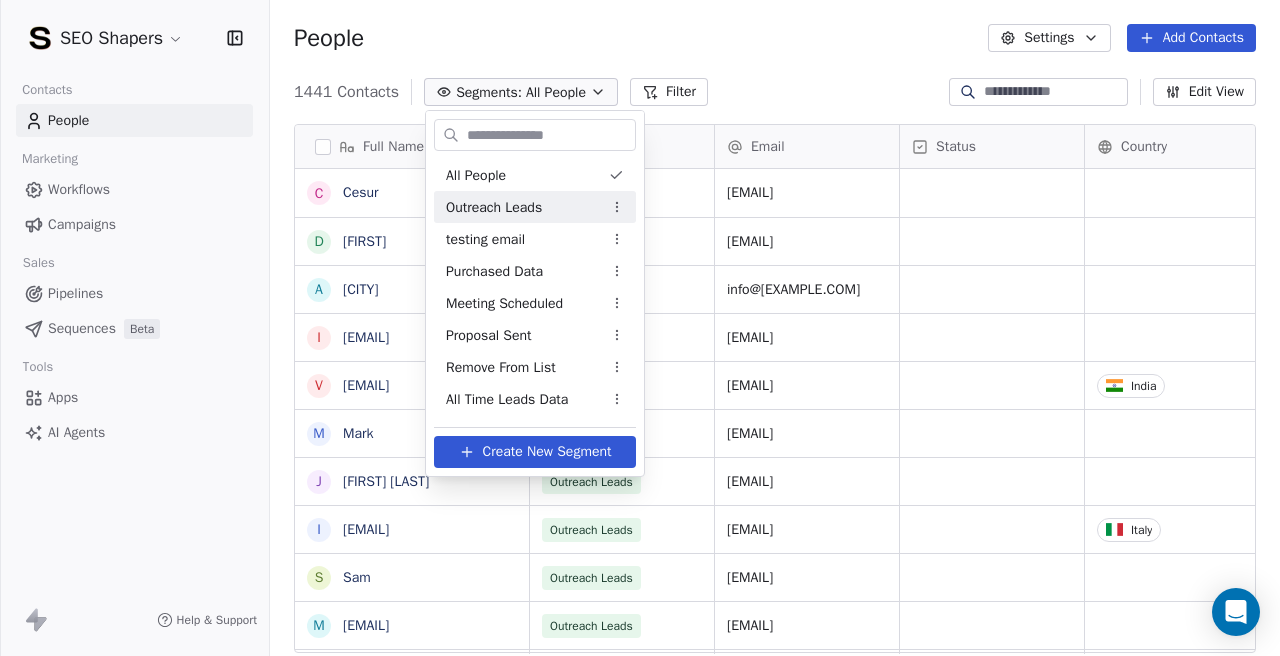 click on "Outreach Leads" at bounding box center [494, 207] 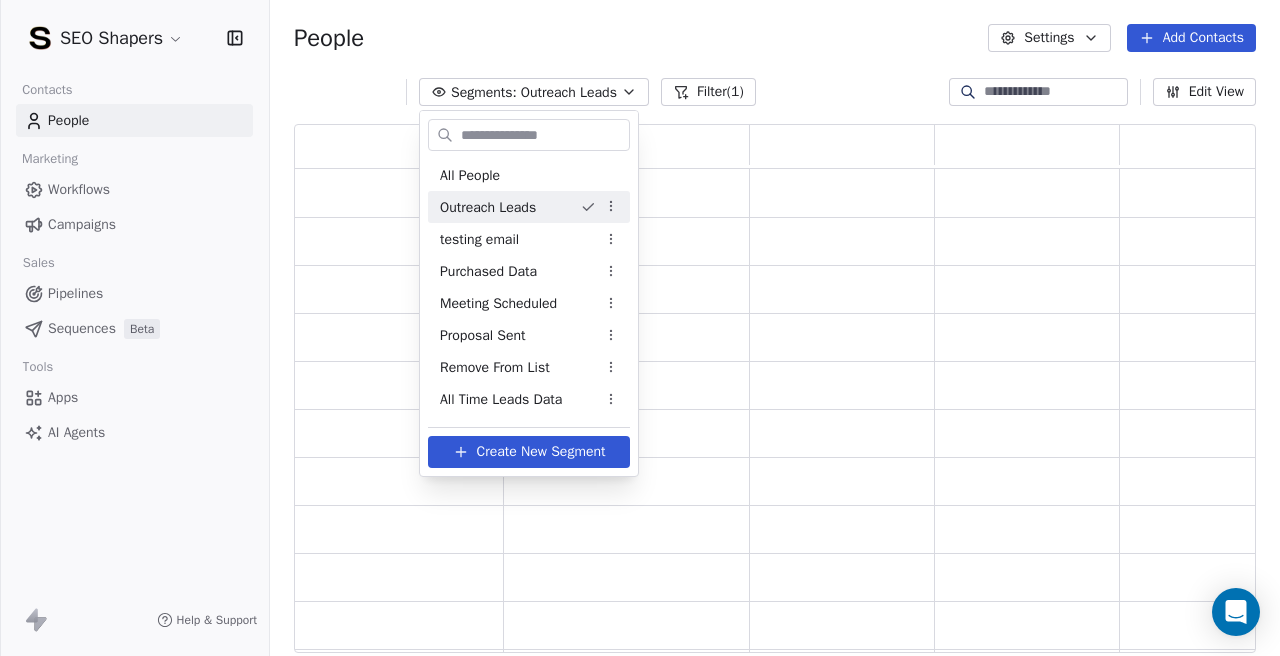 scroll, scrollTop: 1, scrollLeft: 1, axis: both 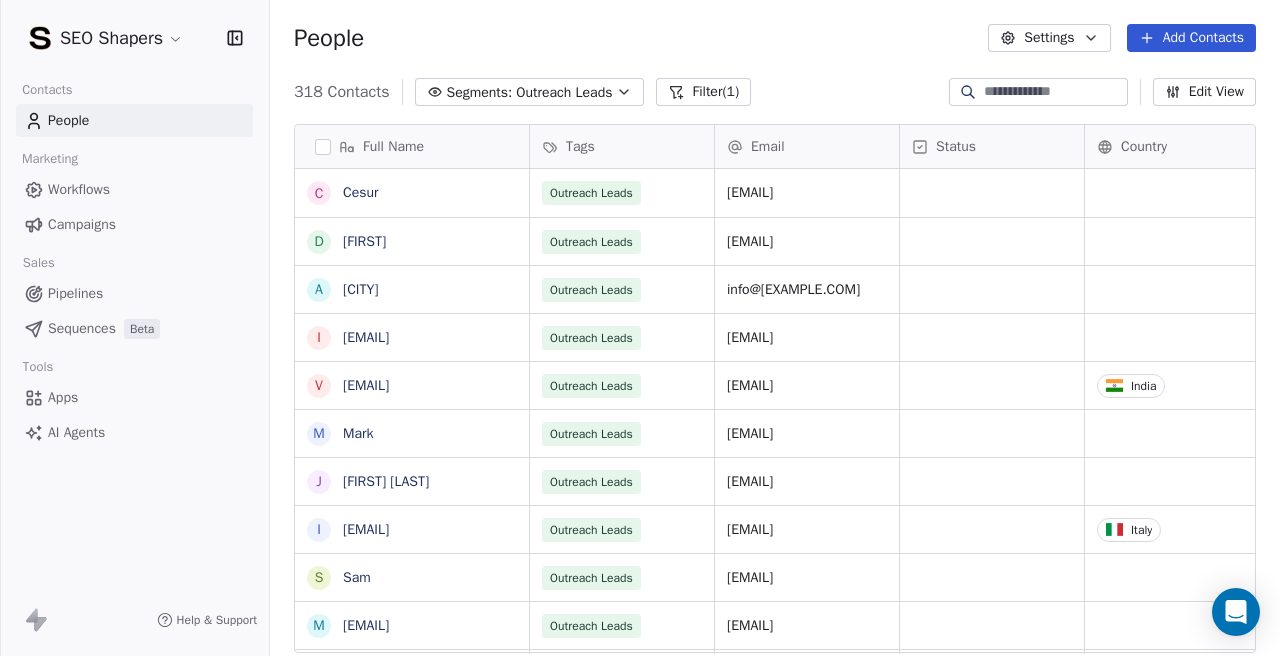 click on "Outreach Leads" at bounding box center (564, 92) 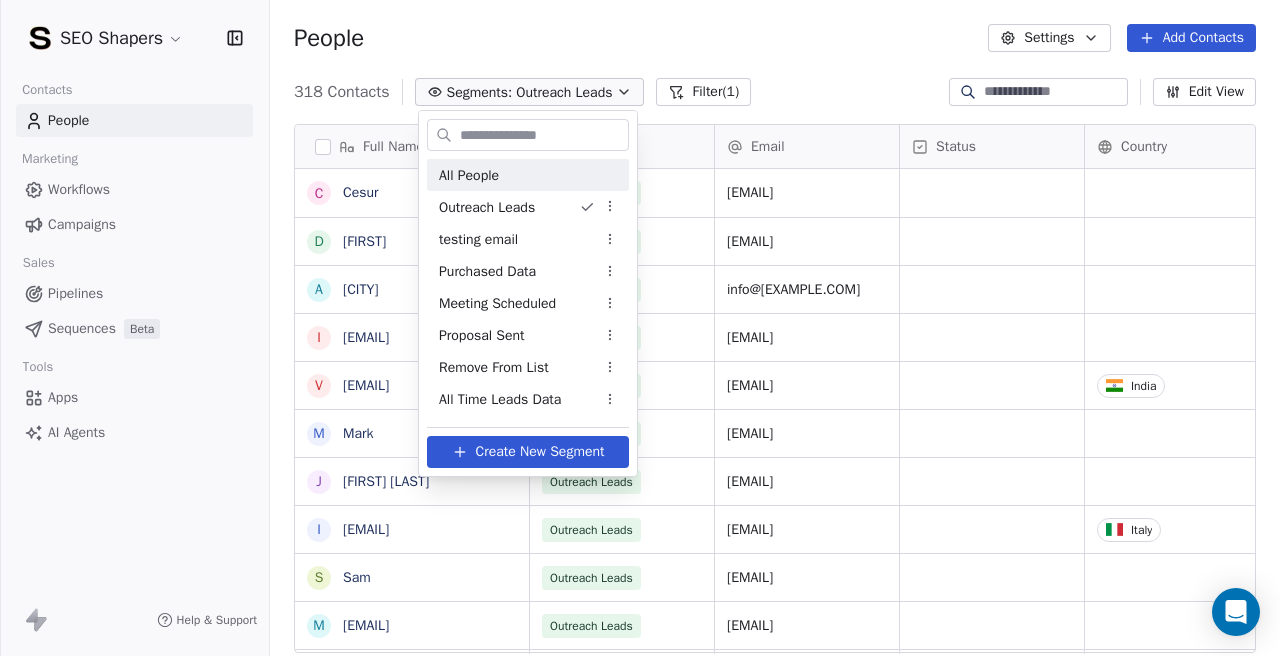 click on "All People" at bounding box center [528, 175] 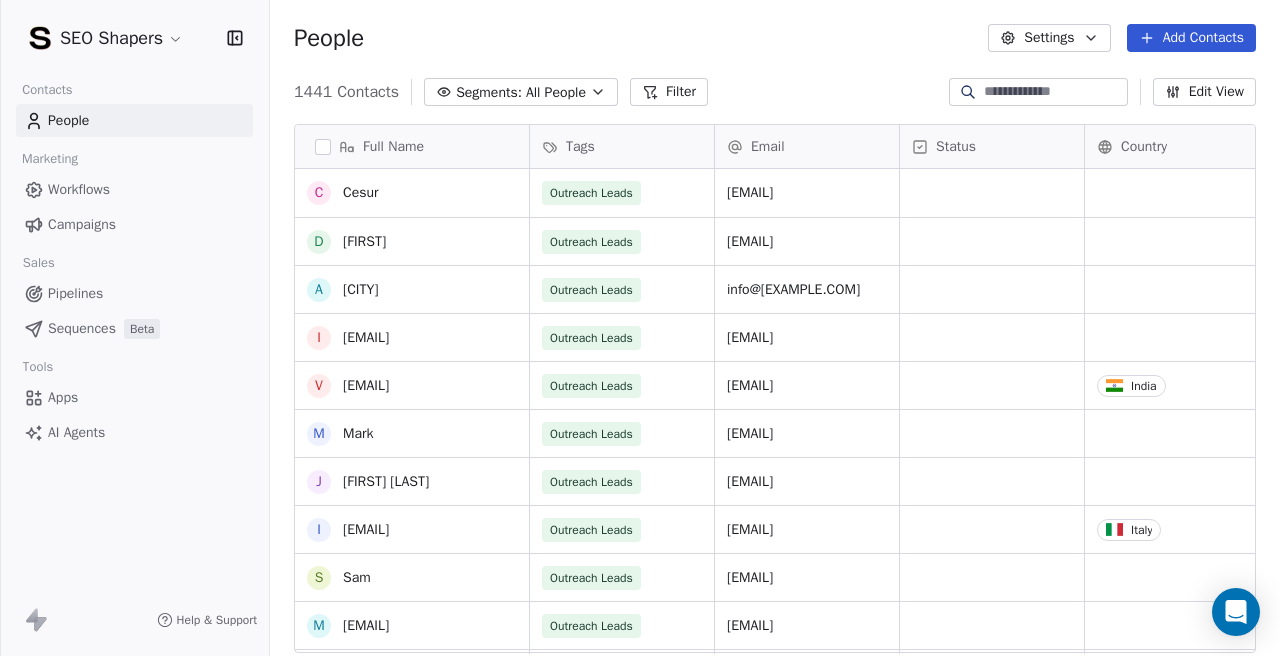 scroll, scrollTop: 712, scrollLeft: 0, axis: vertical 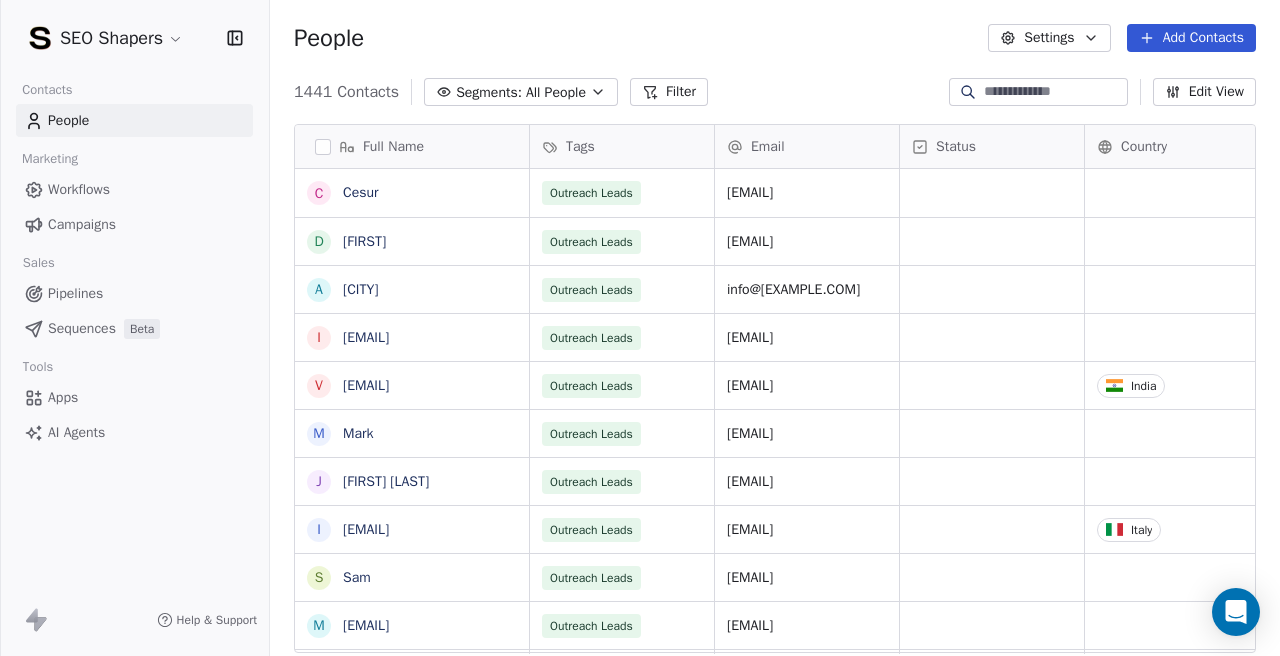 click on "People" at bounding box center [134, 120] 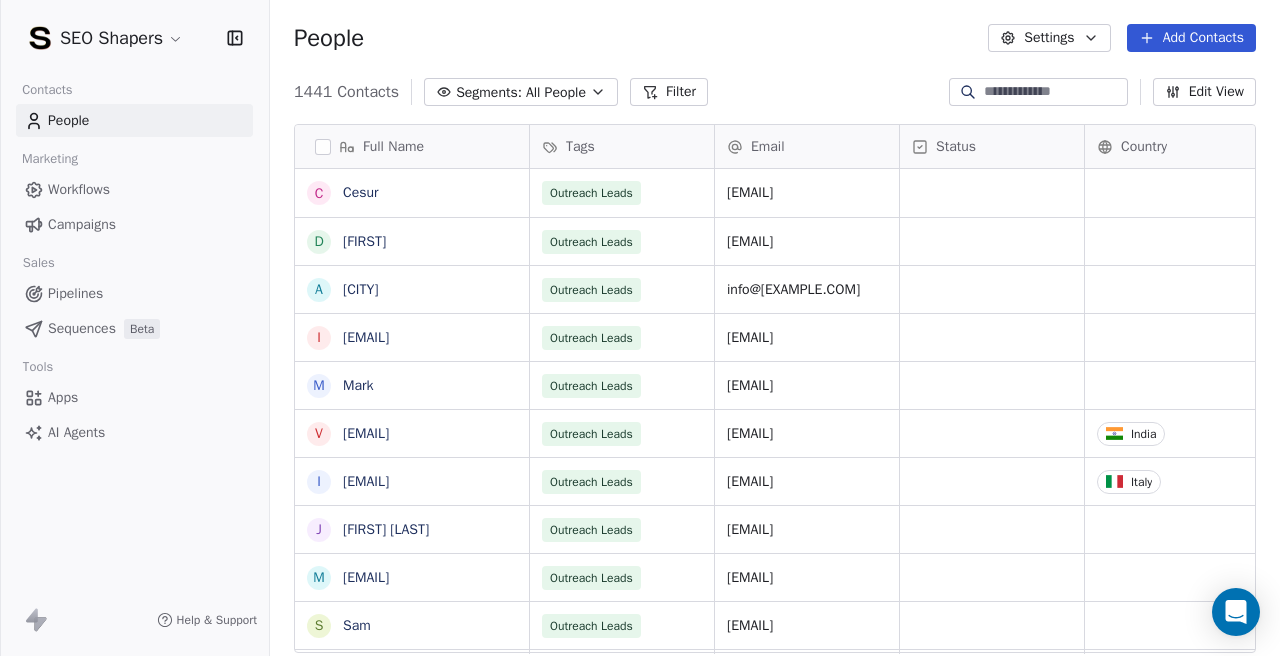 click on "People Settings  Add Contacts" at bounding box center (775, 38) 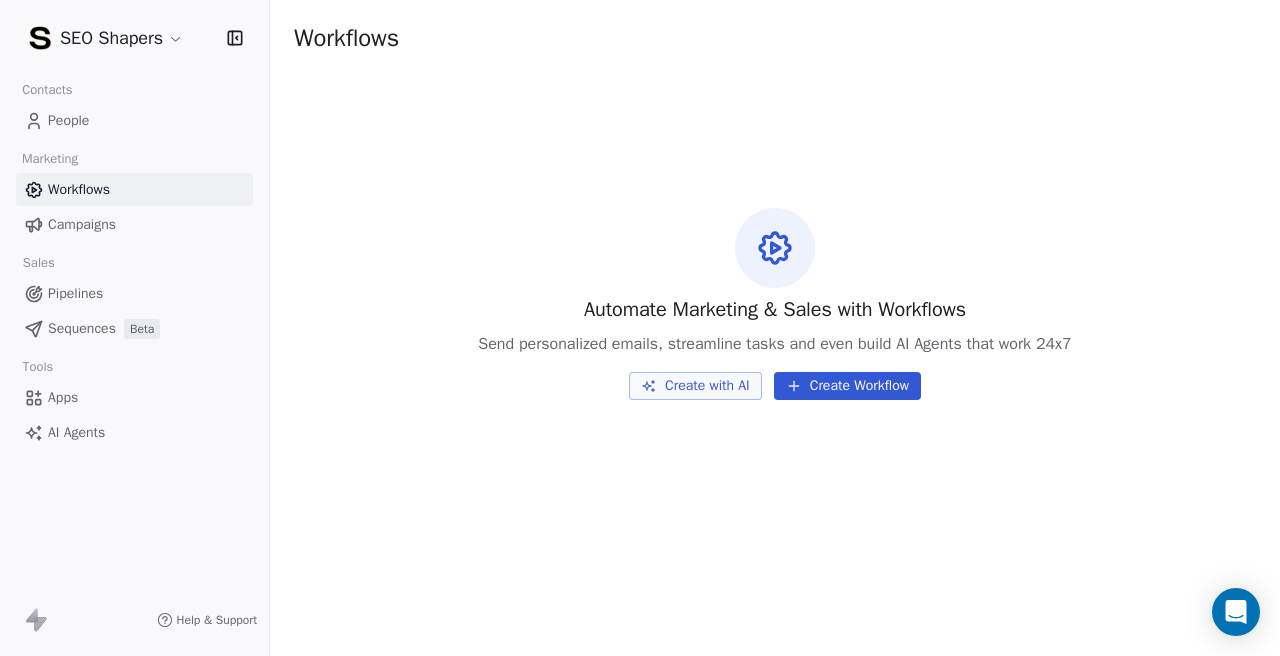 click on "Campaigns" at bounding box center [134, 224] 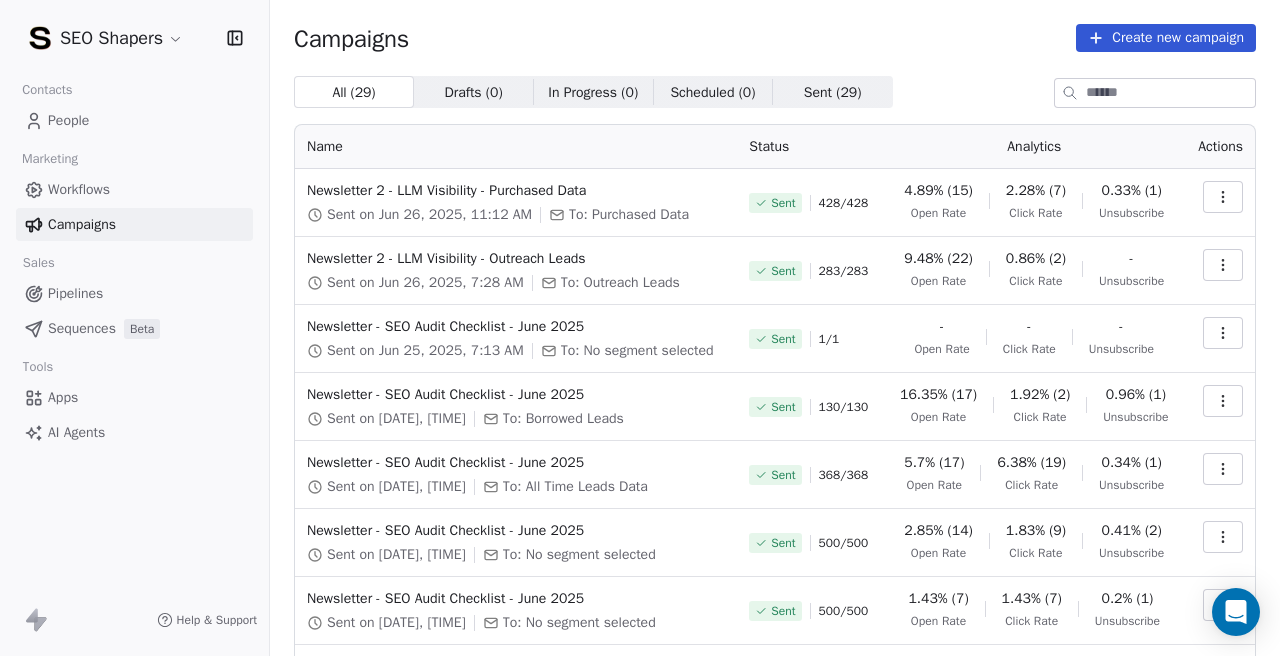 click on "Create new campaign" at bounding box center (1166, 38) 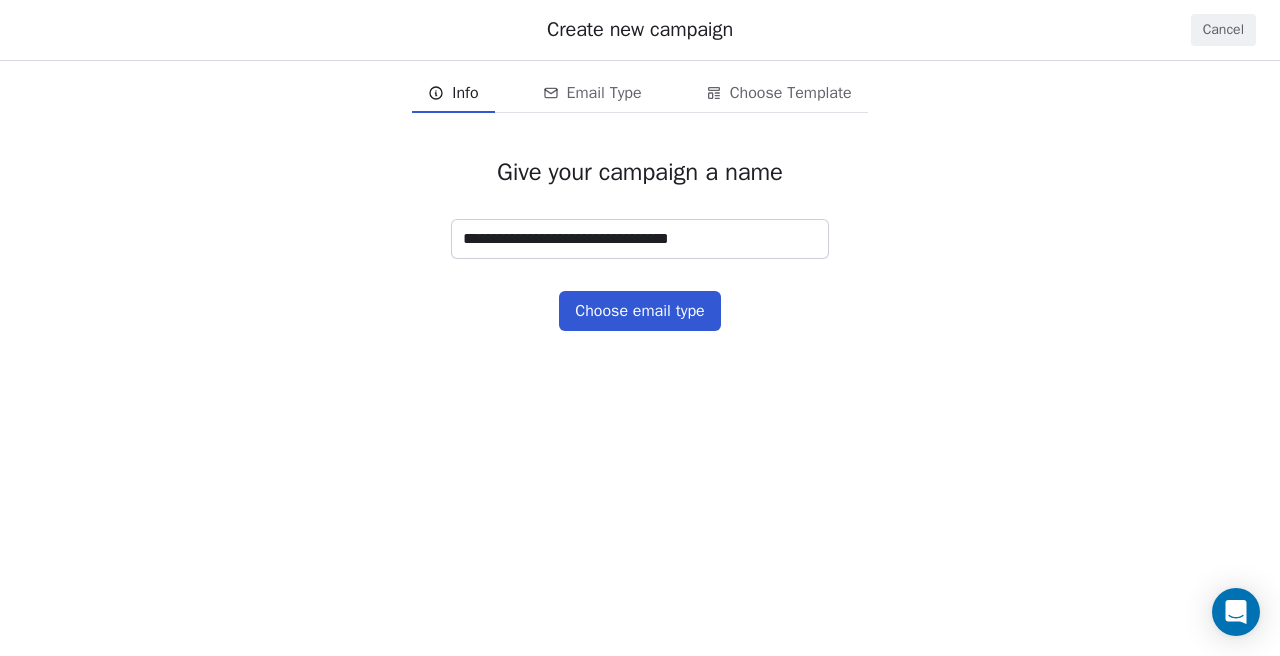 type on "**********" 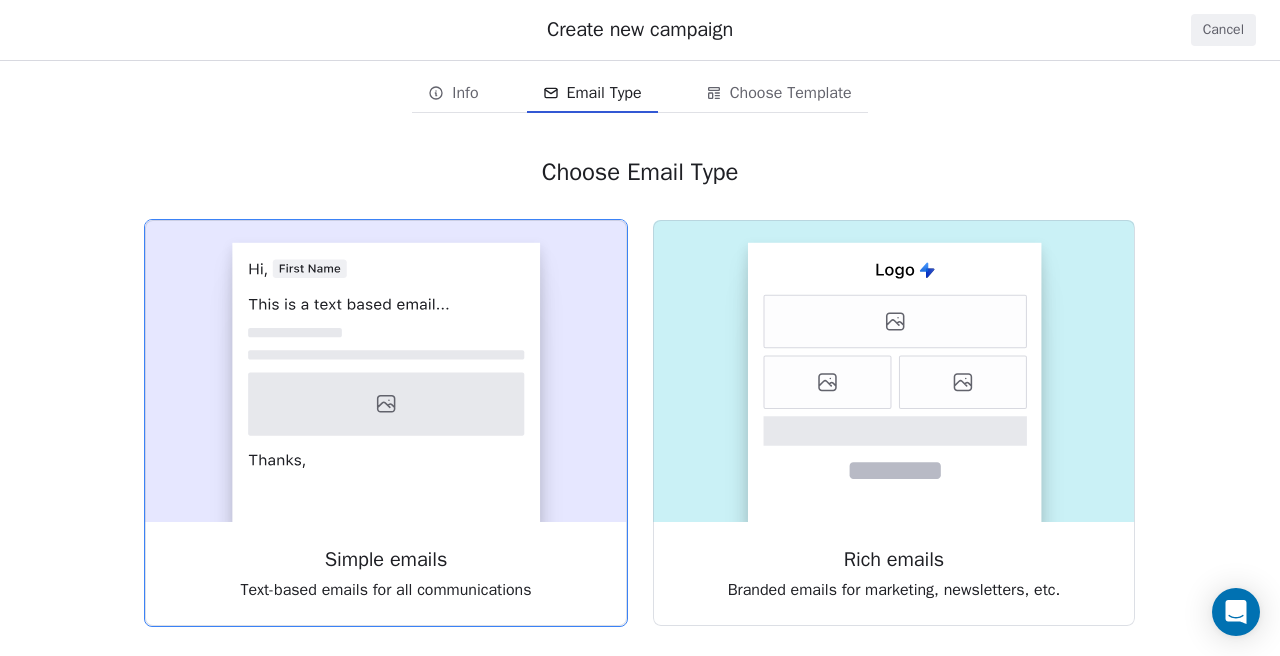 click 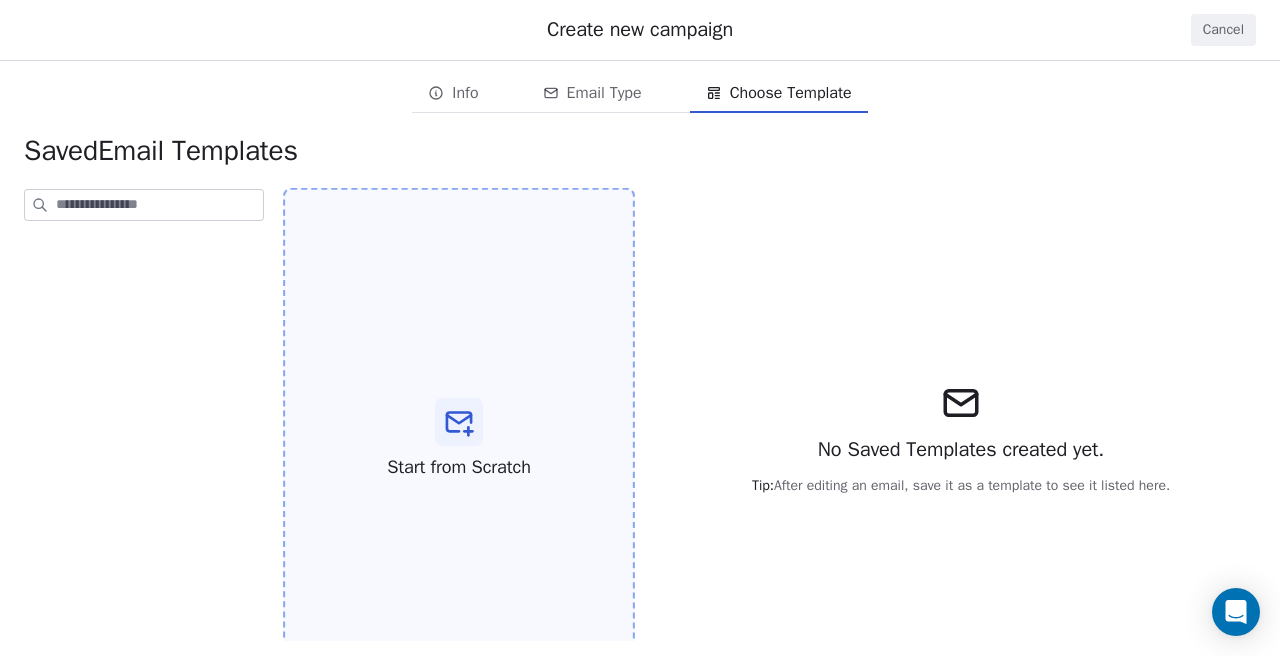 click on "Start from Scratch" at bounding box center [459, 439] 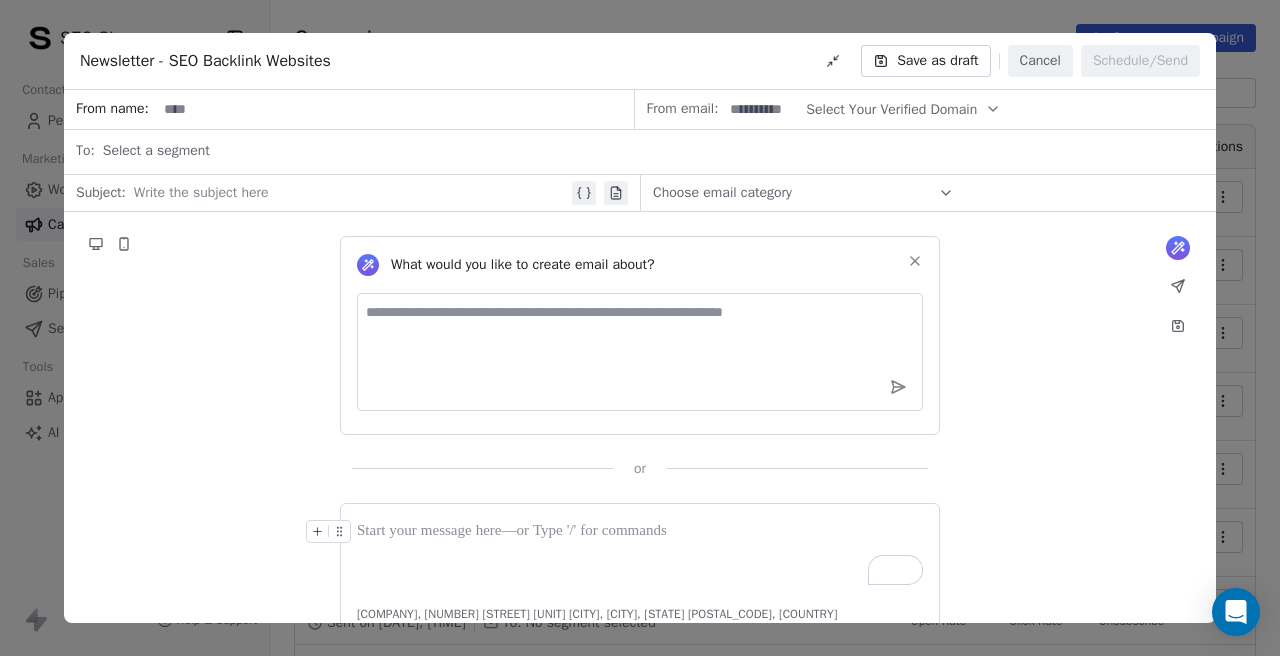 click 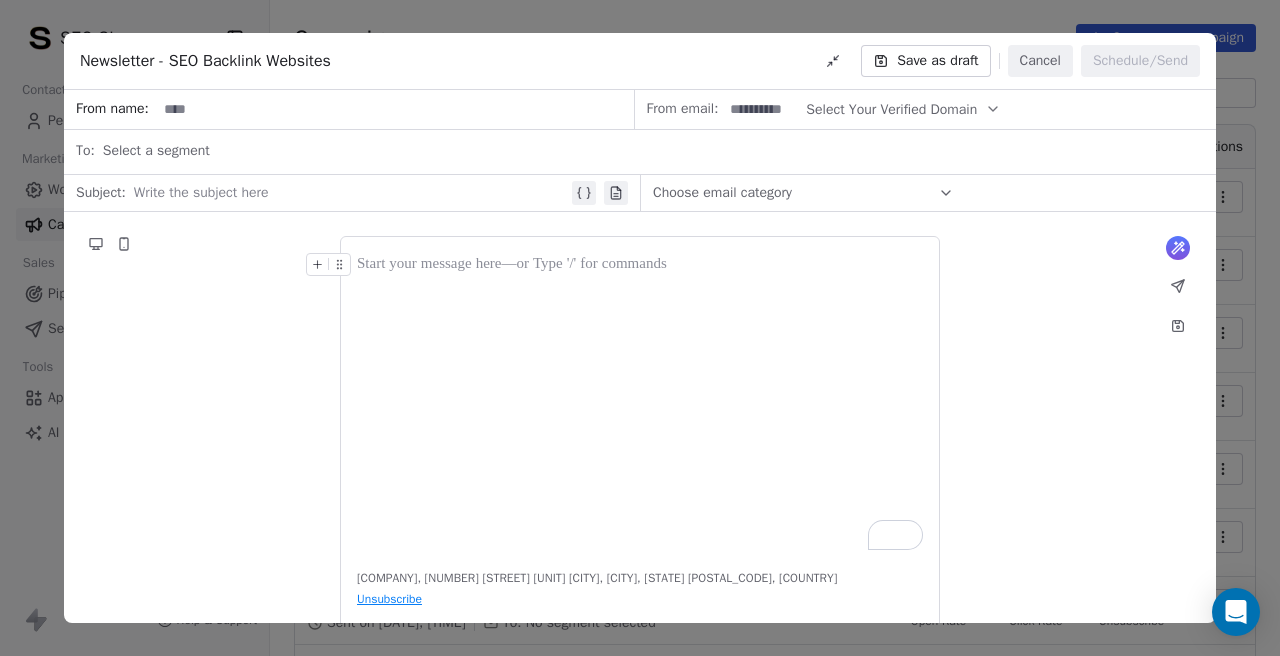 click at bounding box center (395, 109) 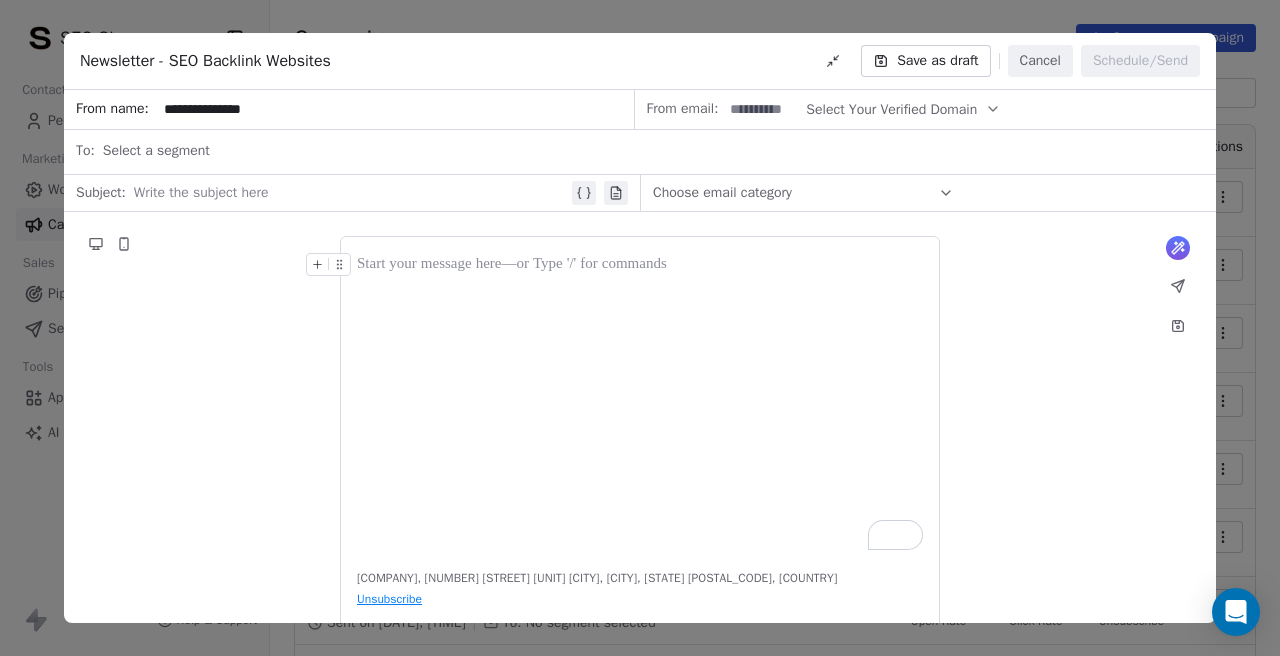 type on "**********" 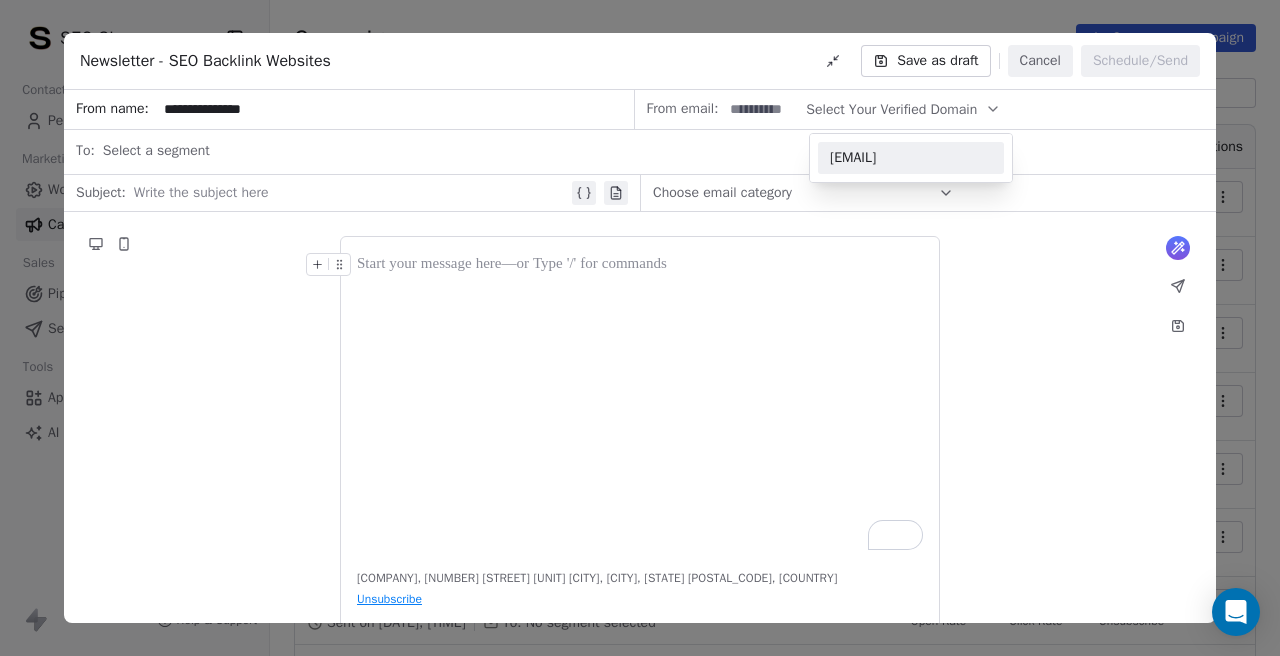 click on "[EMAIL]" at bounding box center (911, 158) 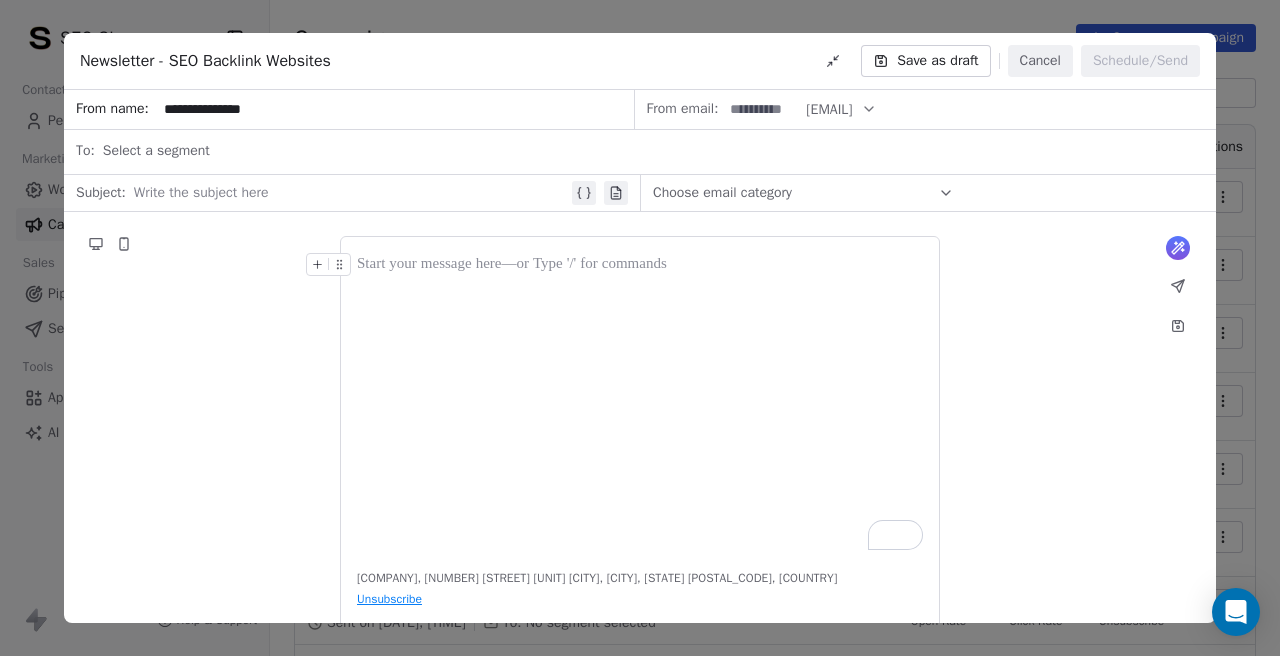 click at bounding box center [762, 109] 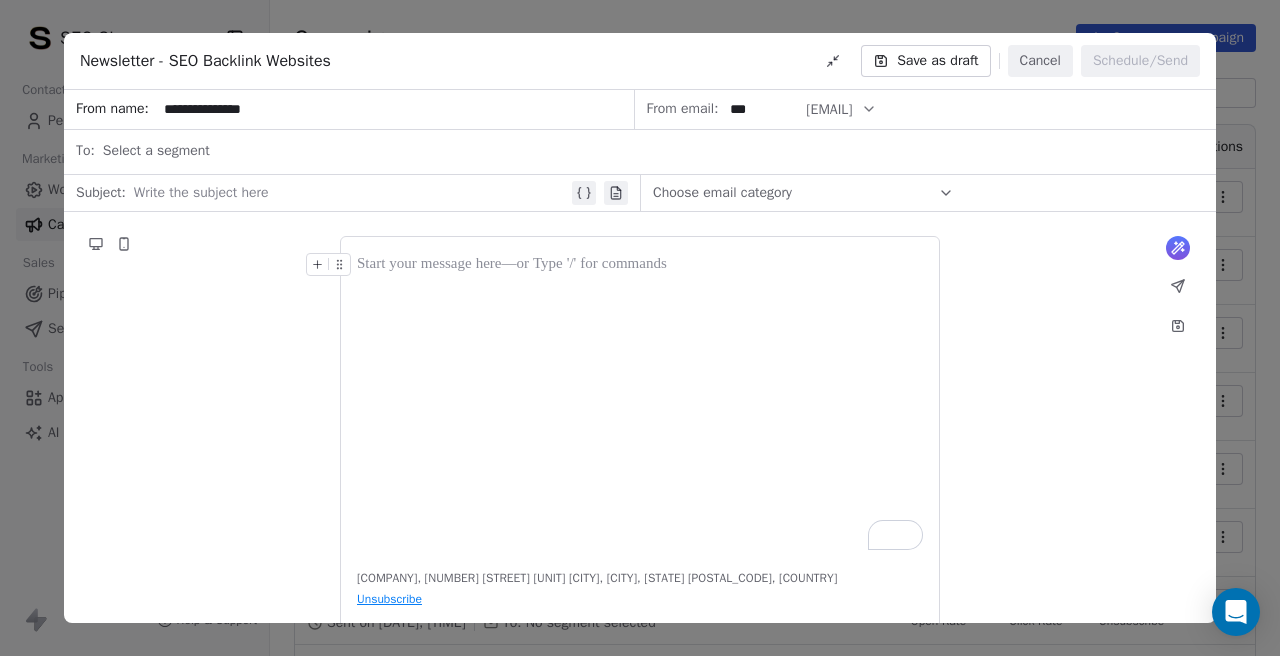 type on "***" 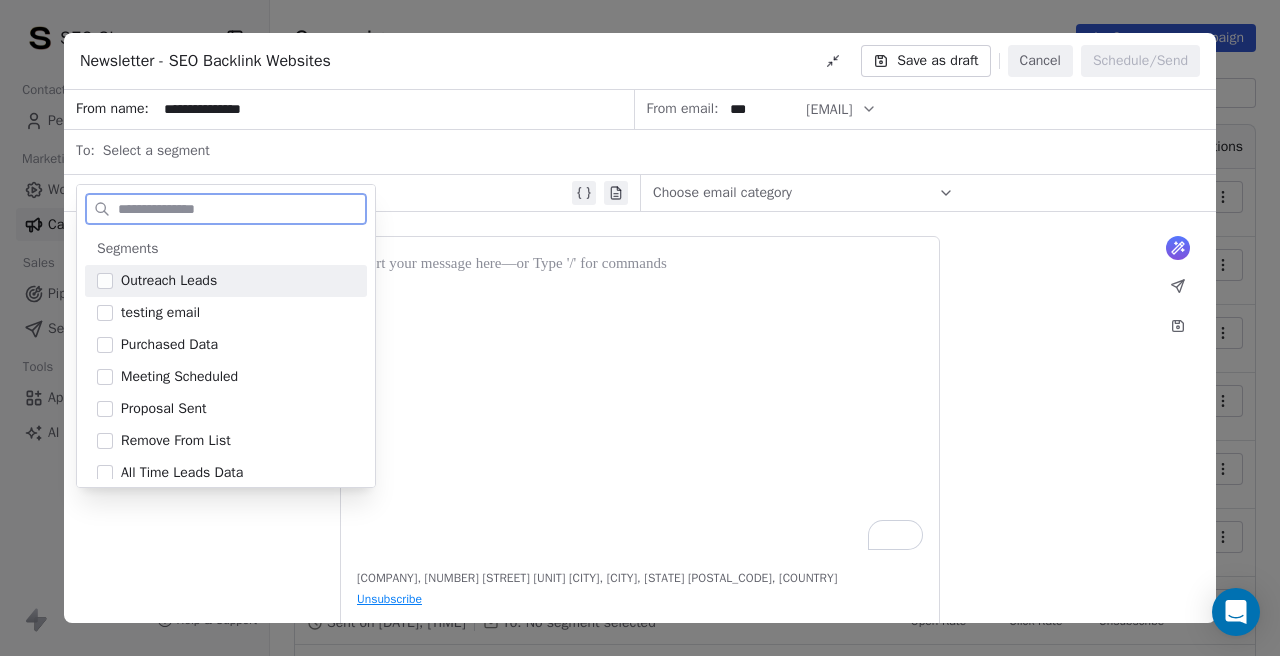click at bounding box center [351, 193] 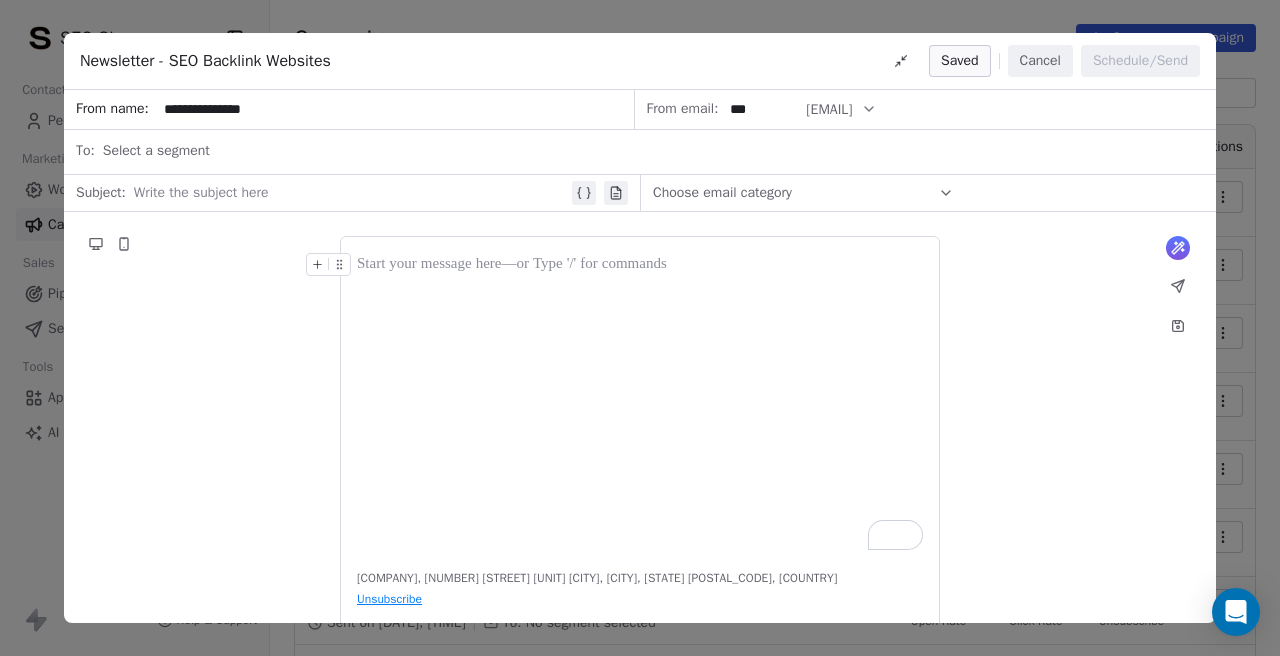 click at bounding box center (351, 193) 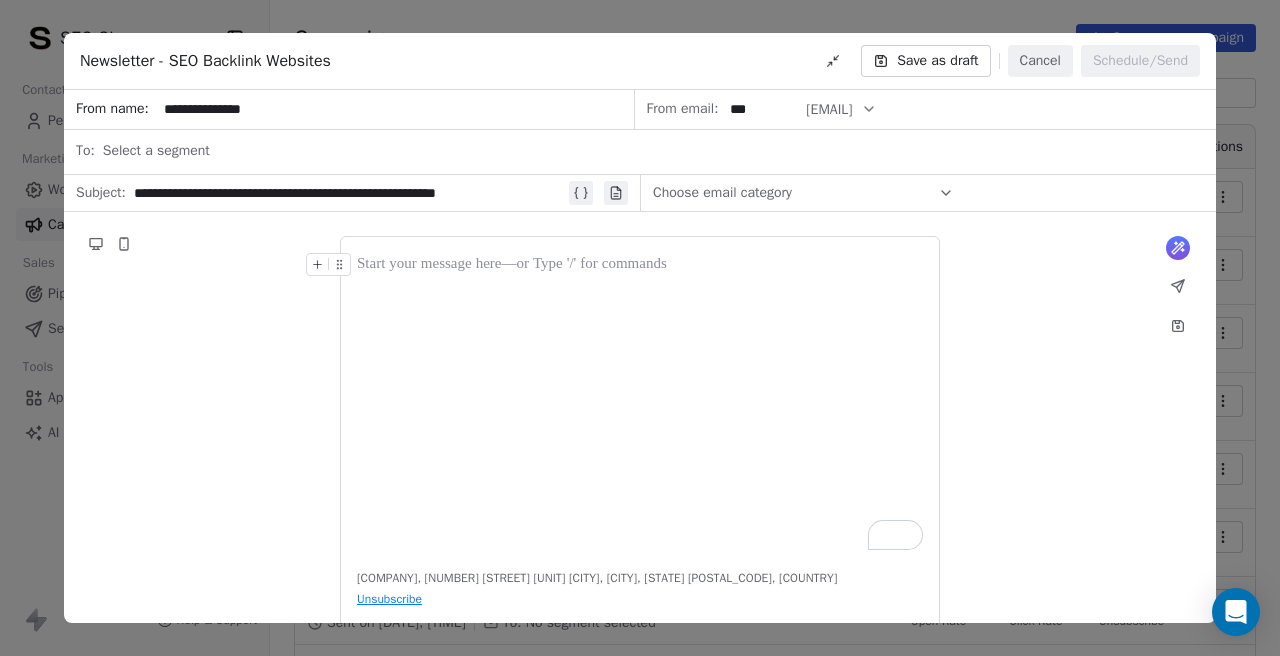 click at bounding box center (640, 401) 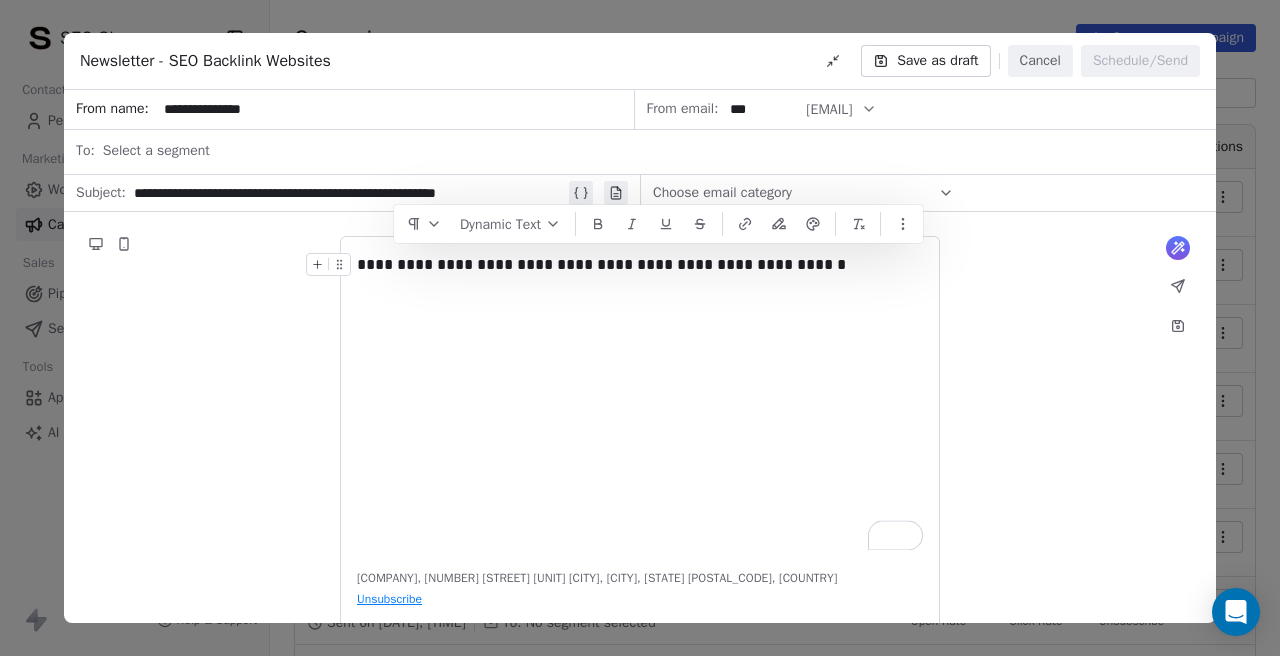 click on "**********" at bounding box center (640, 265) 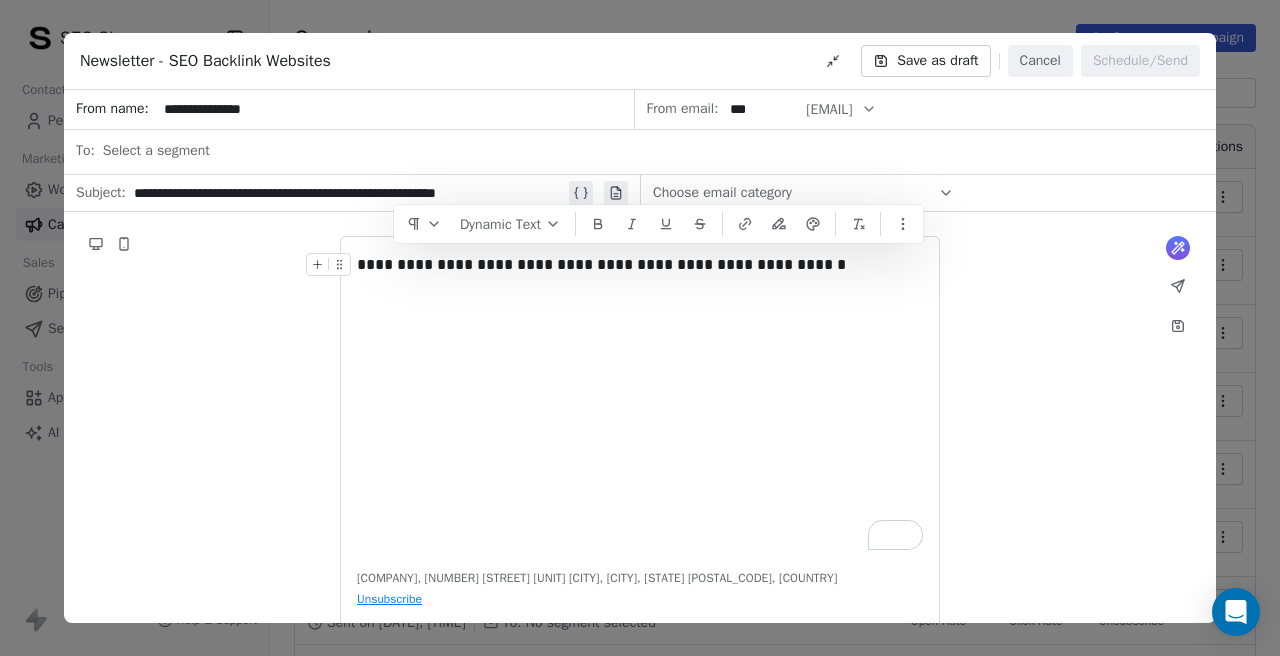 click on "**********" at bounding box center (640, 265) 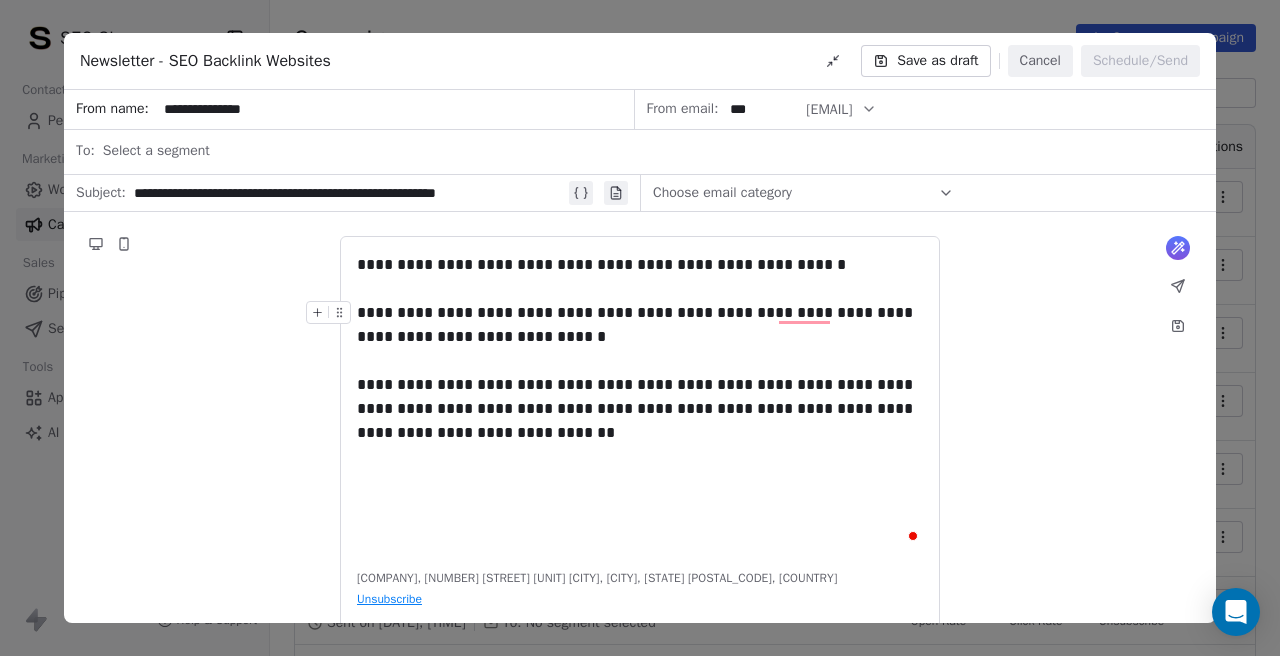 scroll, scrollTop: 42, scrollLeft: 0, axis: vertical 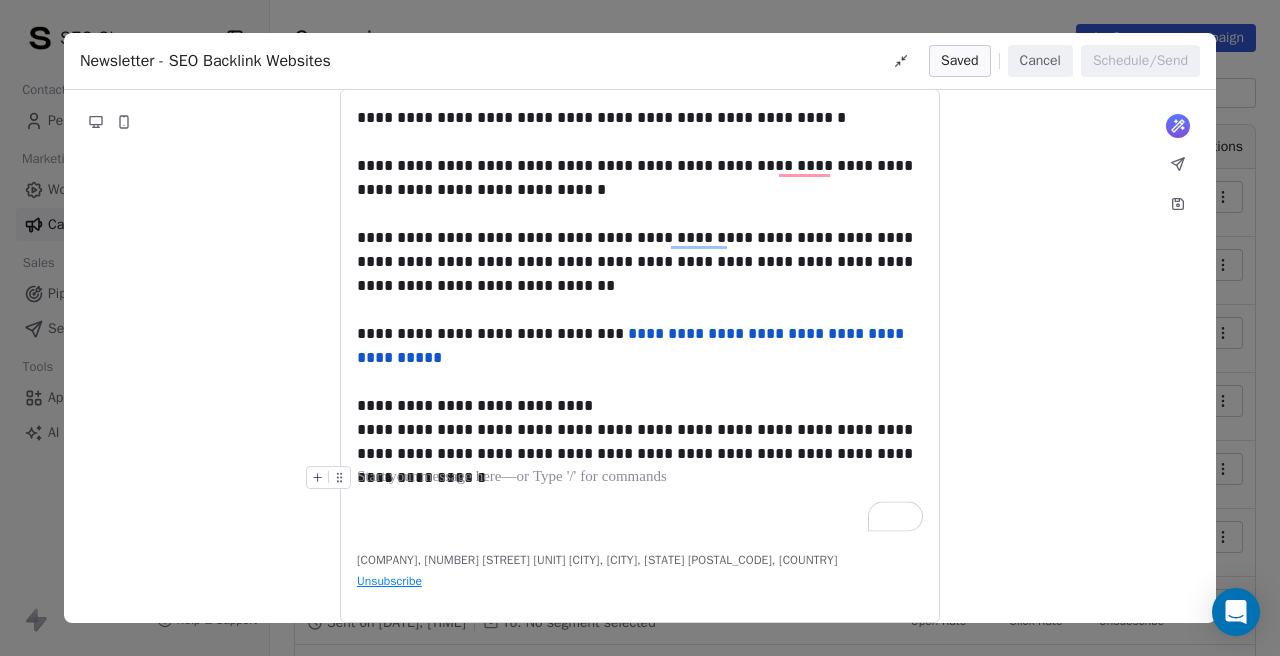 click 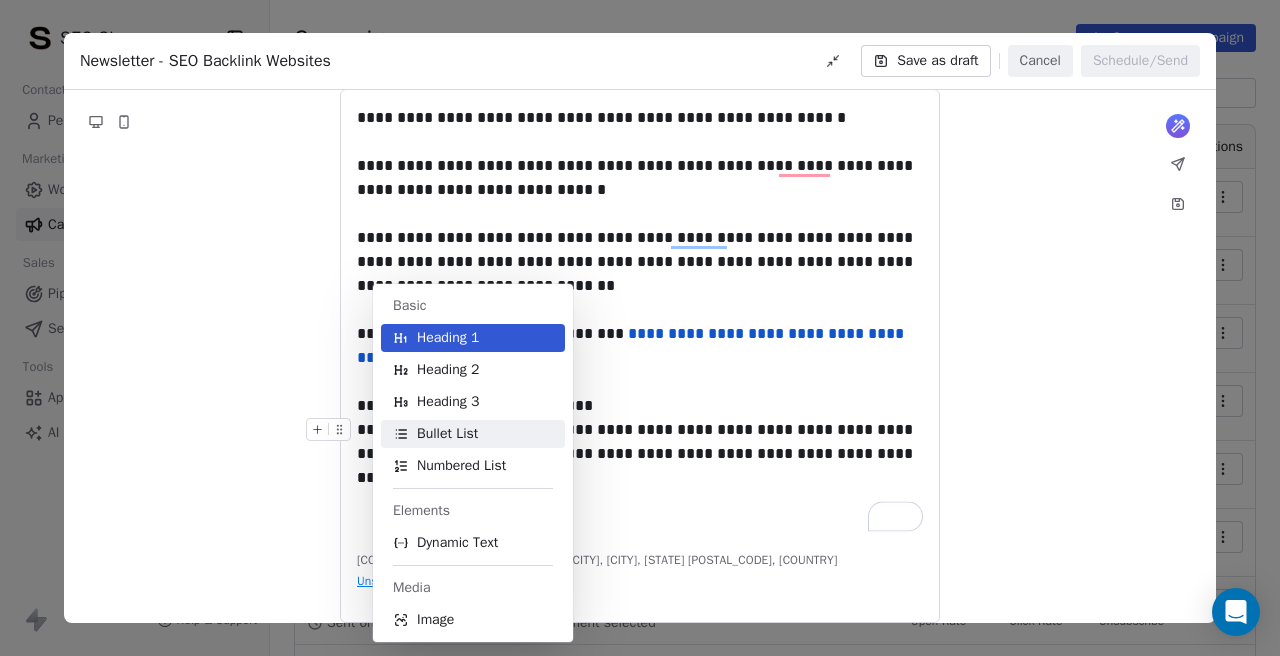 click on "Bullet List" at bounding box center [447, 434] 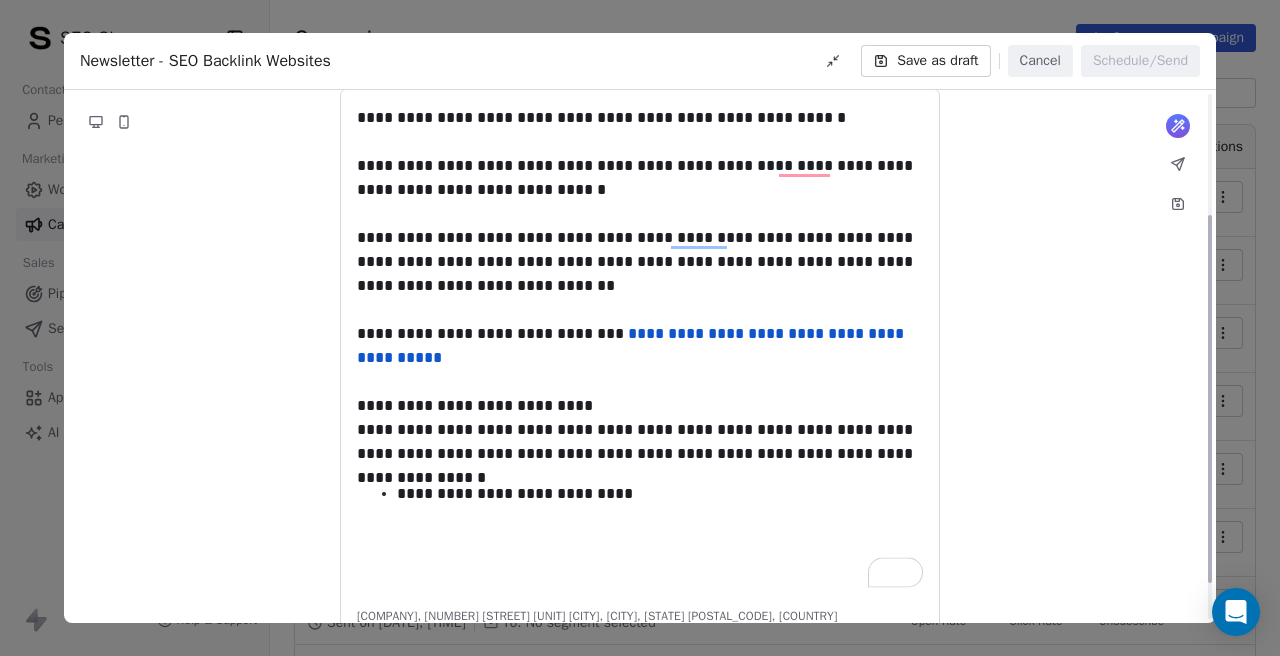 scroll, scrollTop: 227, scrollLeft: 0, axis: vertical 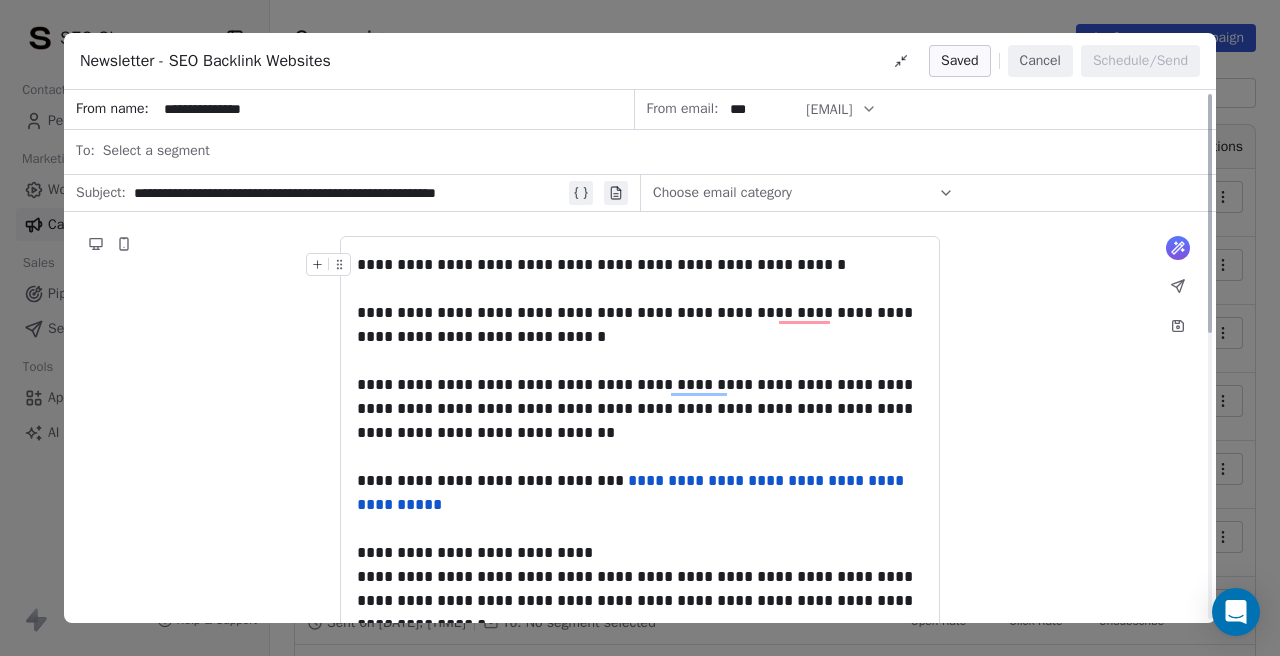 click on "**********" at bounding box center (640, 265) 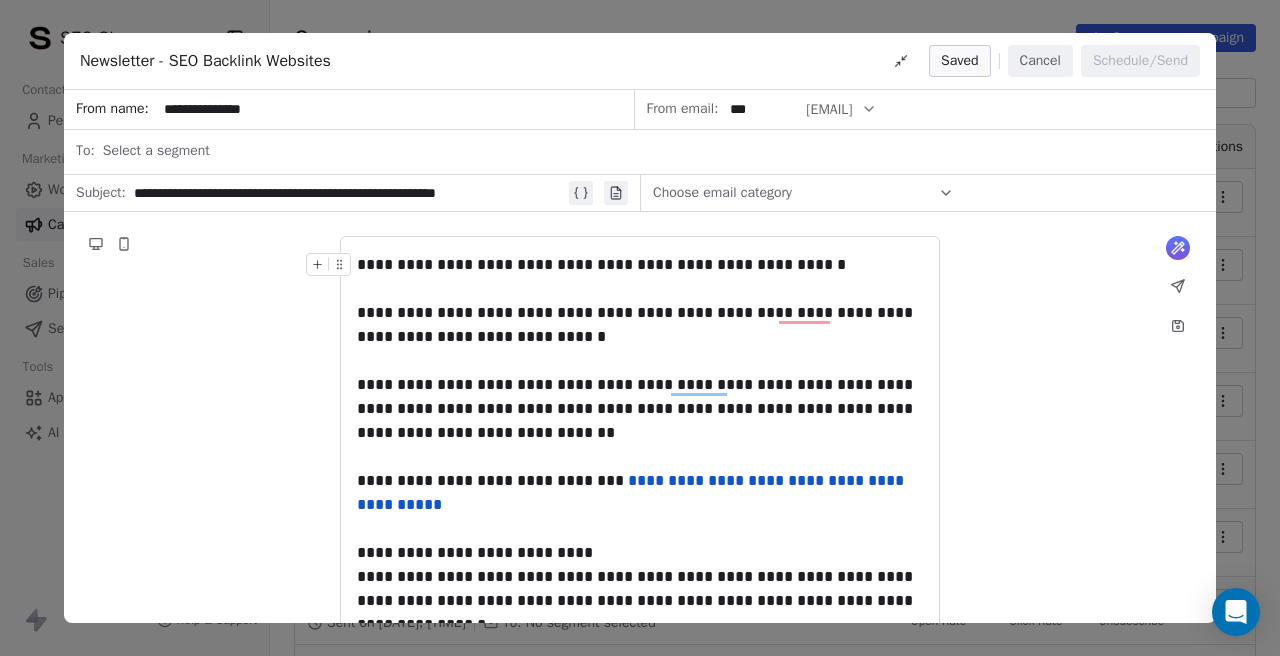 click on "**********" at bounding box center (640, 265) 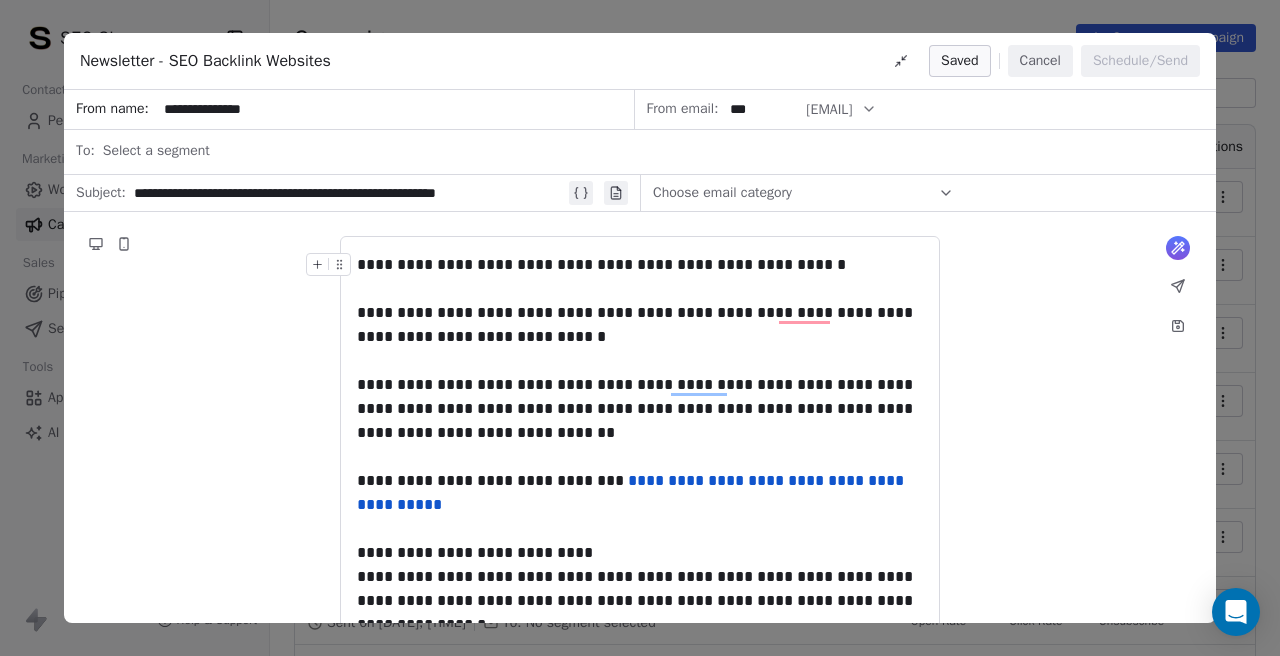 click on "**********" at bounding box center [640, 265] 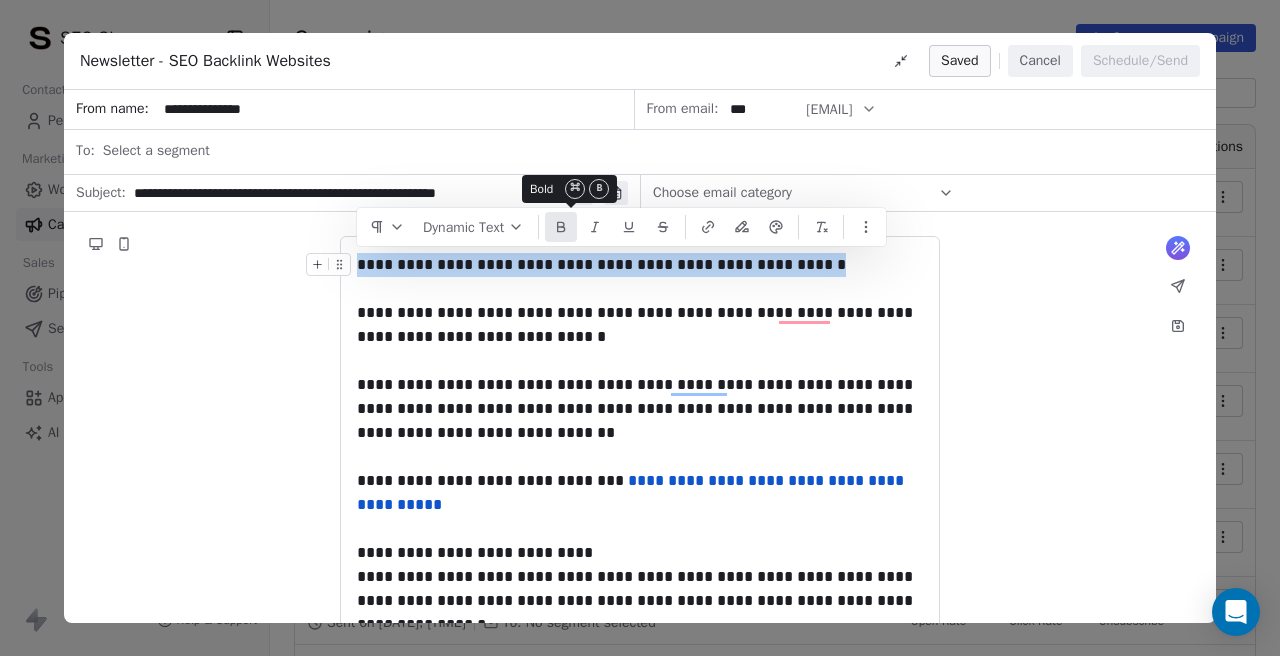 click 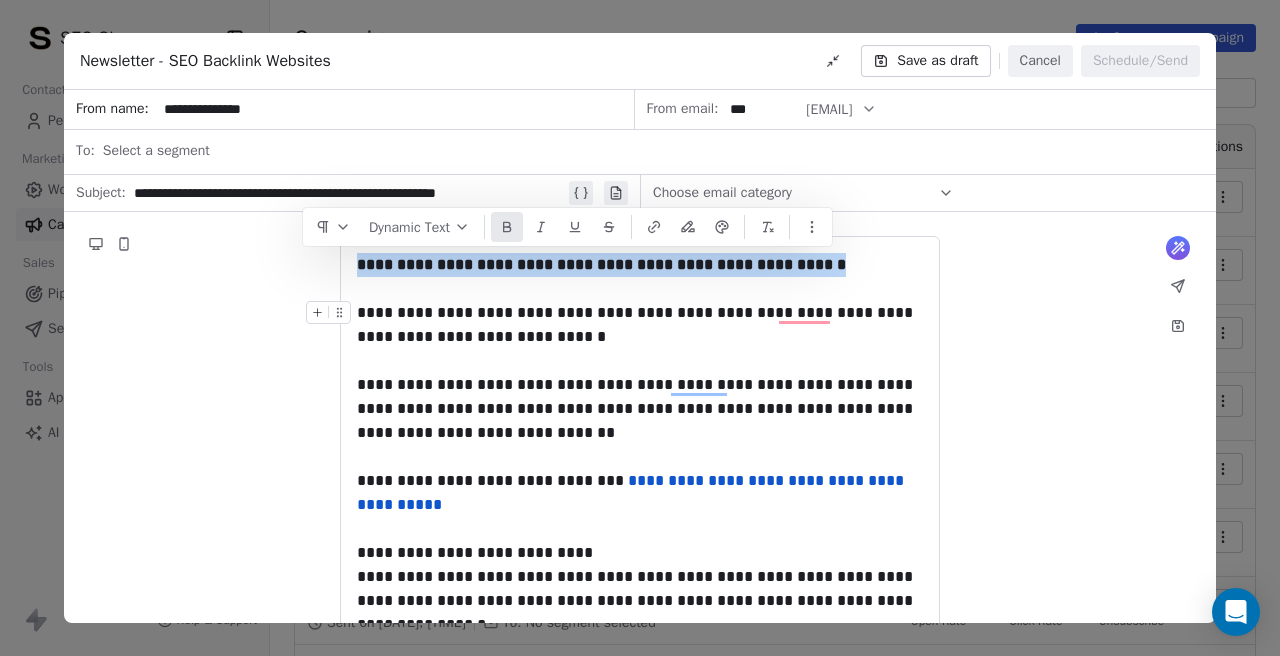 click on "**********" at bounding box center [640, 325] 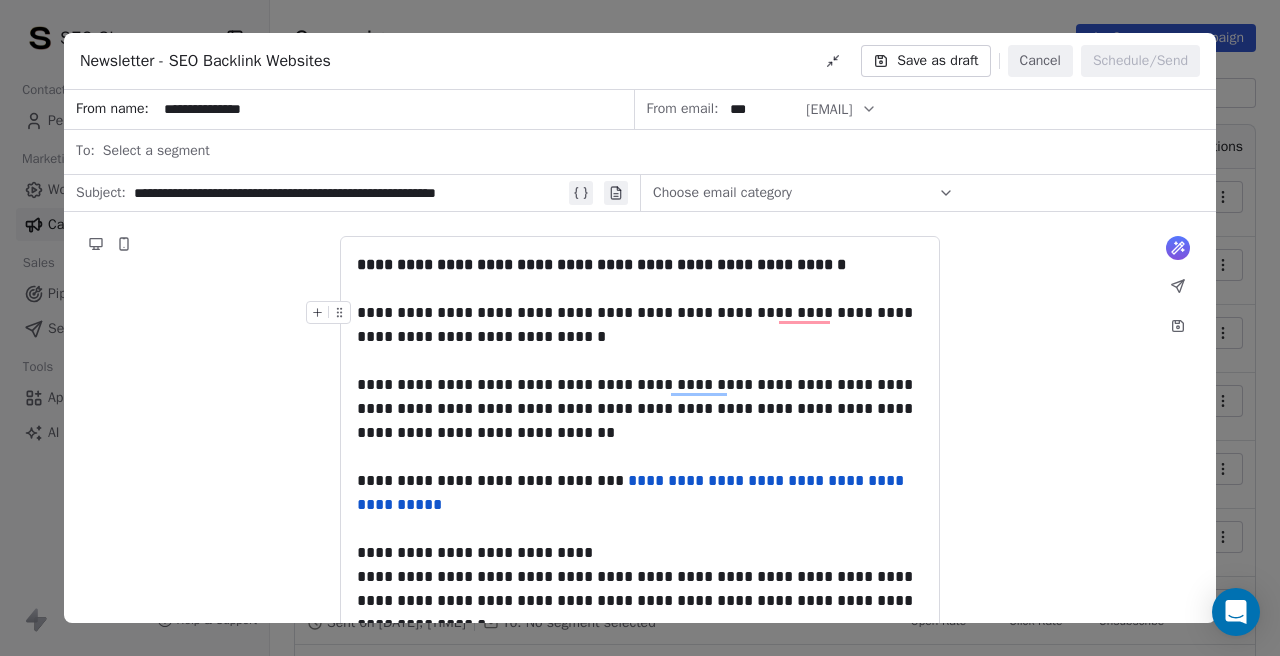 click on "**********" at bounding box center (640, 325) 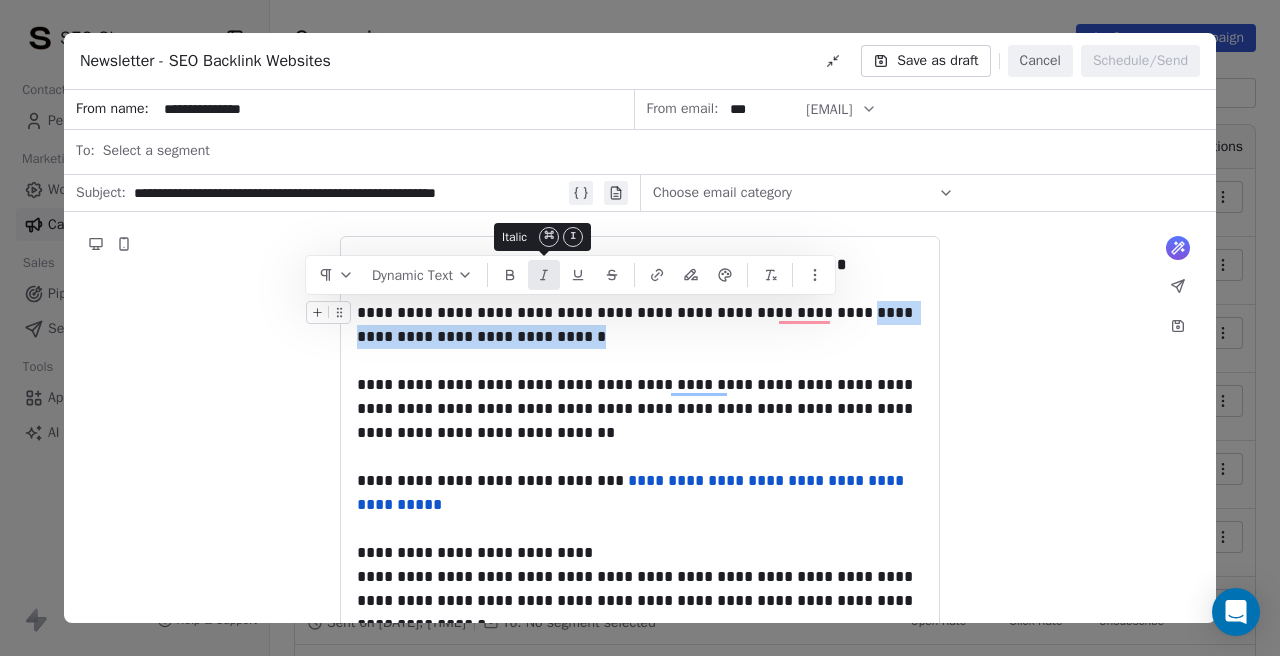 click at bounding box center (544, 275) 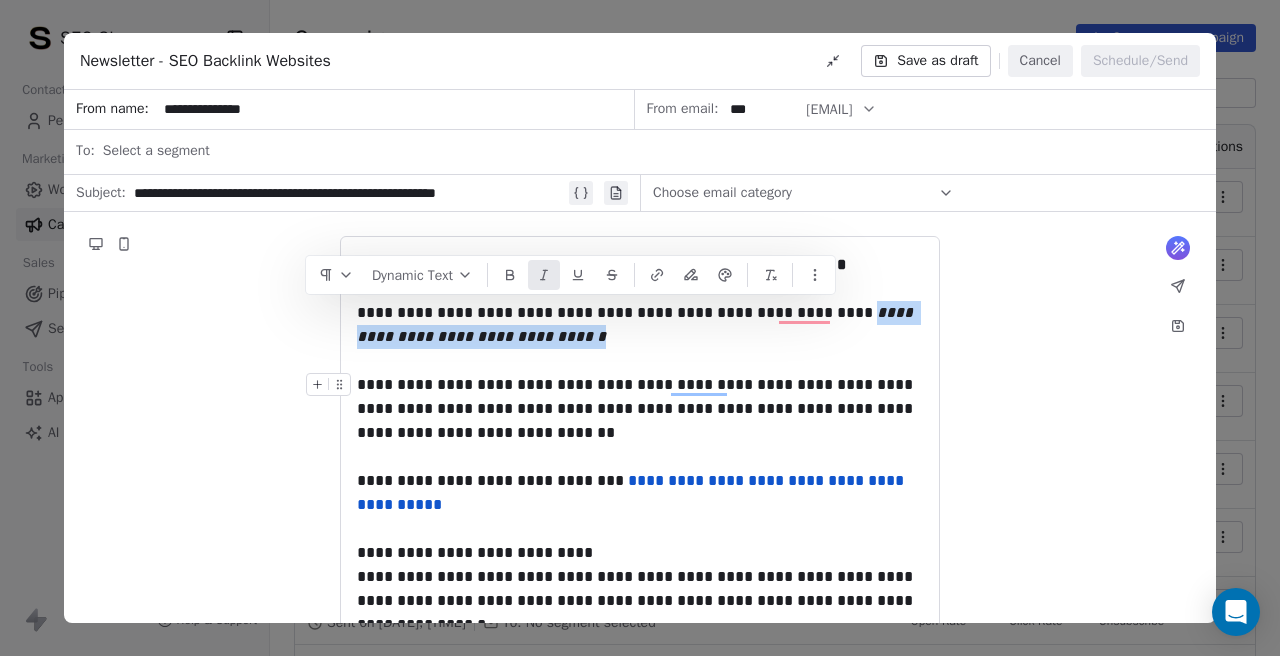 click on "**********" at bounding box center (640, 409) 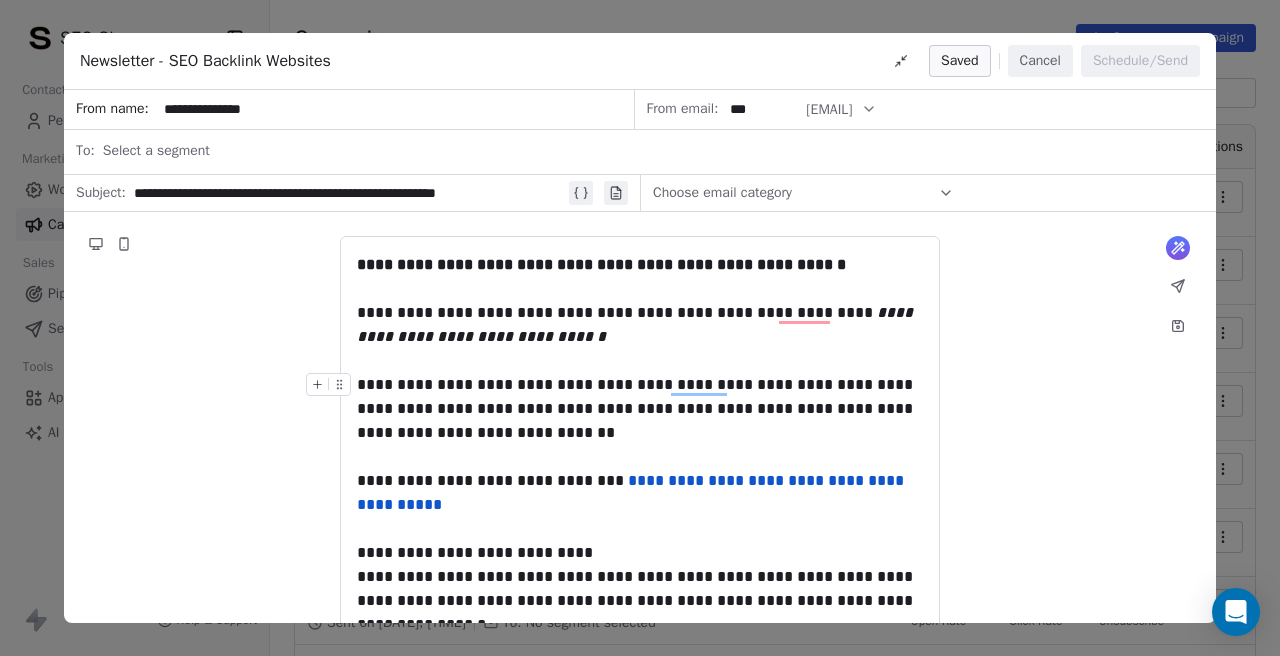 click on "**********" at bounding box center [640, 409] 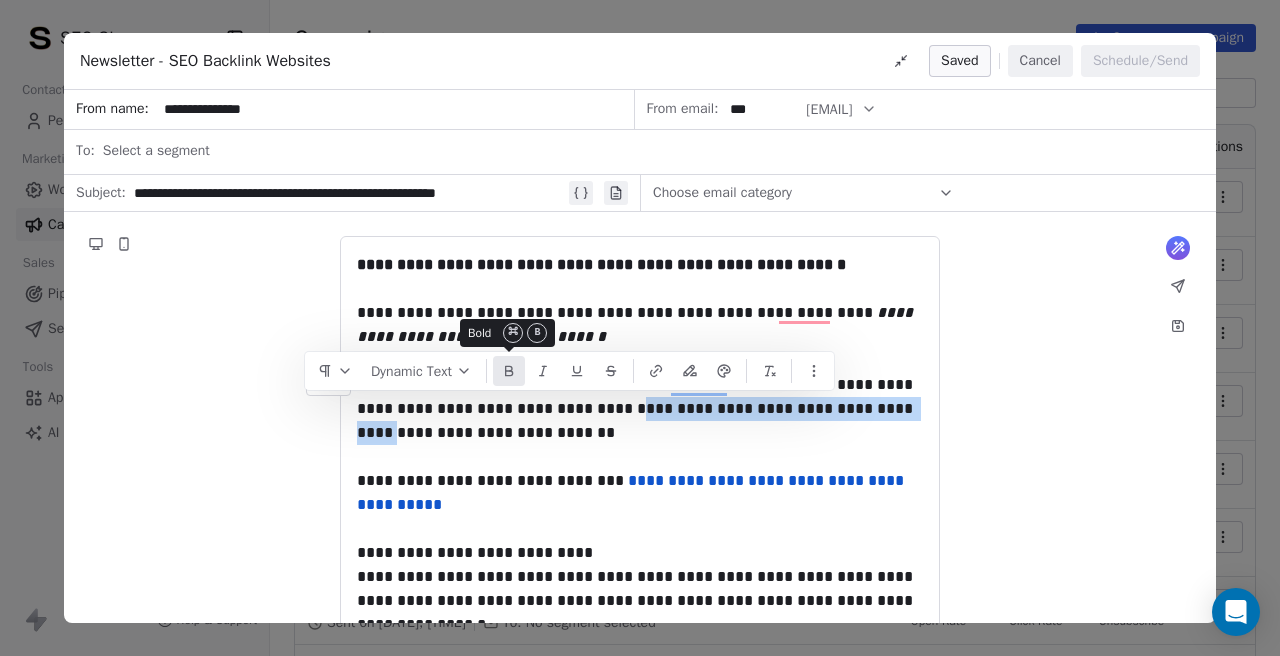 click at bounding box center [509, 371] 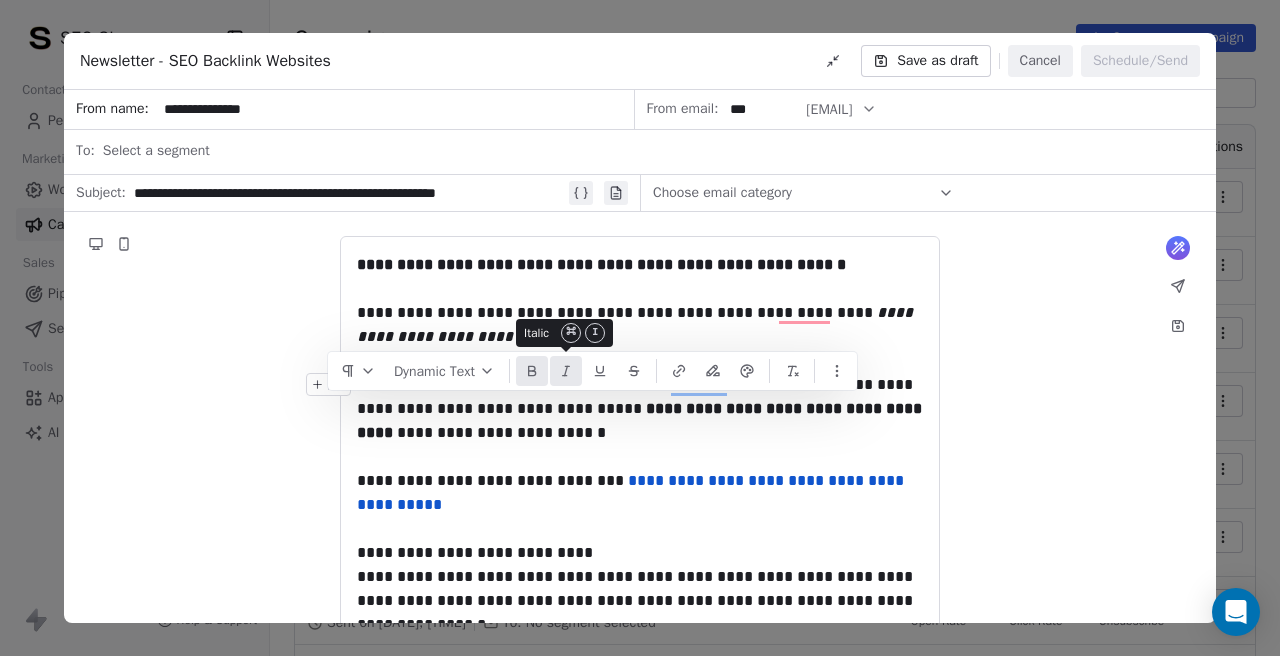 click at bounding box center (566, 371) 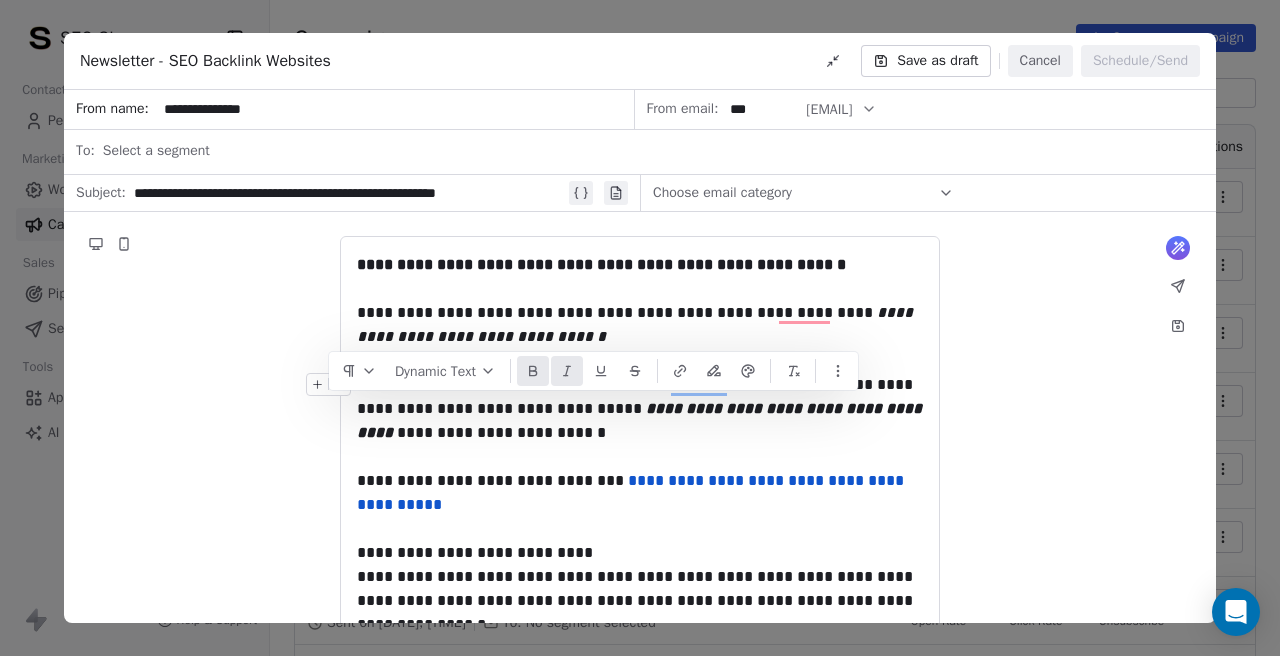 click on "**********" at bounding box center [640, 409] 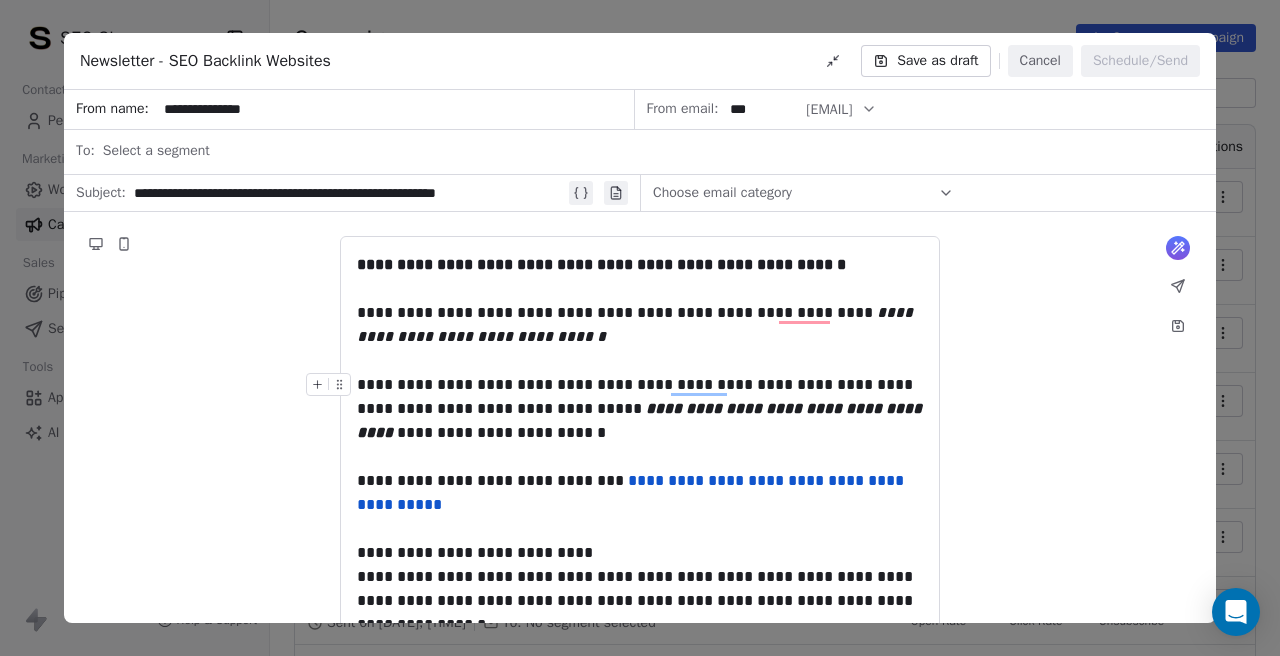 scroll, scrollTop: 37, scrollLeft: 0, axis: vertical 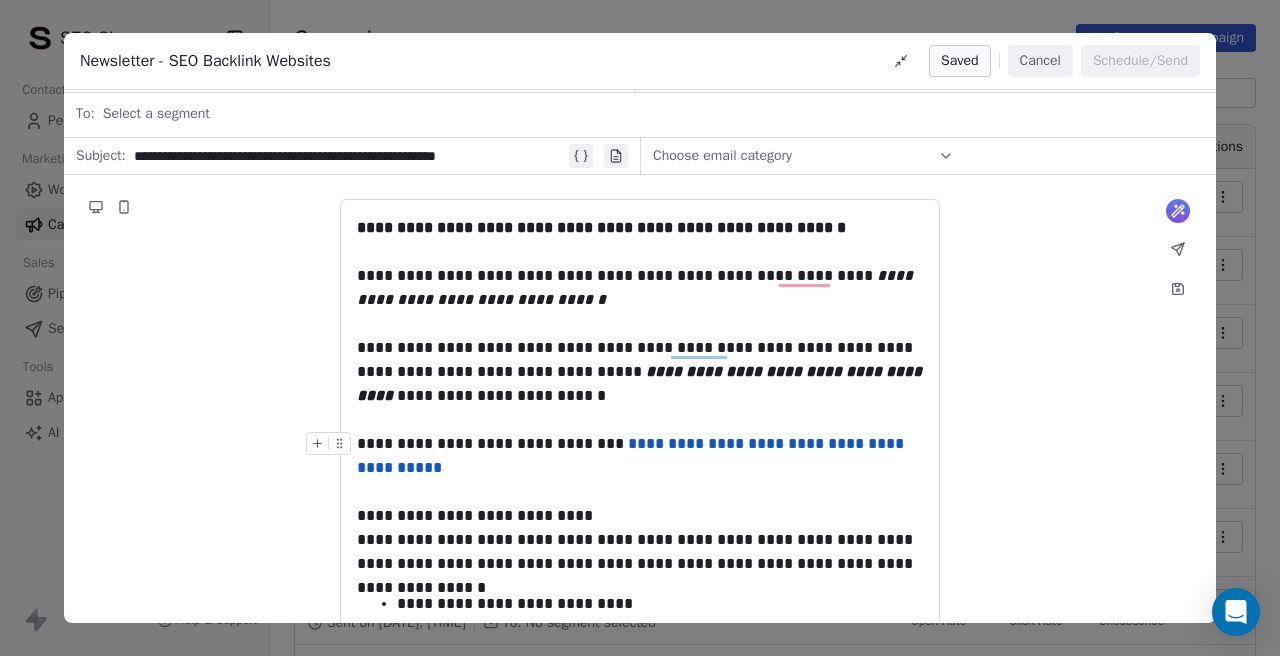 click on "**********" at bounding box center (640, 456) 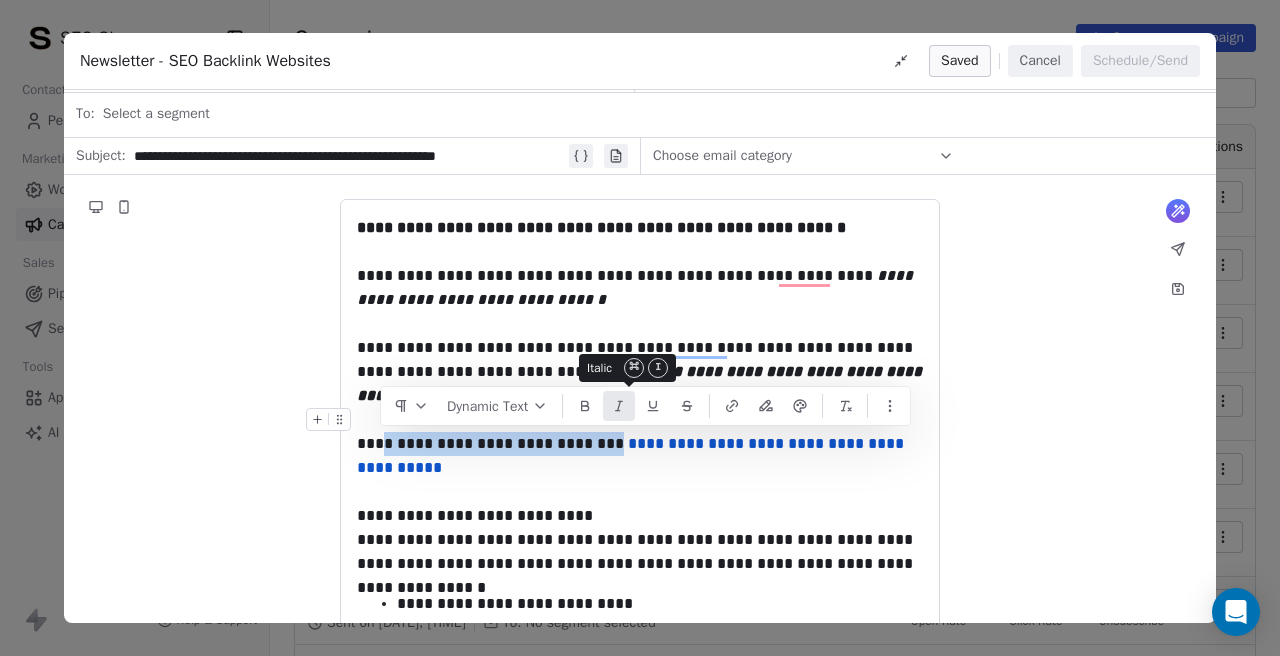 click 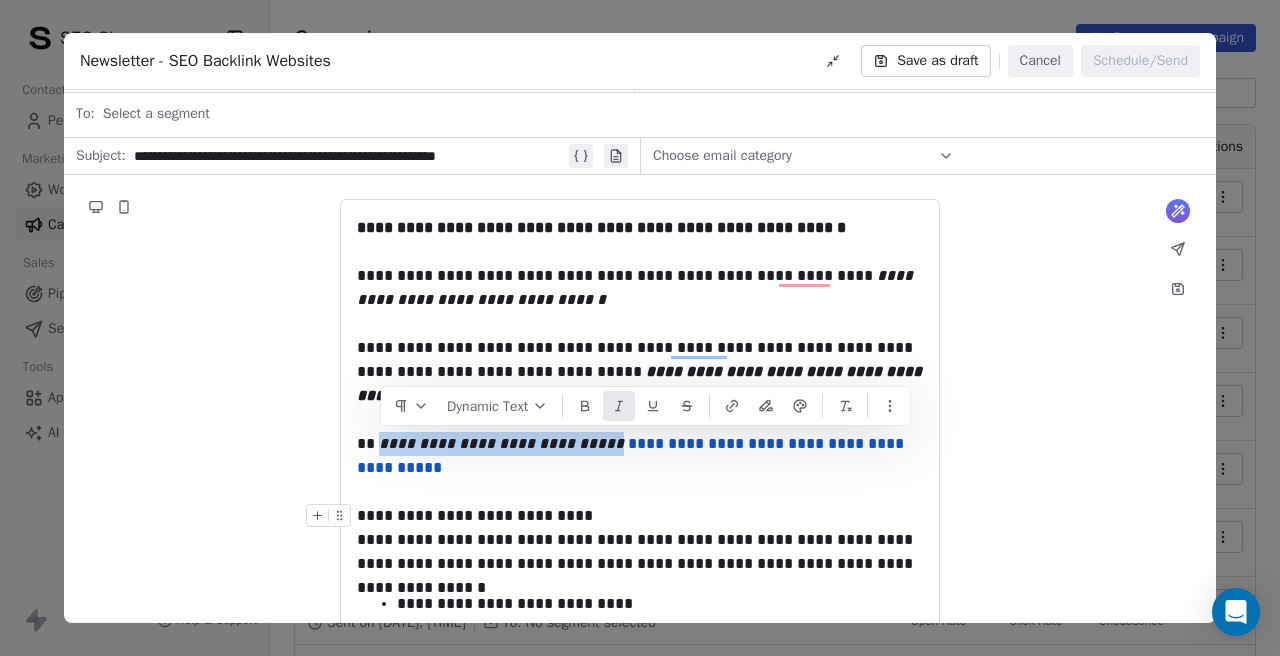 click on "**********" at bounding box center (640, 516) 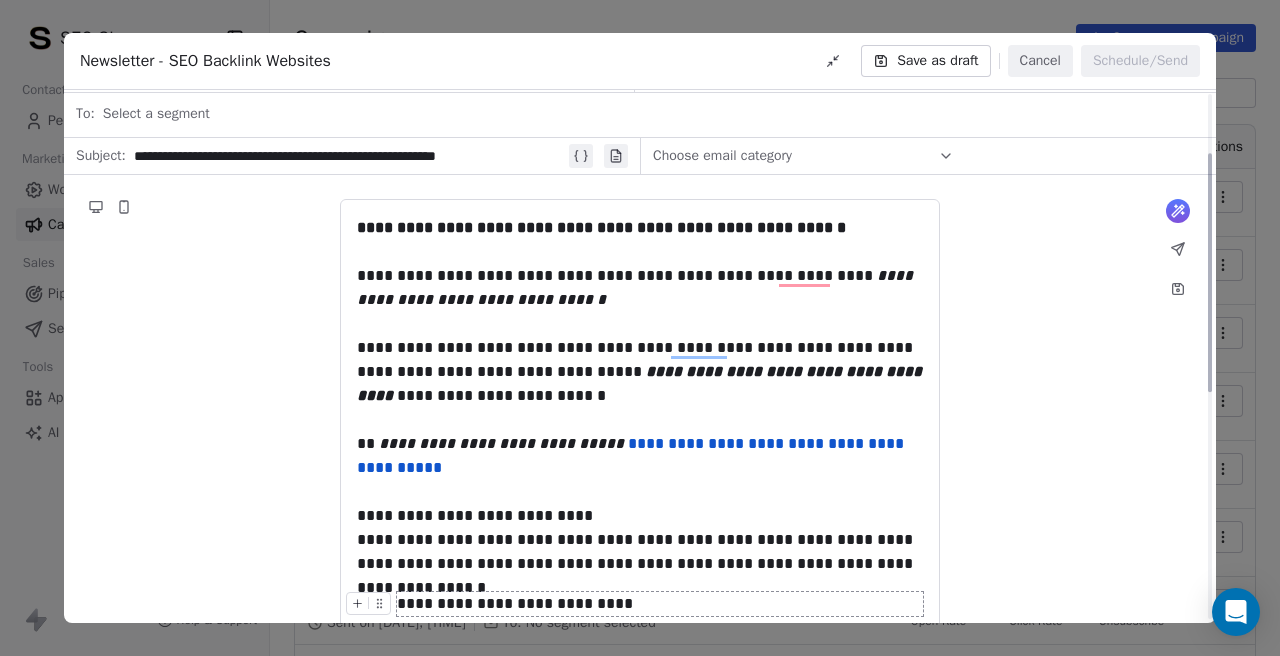 scroll, scrollTop: 164, scrollLeft: 0, axis: vertical 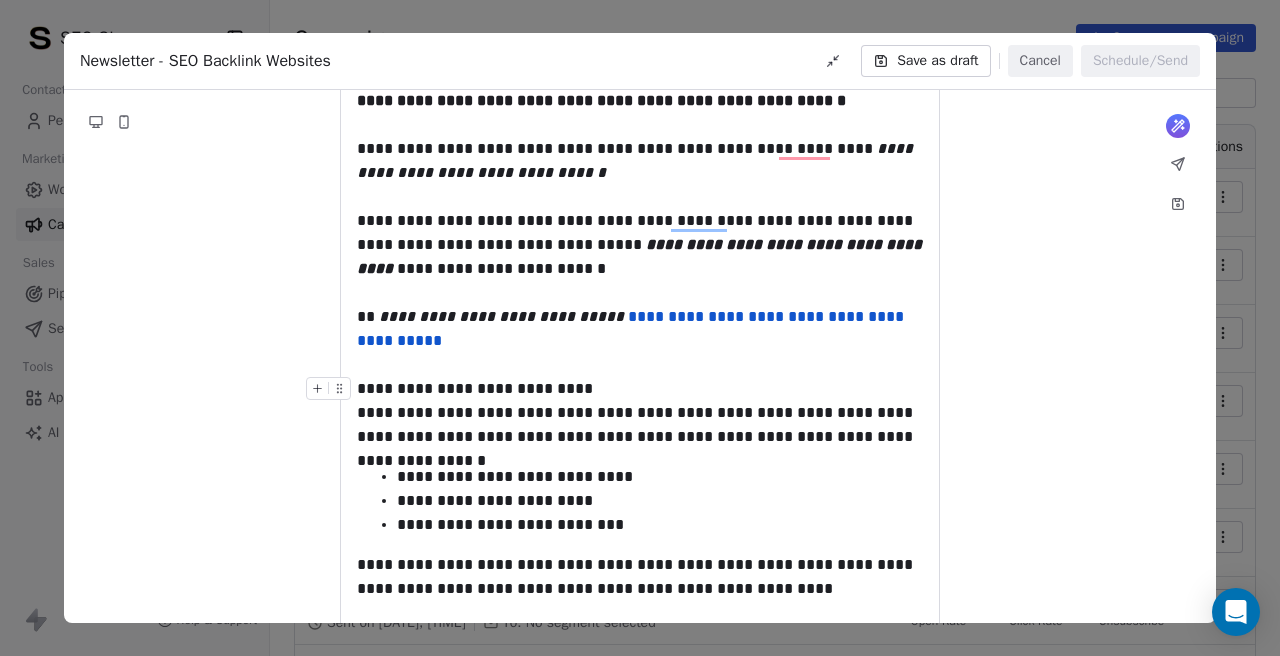 click on "**********" at bounding box center (640, 389) 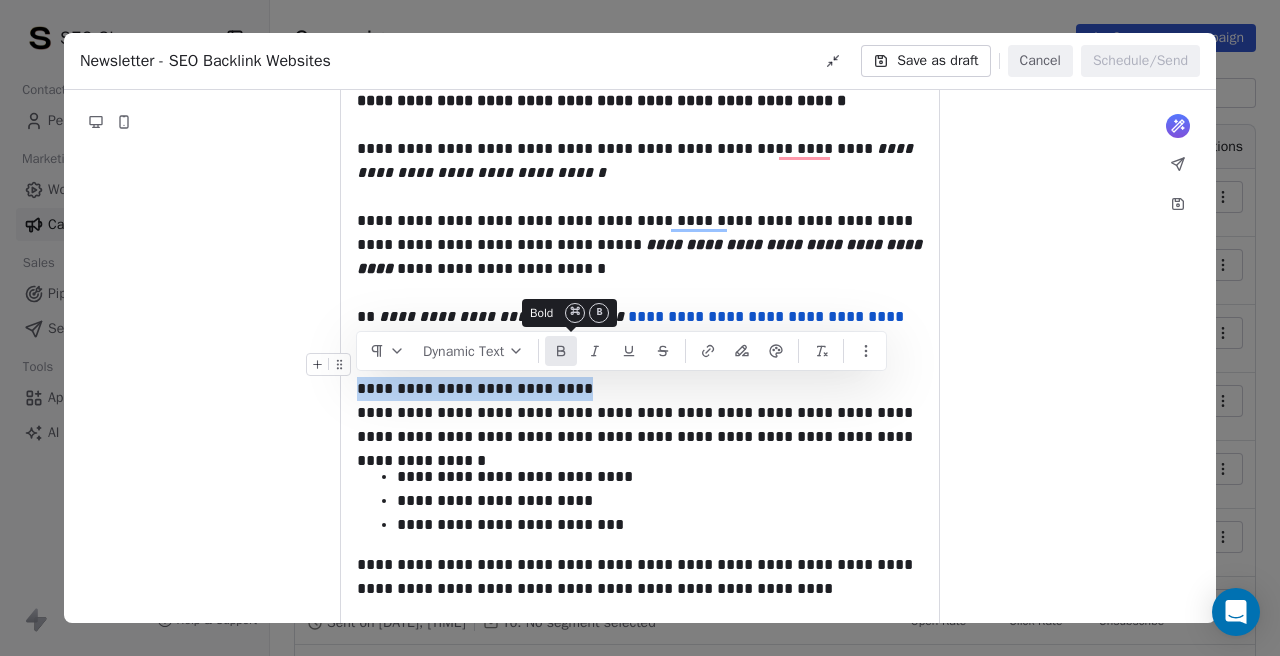 click 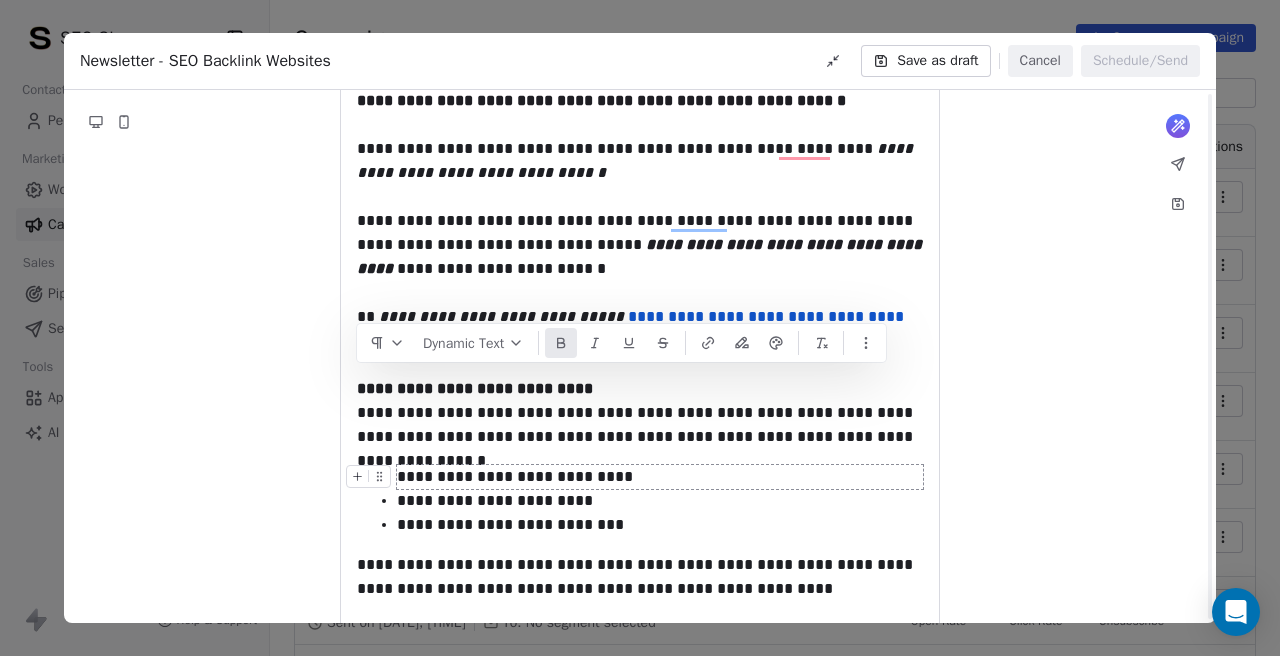 scroll, scrollTop: 282, scrollLeft: 0, axis: vertical 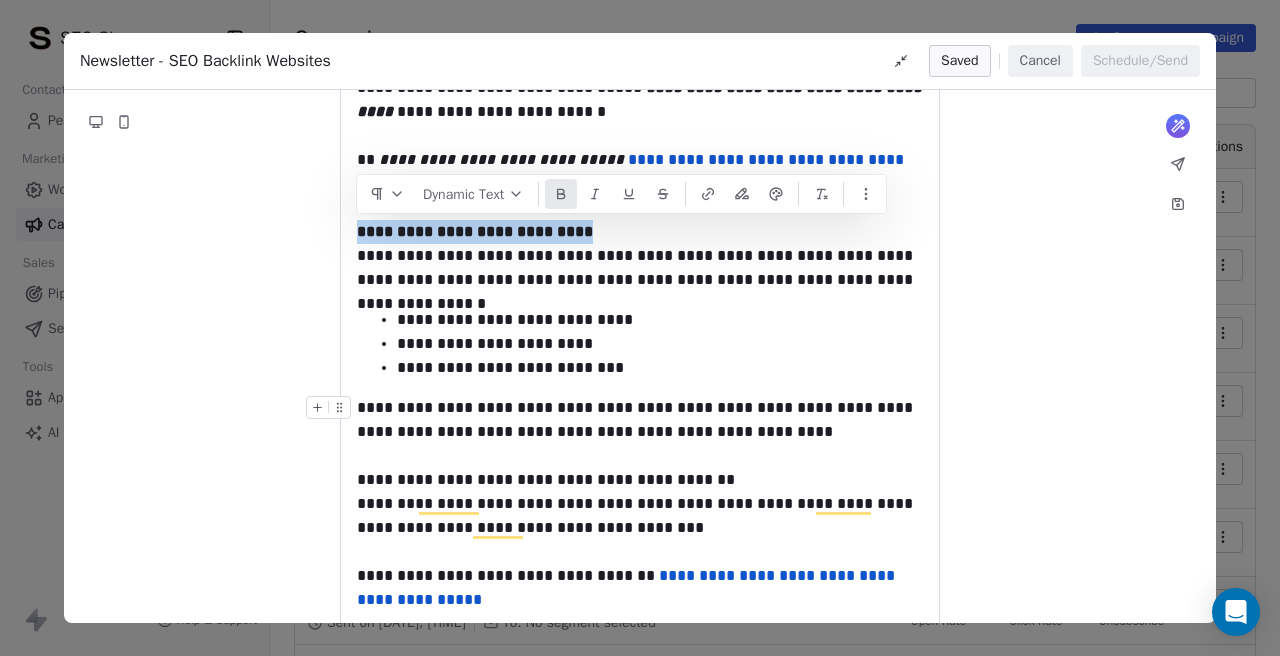 click on "**********" at bounding box center [640, 420] 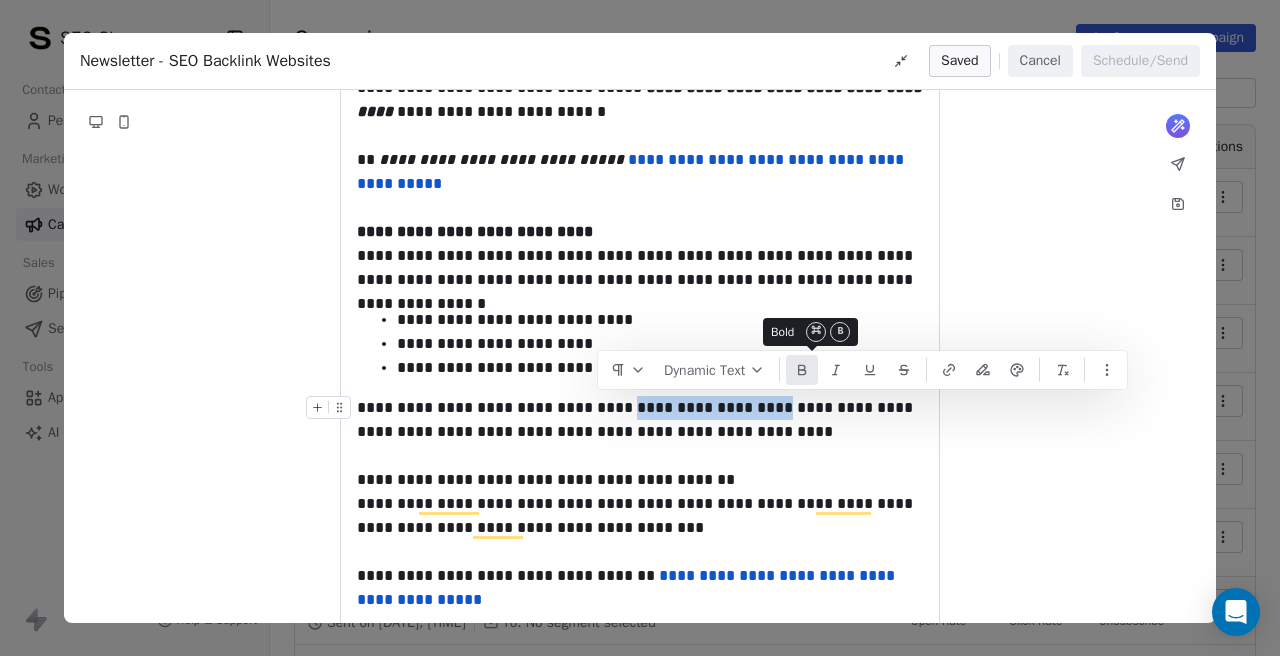 click 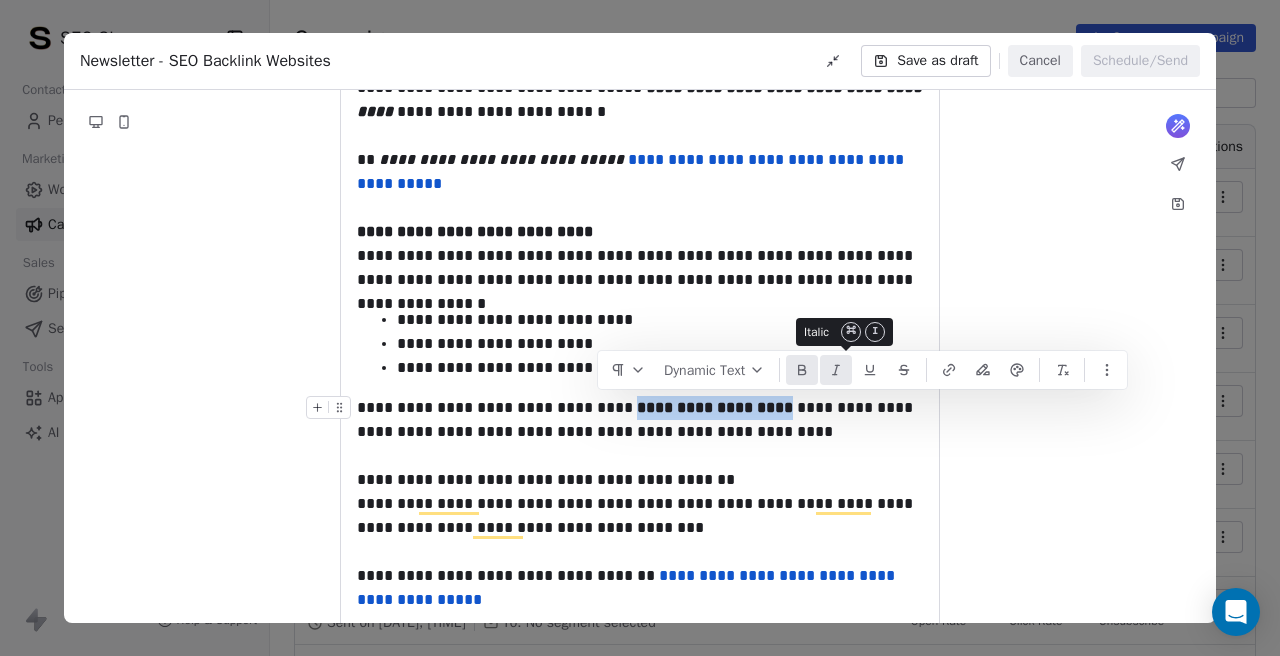 click 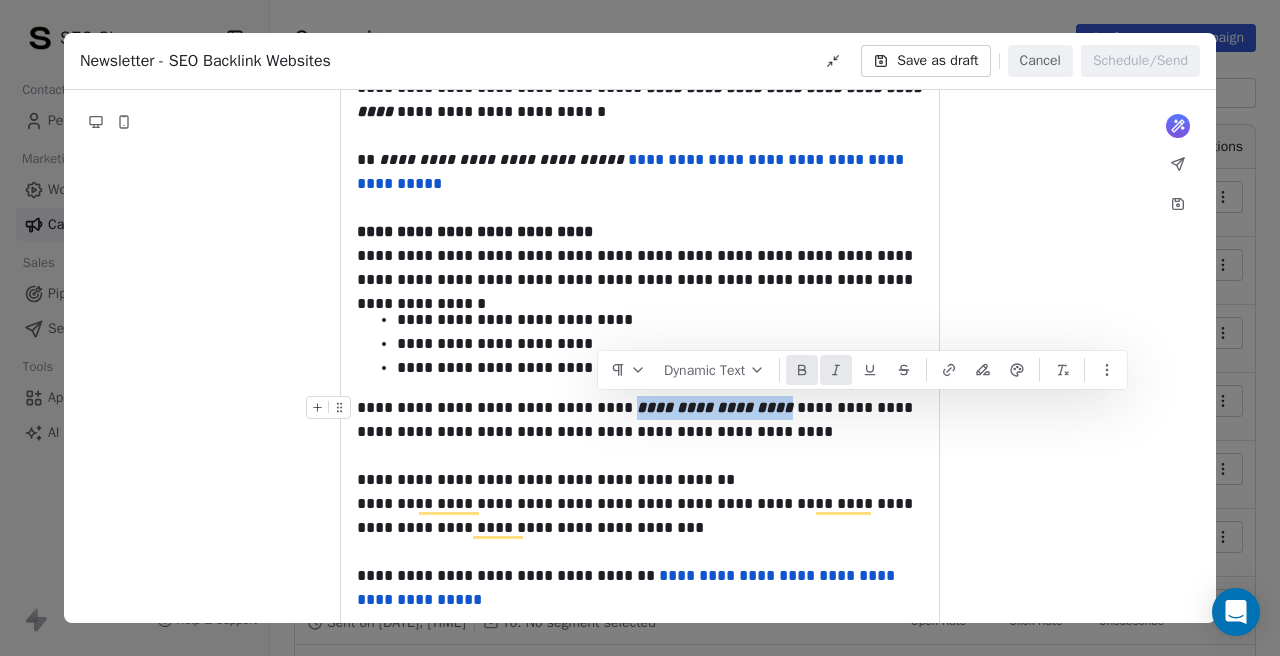 click on "**********" at bounding box center [640, 420] 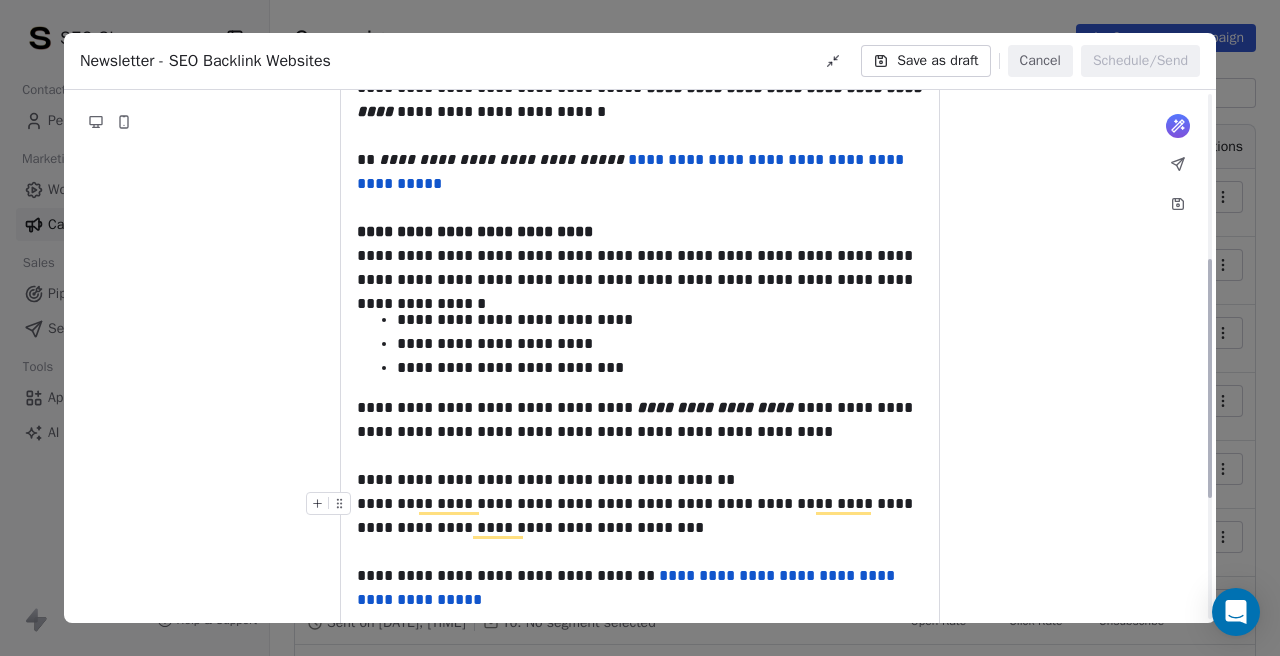 scroll, scrollTop: 368, scrollLeft: 0, axis: vertical 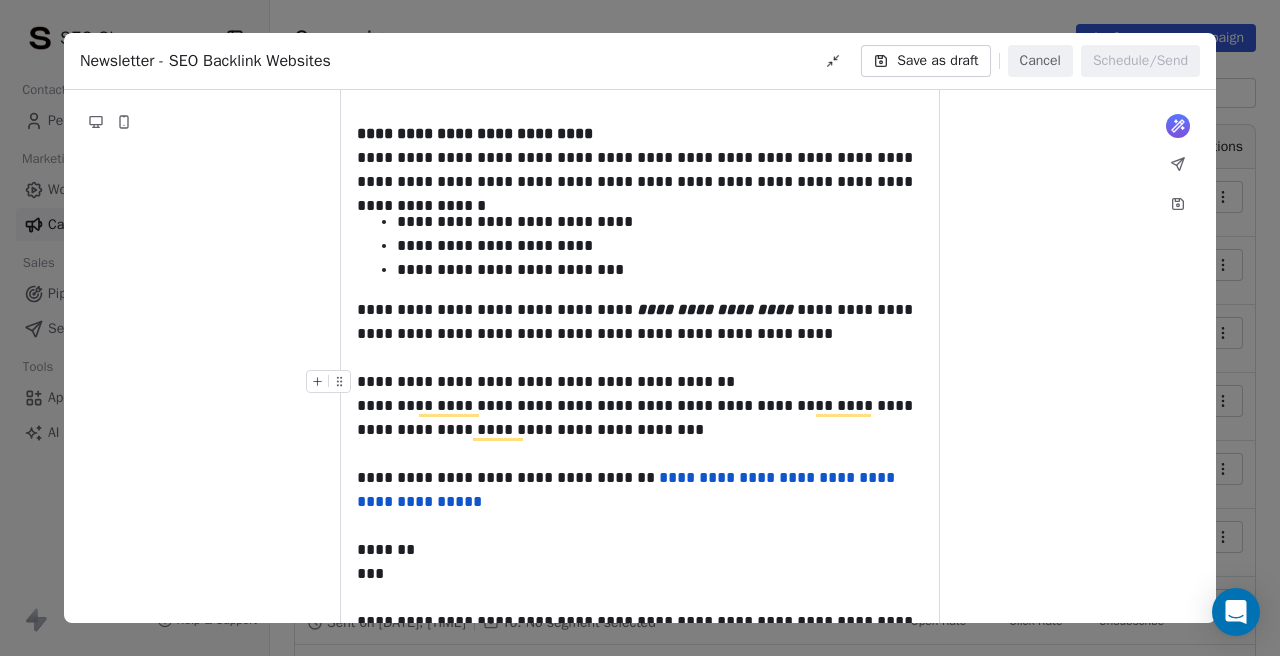 click on "**********" at bounding box center (640, 382) 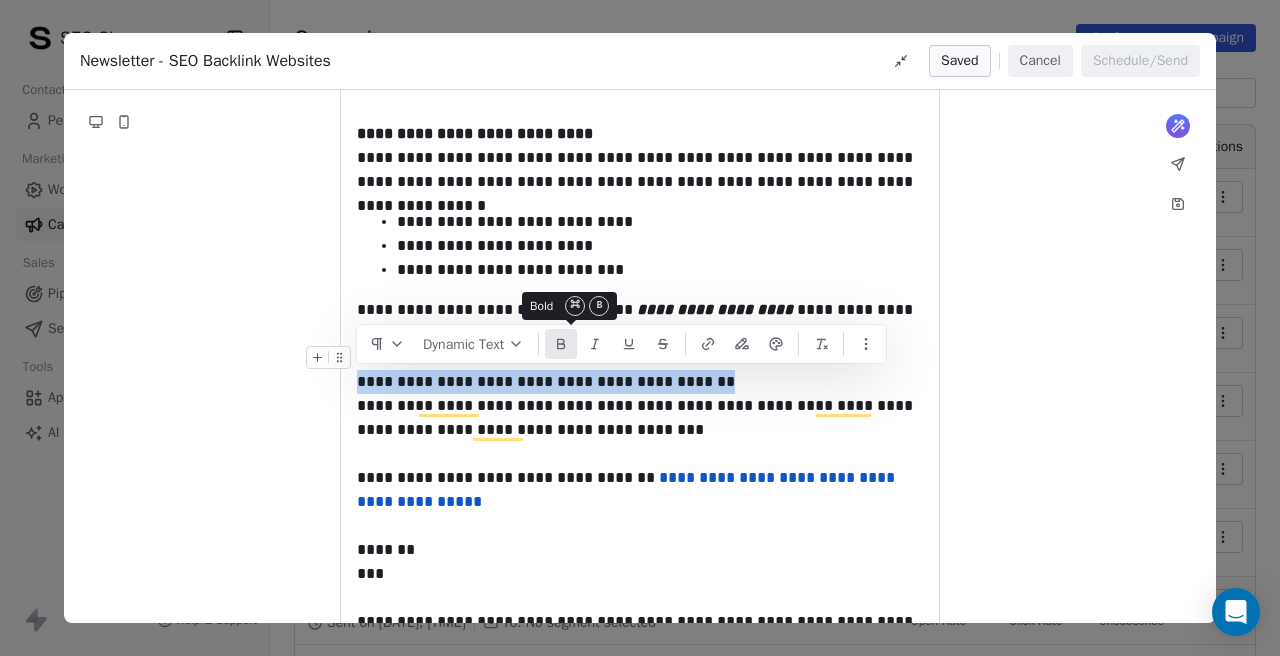 click at bounding box center [561, 344] 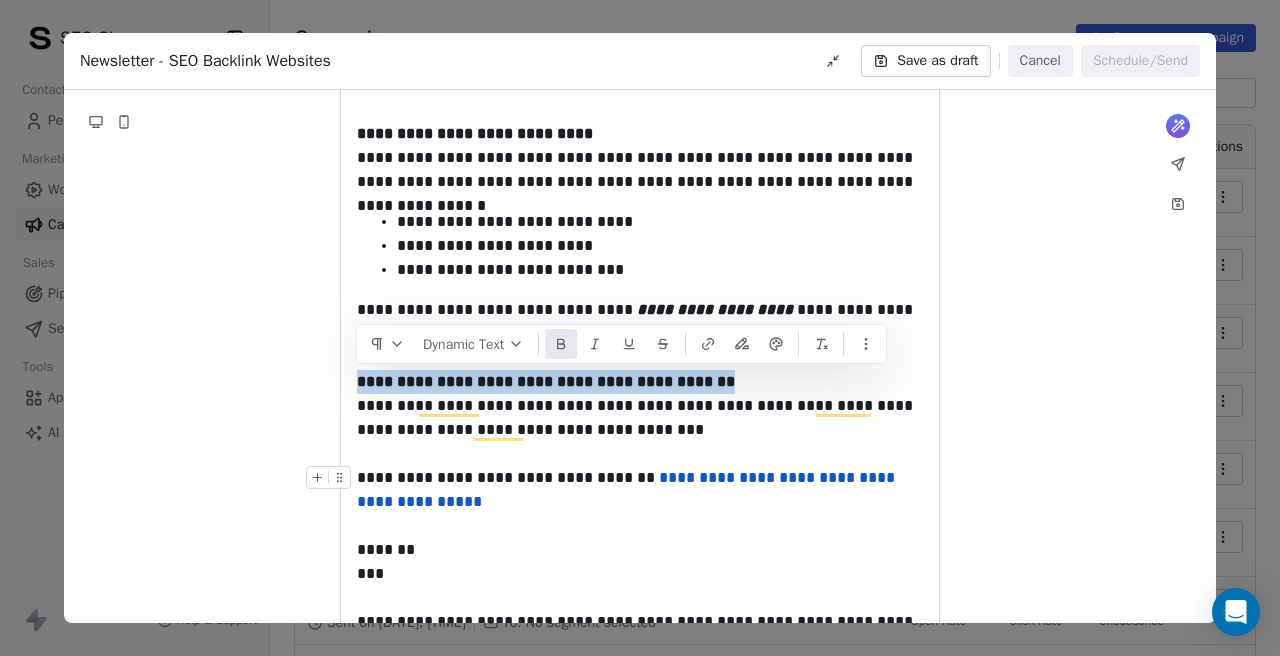 click on "**********" at bounding box center [640, 490] 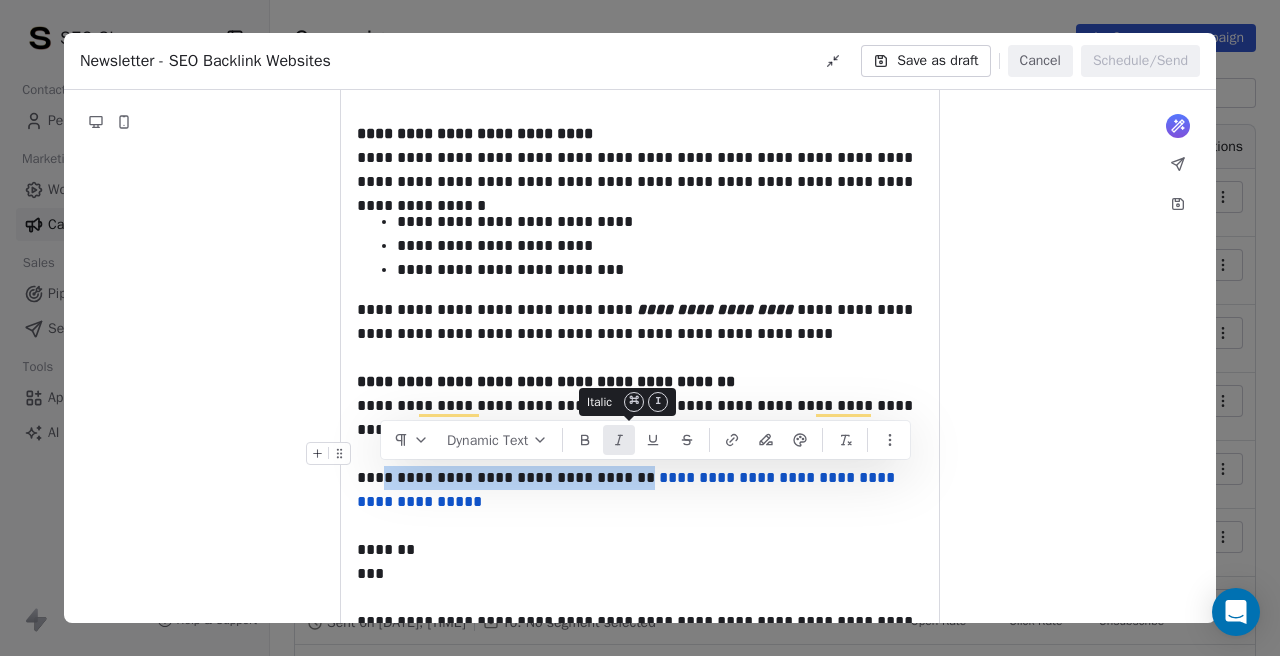 click at bounding box center [619, 440] 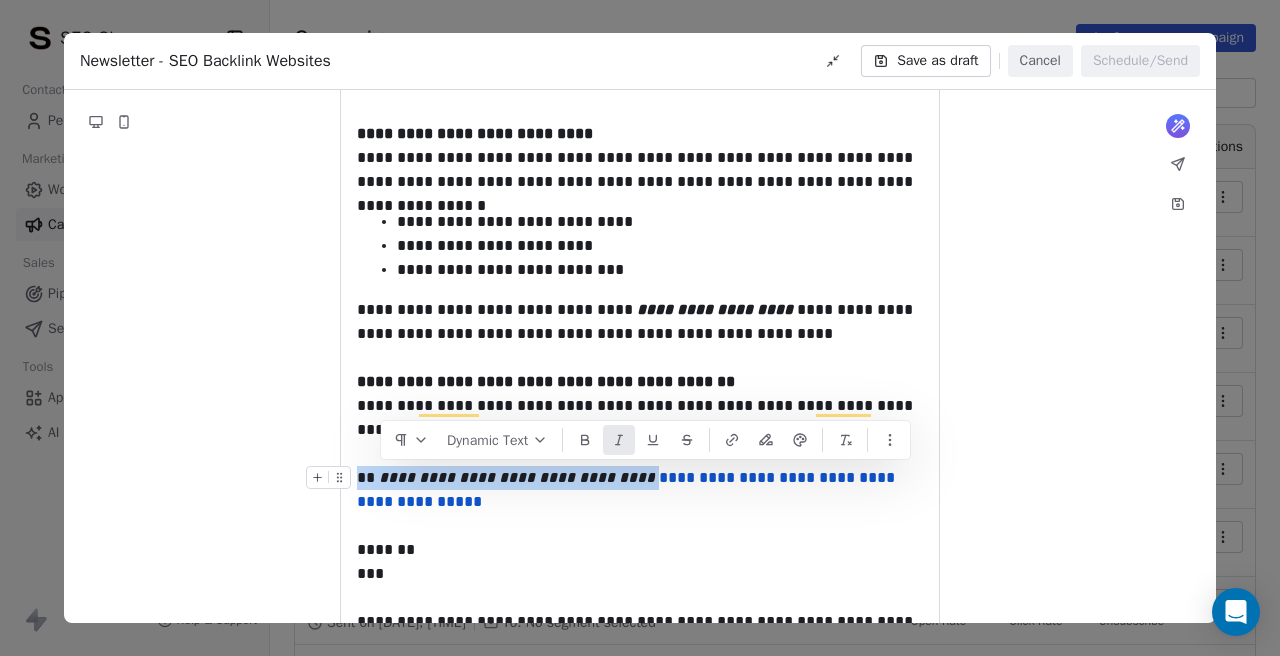 click on "**********" at bounding box center (640, 490) 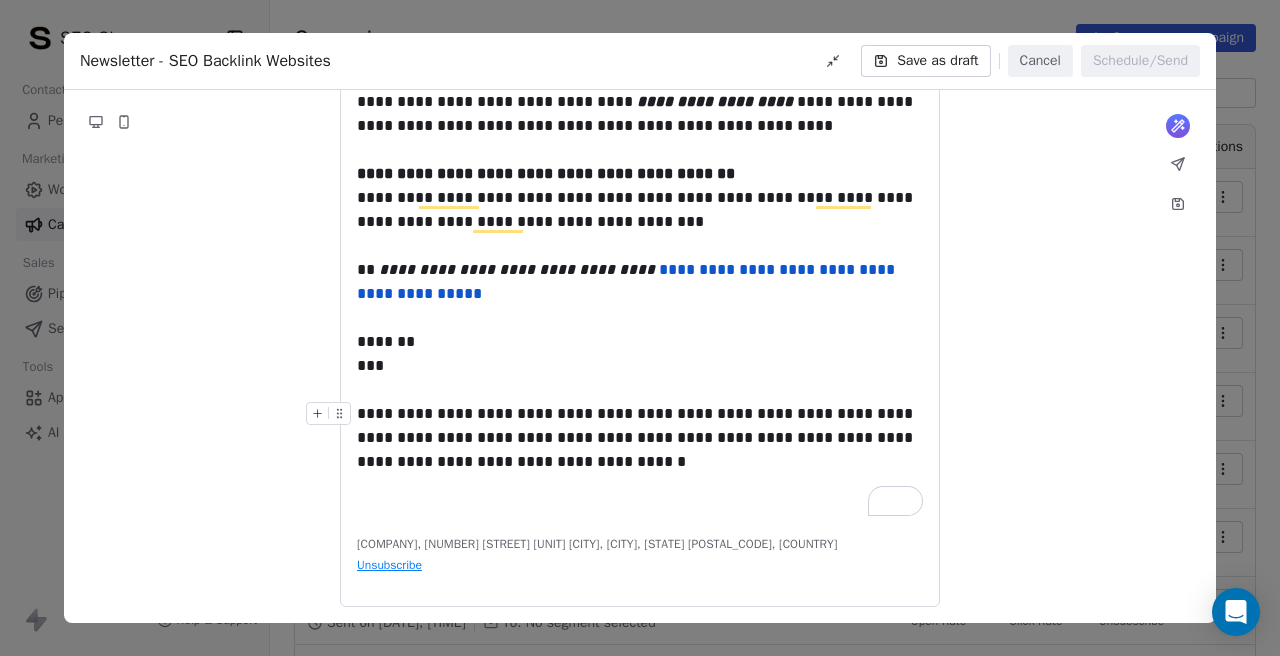 click on "**********" at bounding box center [640, 438] 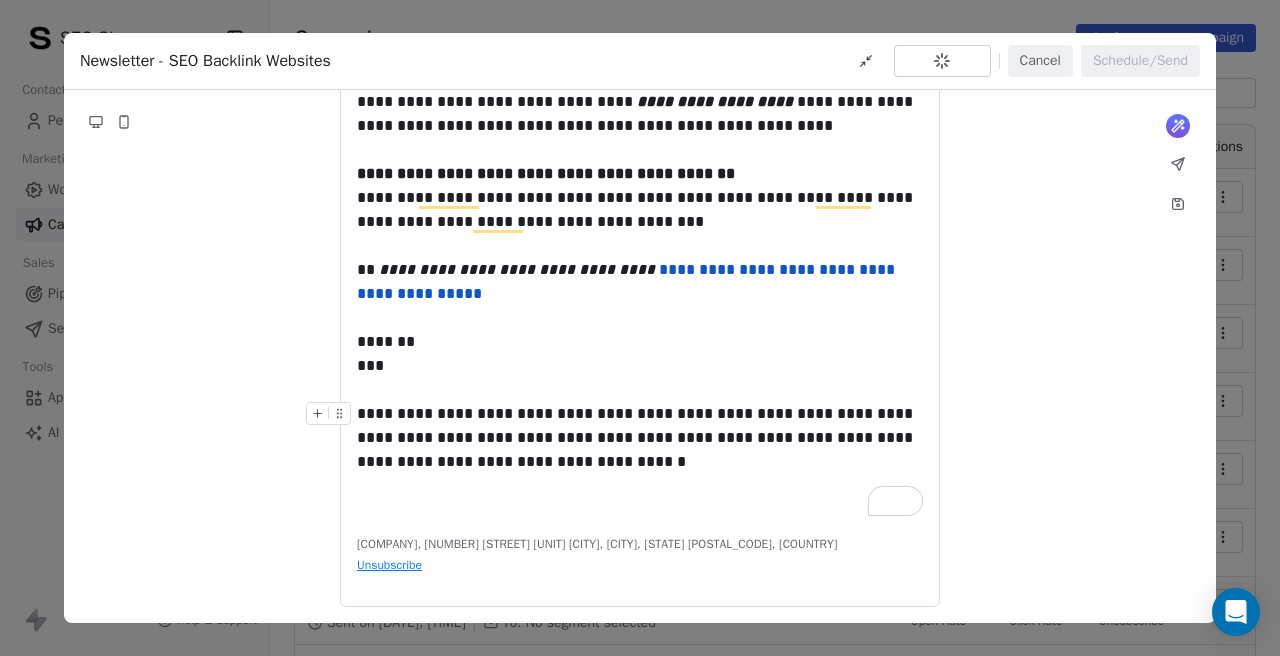 click on "**********" at bounding box center [640, 438] 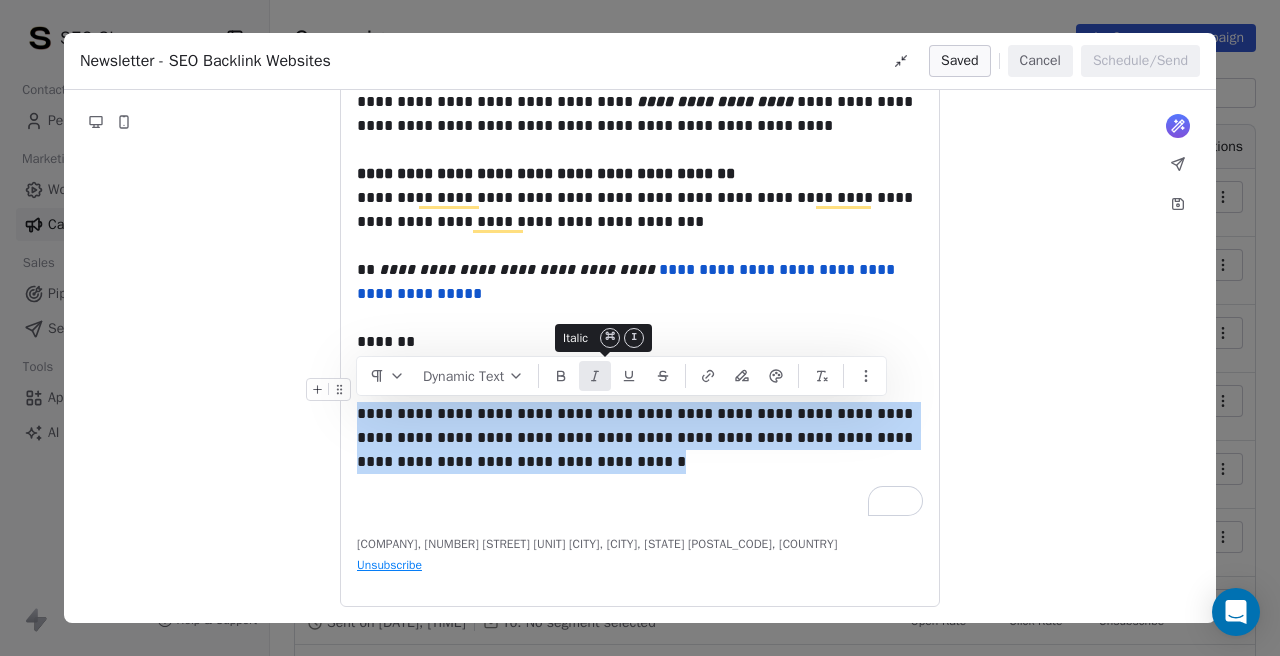 click at bounding box center (595, 376) 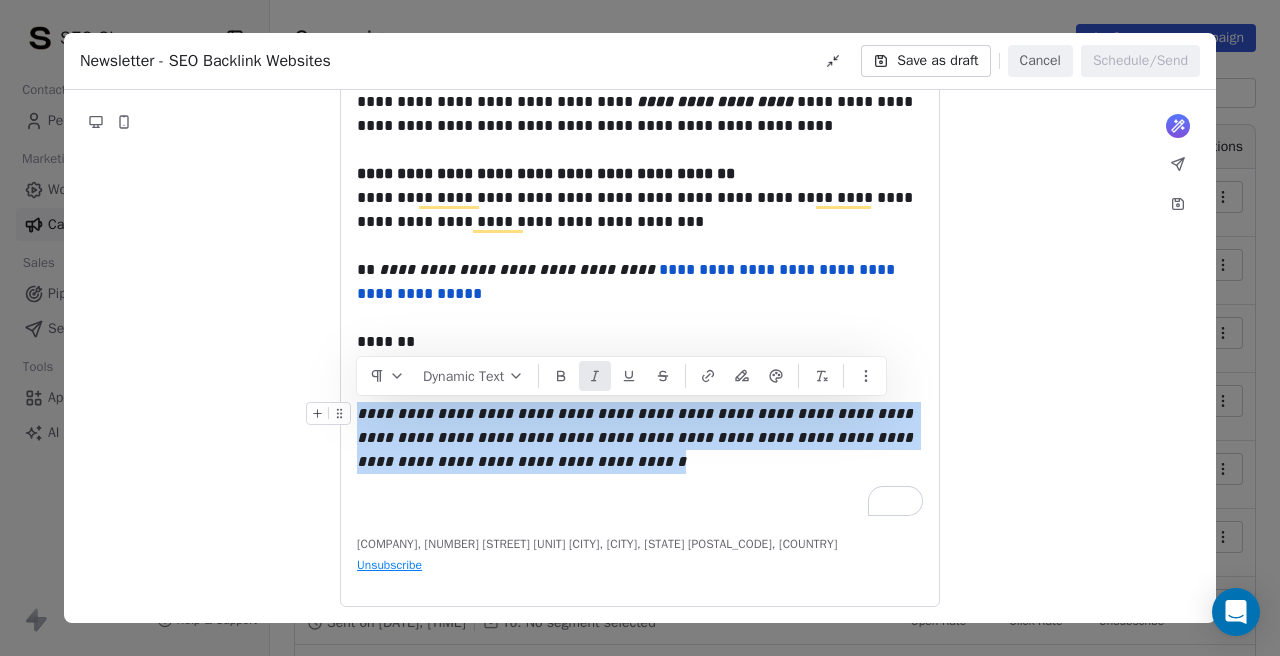 click on "**********" at bounding box center (637, 437) 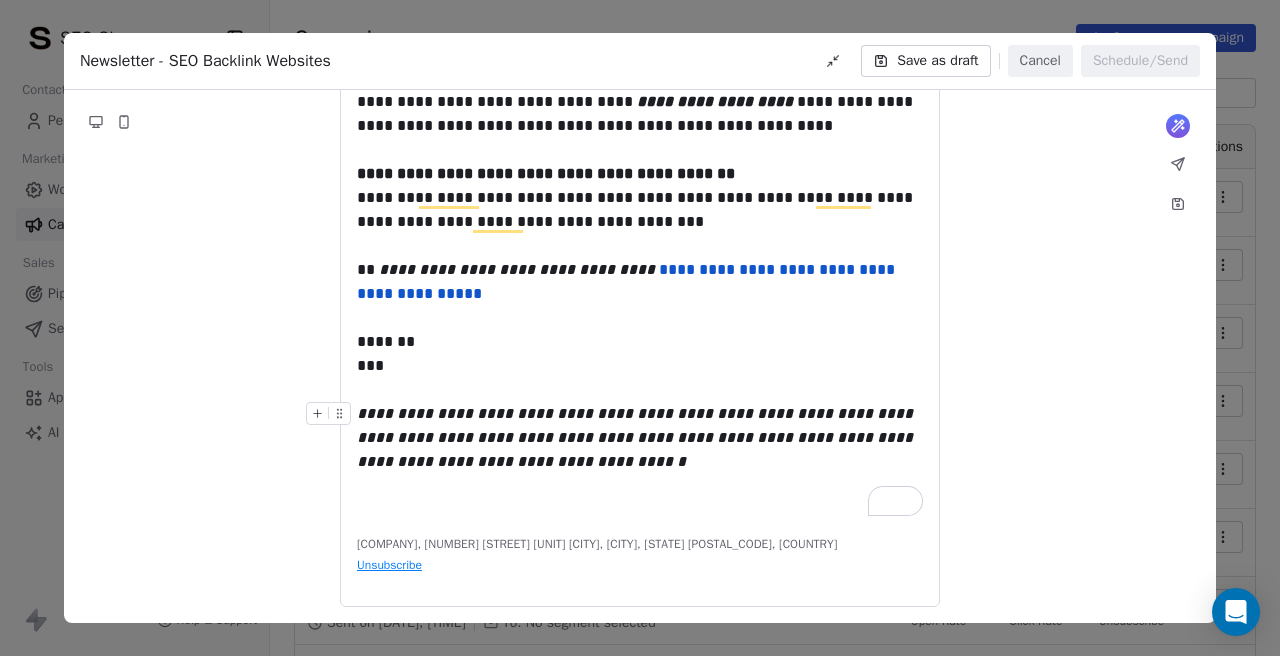 click on "**********" at bounding box center (637, 437) 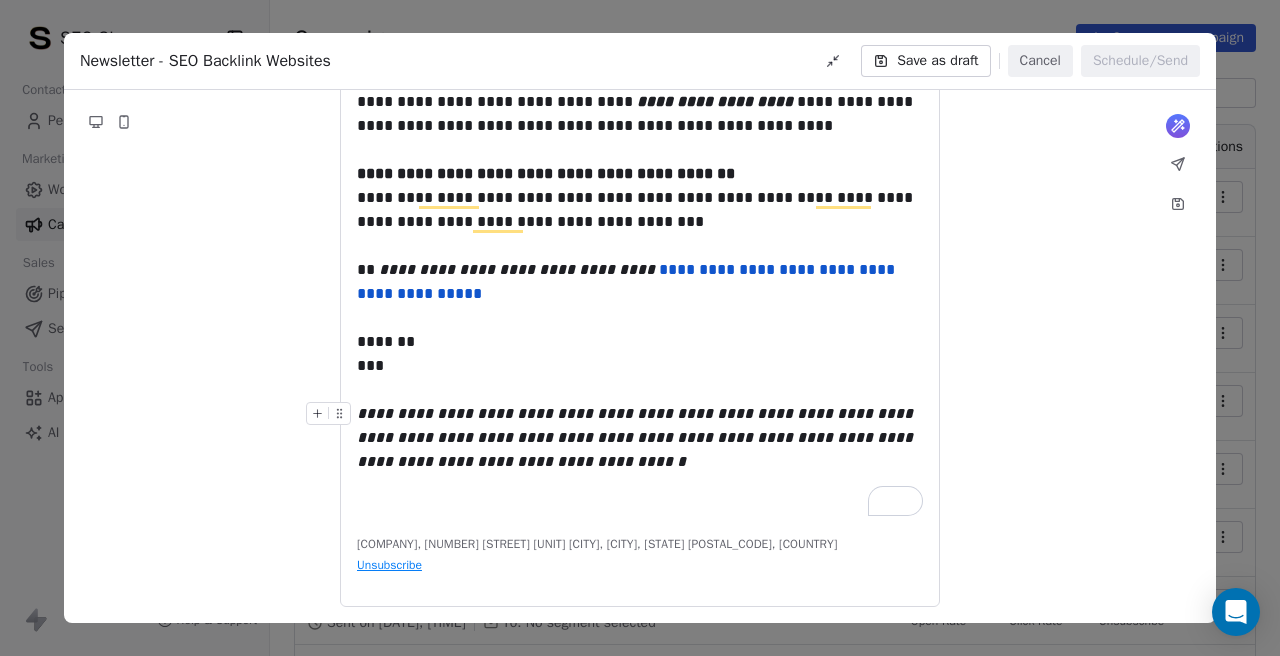 click on "**********" at bounding box center (640, 438) 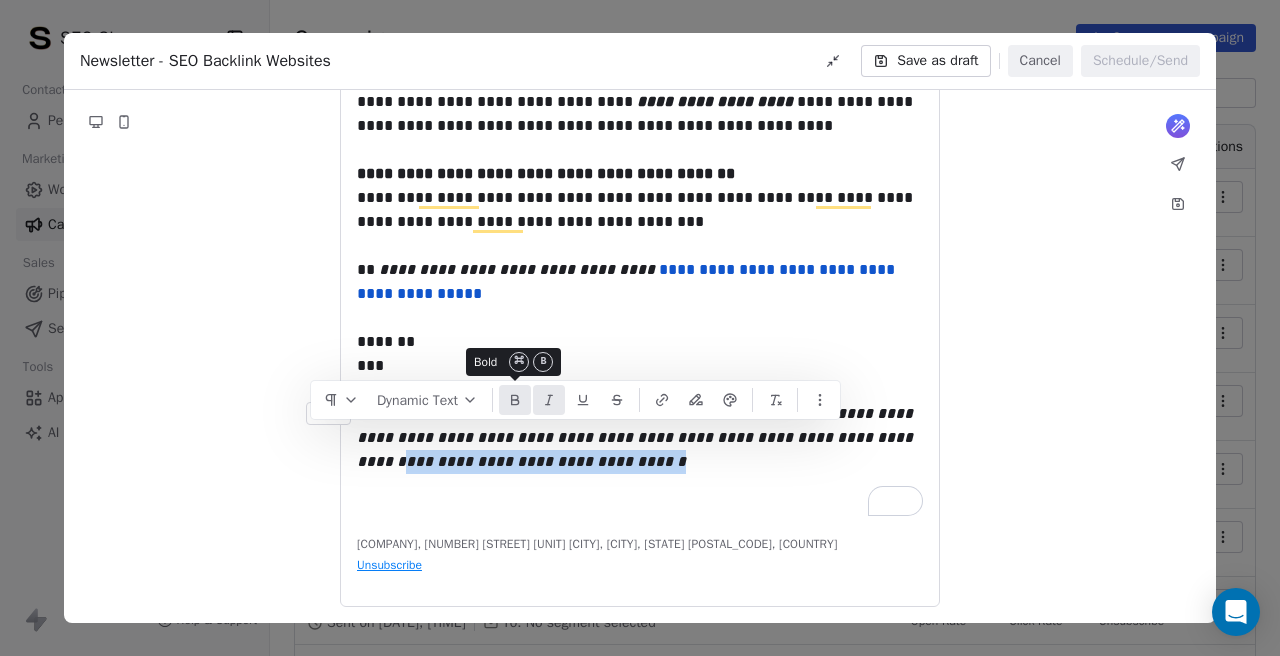 click at bounding box center (515, 400) 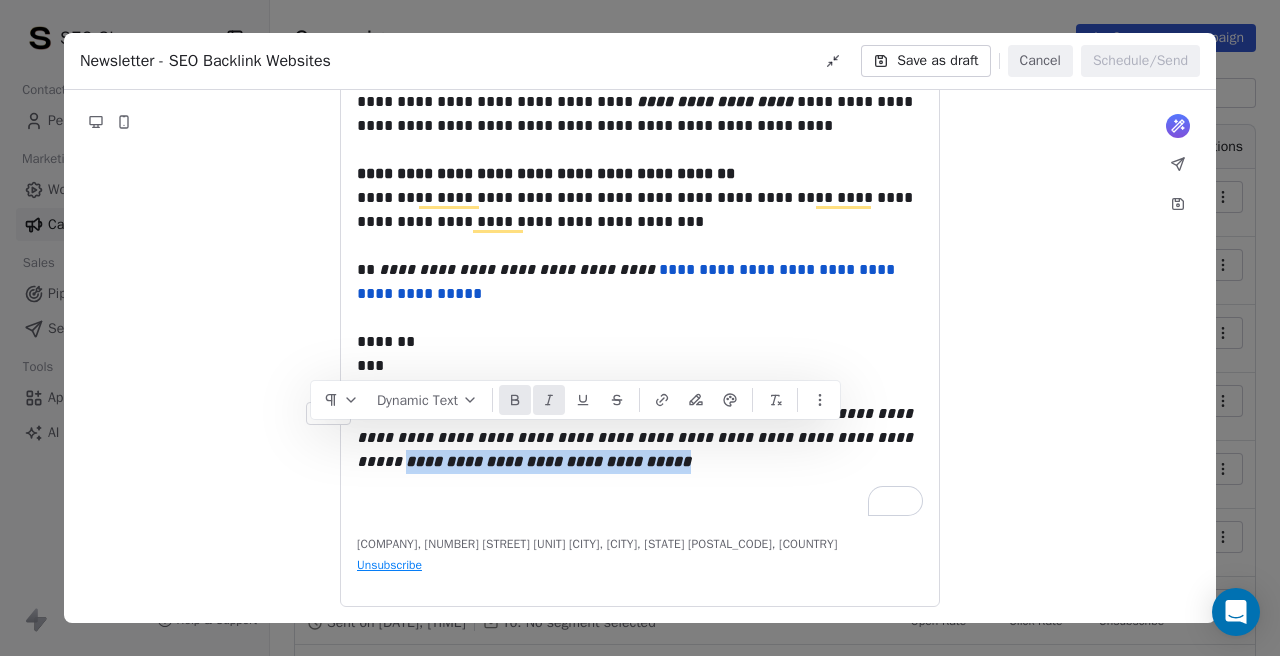 click on "**********" at bounding box center [640, 438] 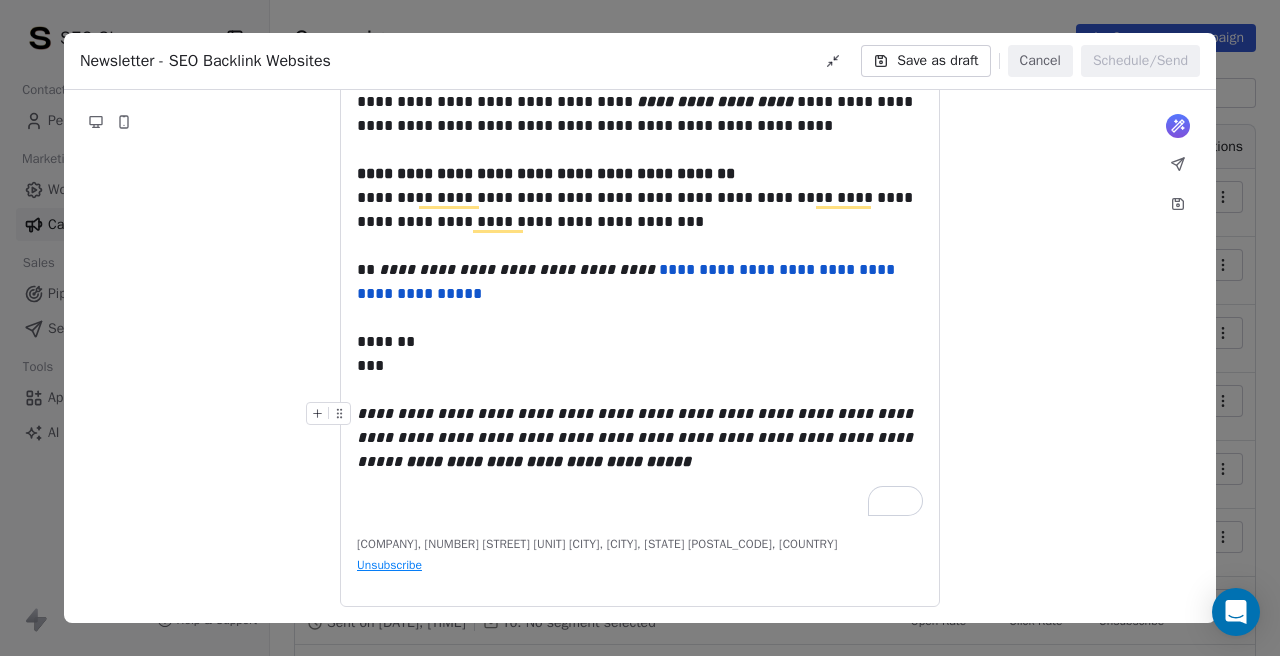scroll, scrollTop: 565, scrollLeft: 0, axis: vertical 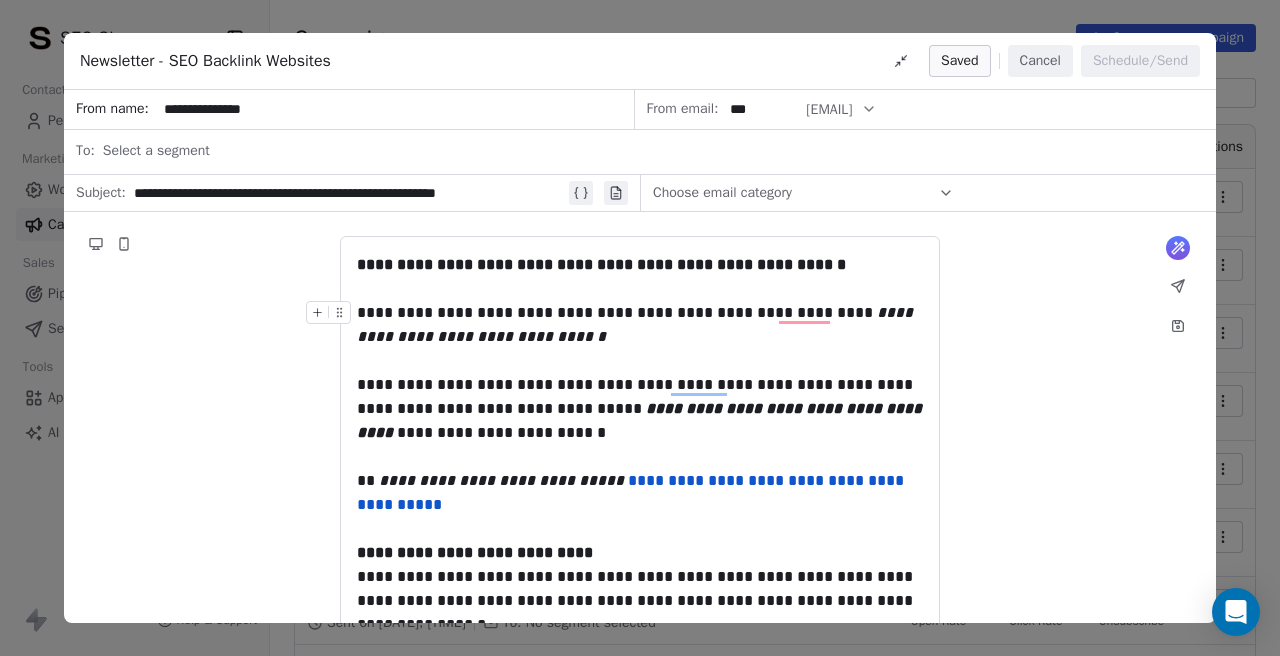 click 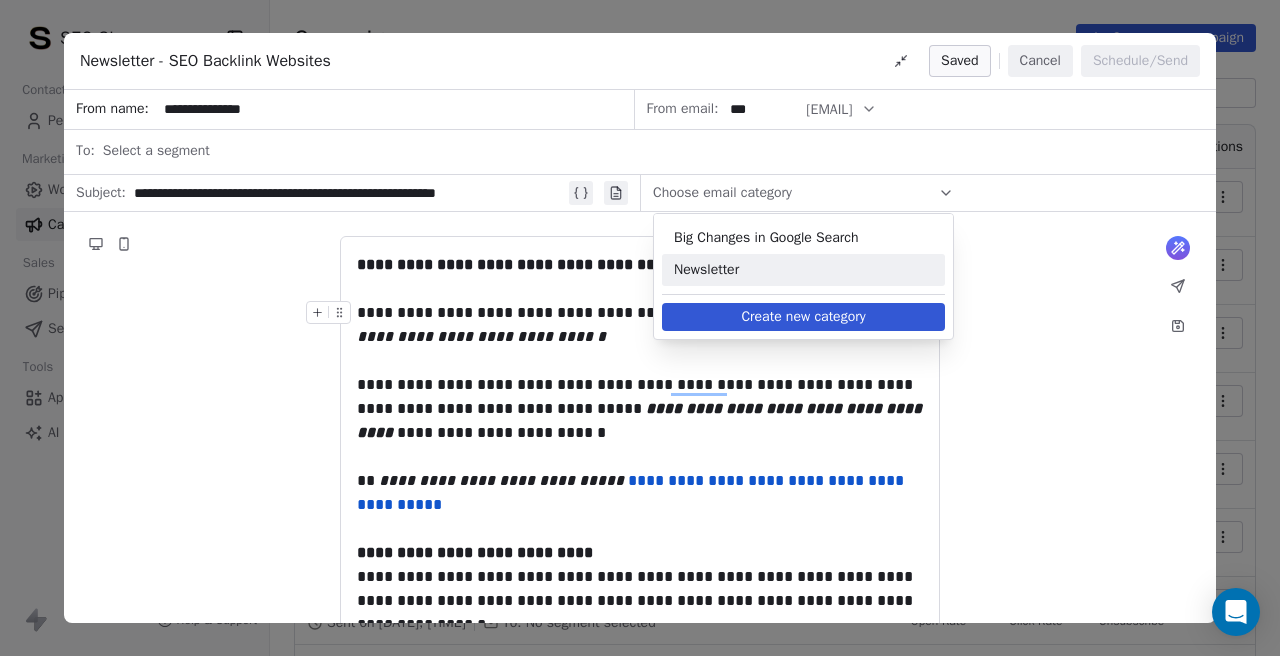 click on "Newsletter" at bounding box center (803, 270) 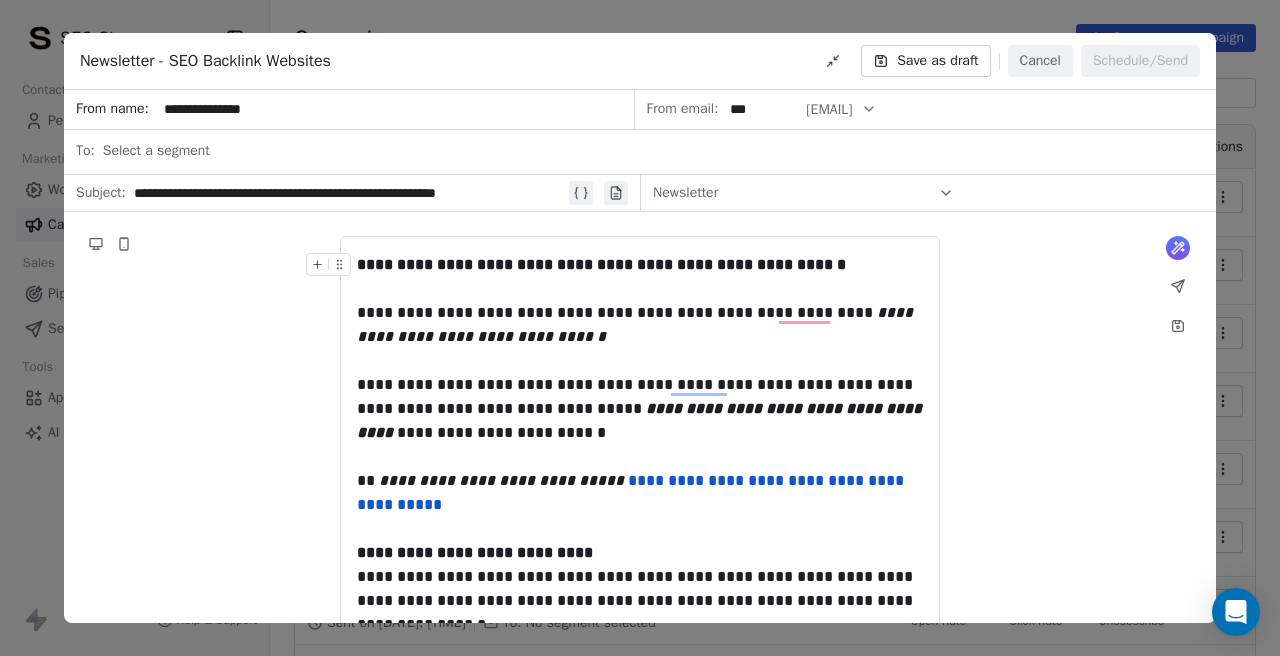click on "Select a segment" at bounding box center [653, 151] 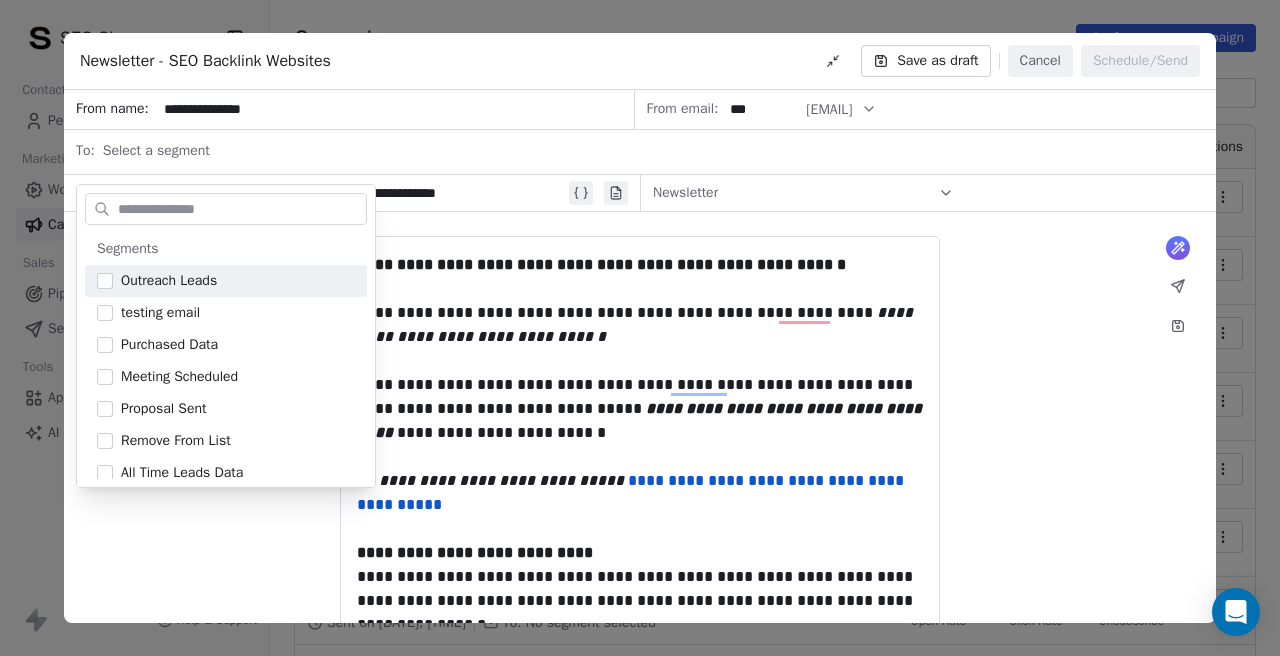 click on "Select a segment" at bounding box center (156, 151) 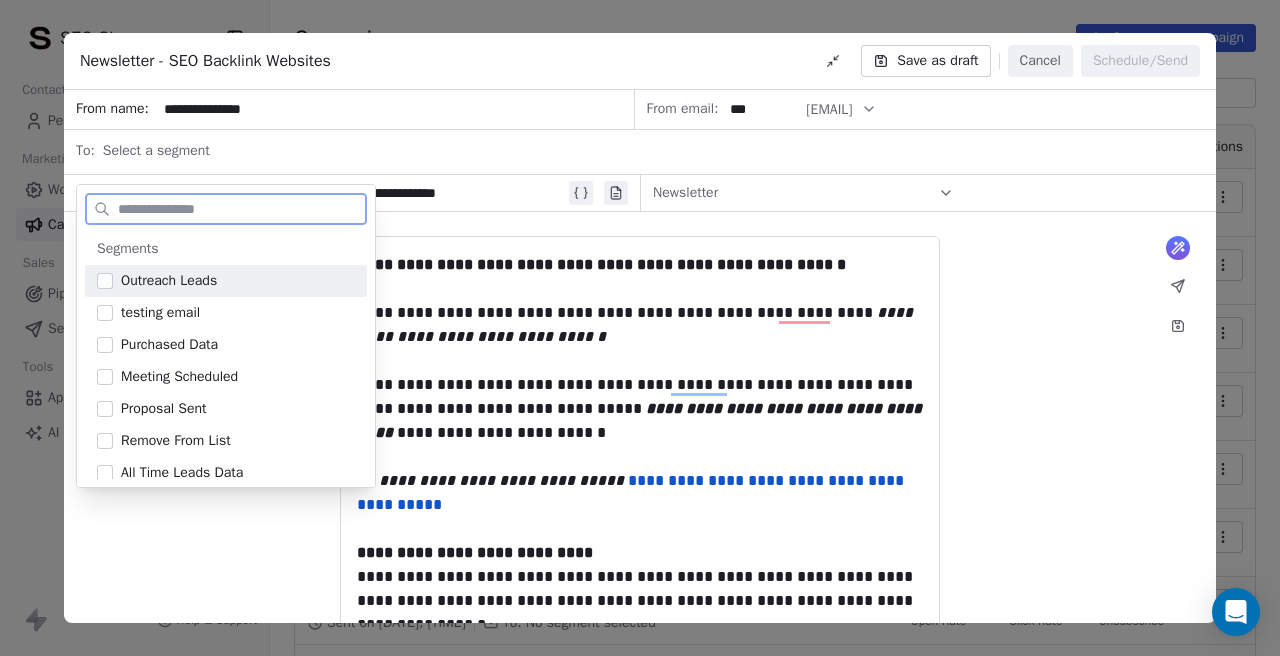 click at bounding box center (105, 281) 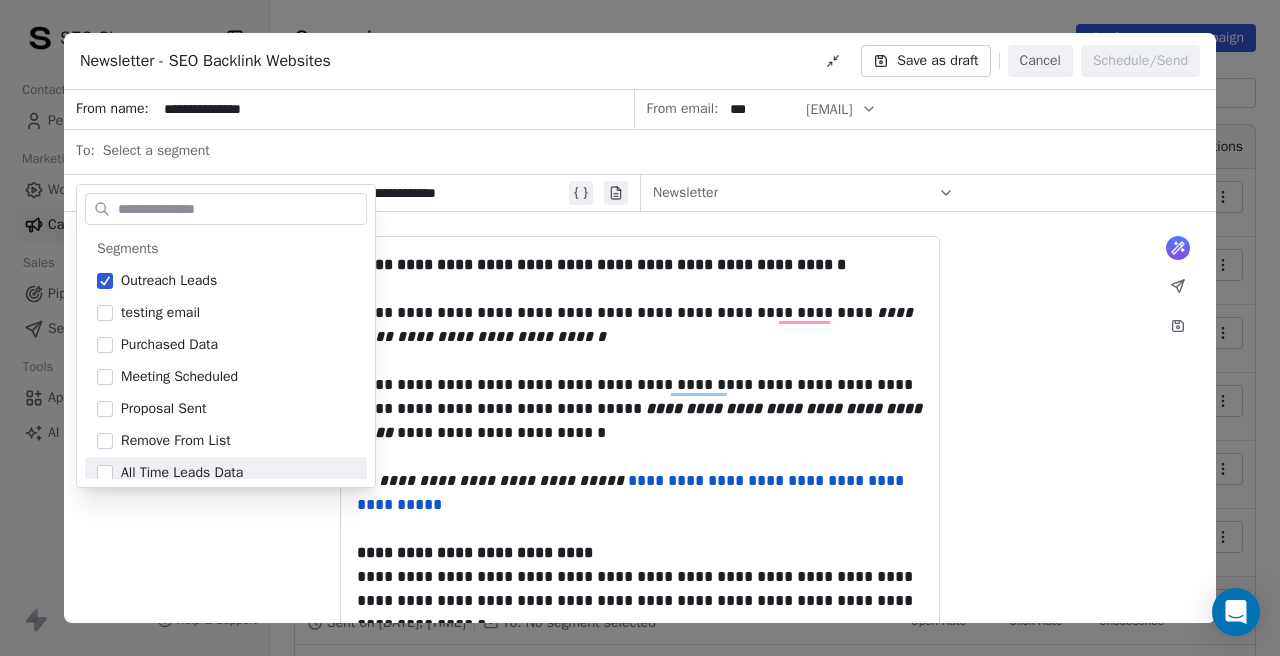 click on "**********" at bounding box center [640, 735] 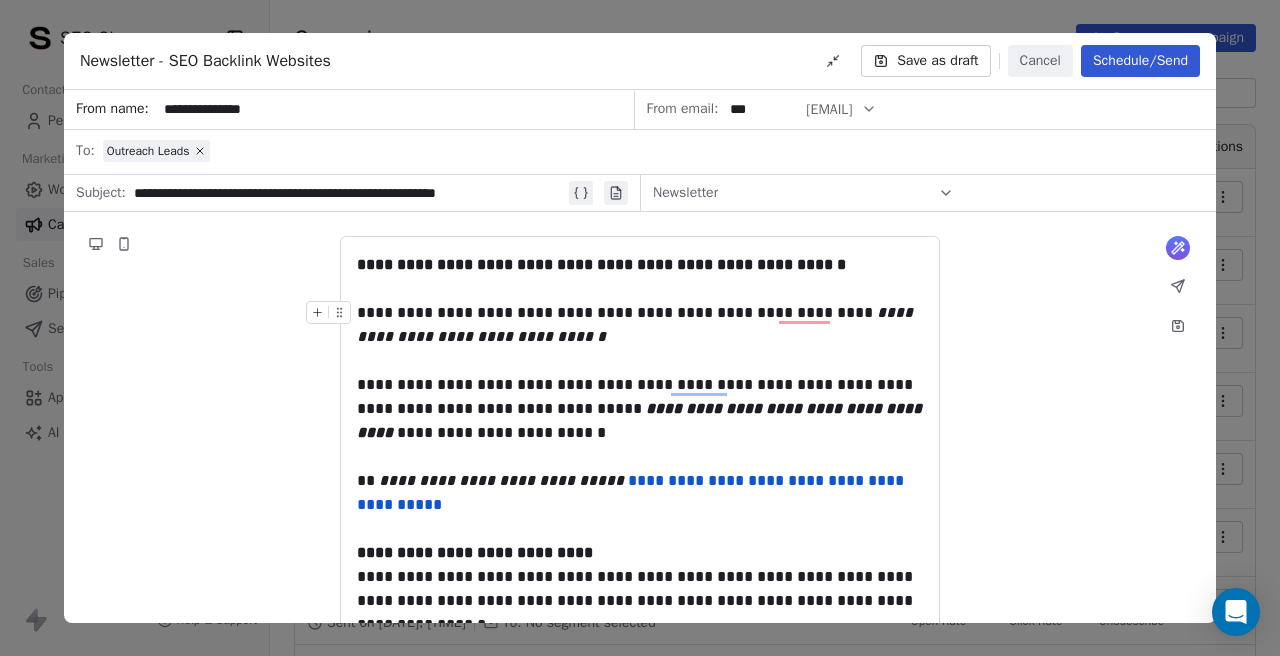 click on "Save as draft" at bounding box center (925, 61) 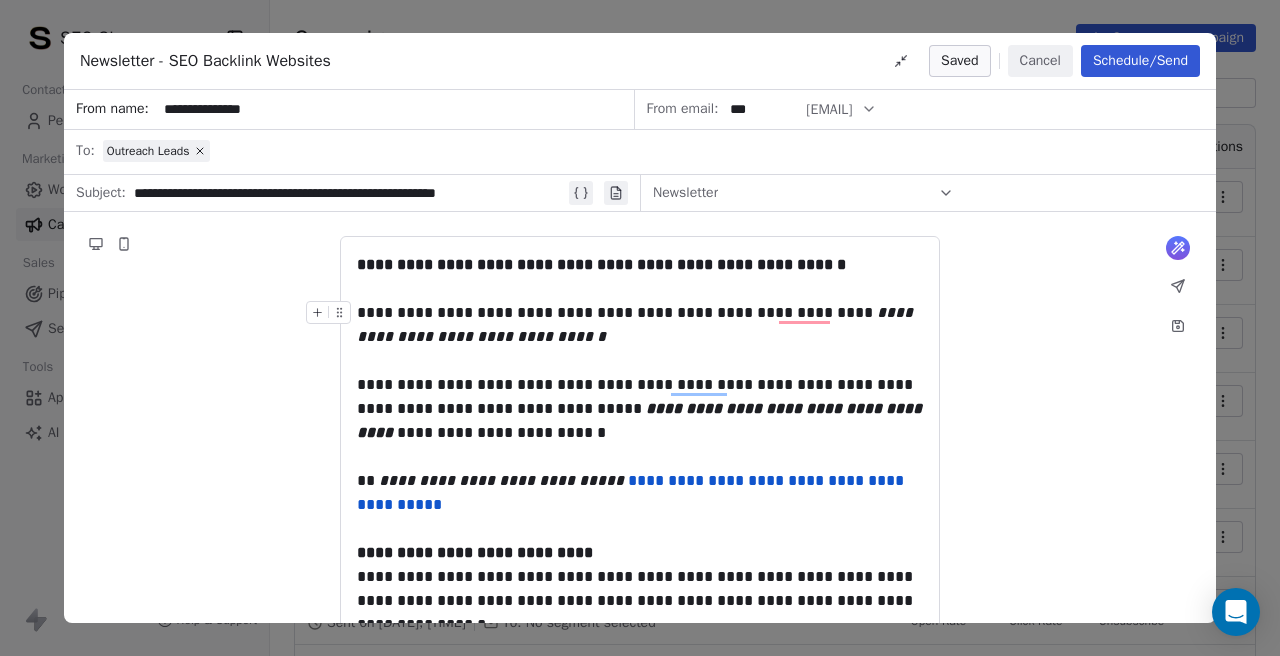 click on "Cancel" at bounding box center (1040, 61) 